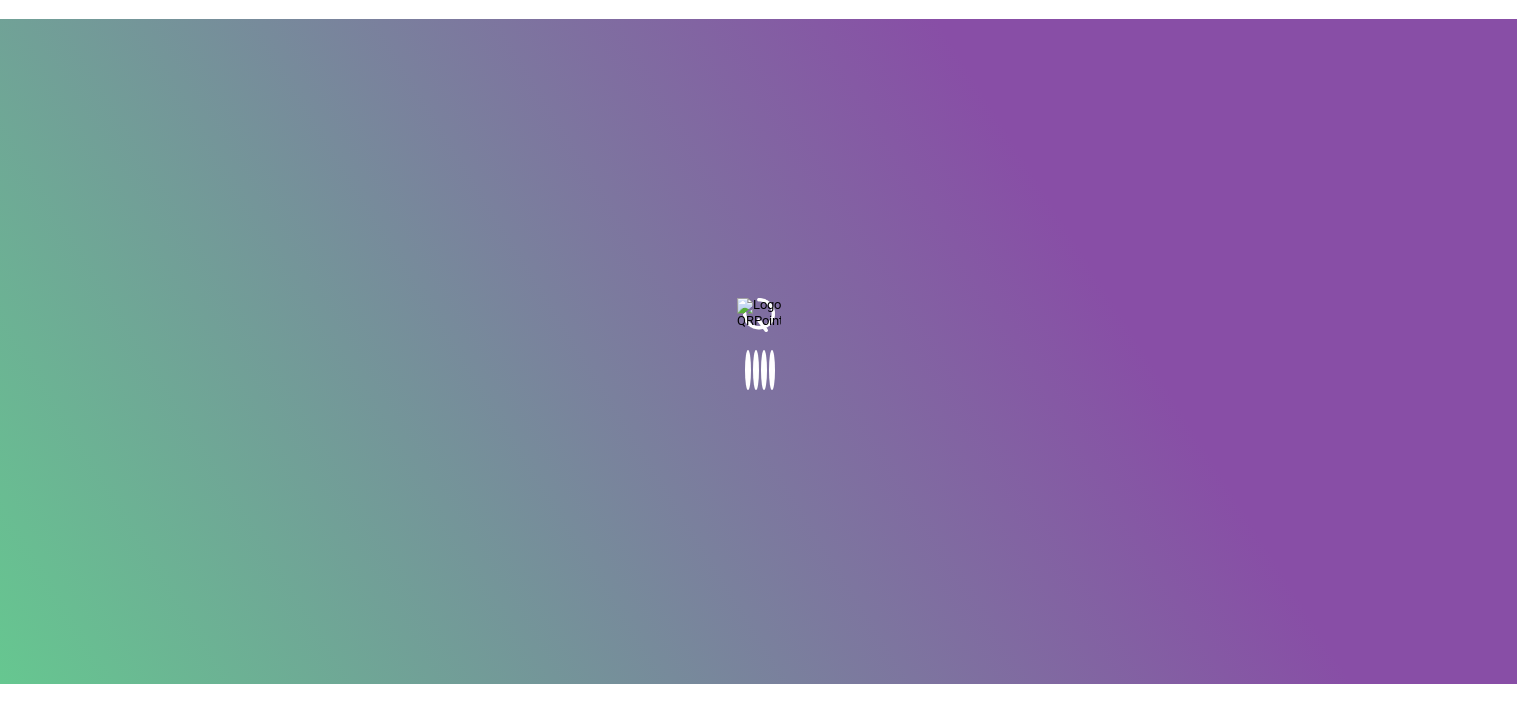 scroll, scrollTop: 0, scrollLeft: 0, axis: both 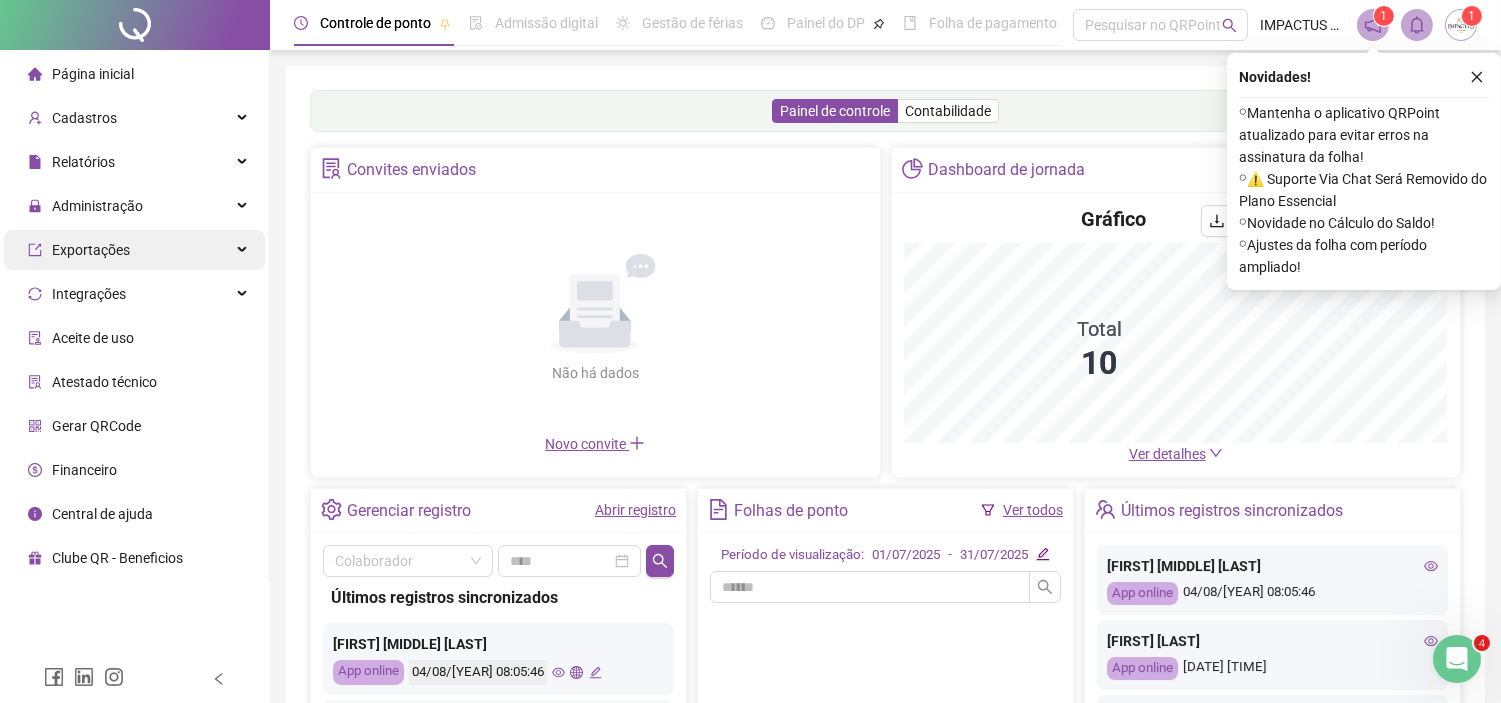 click 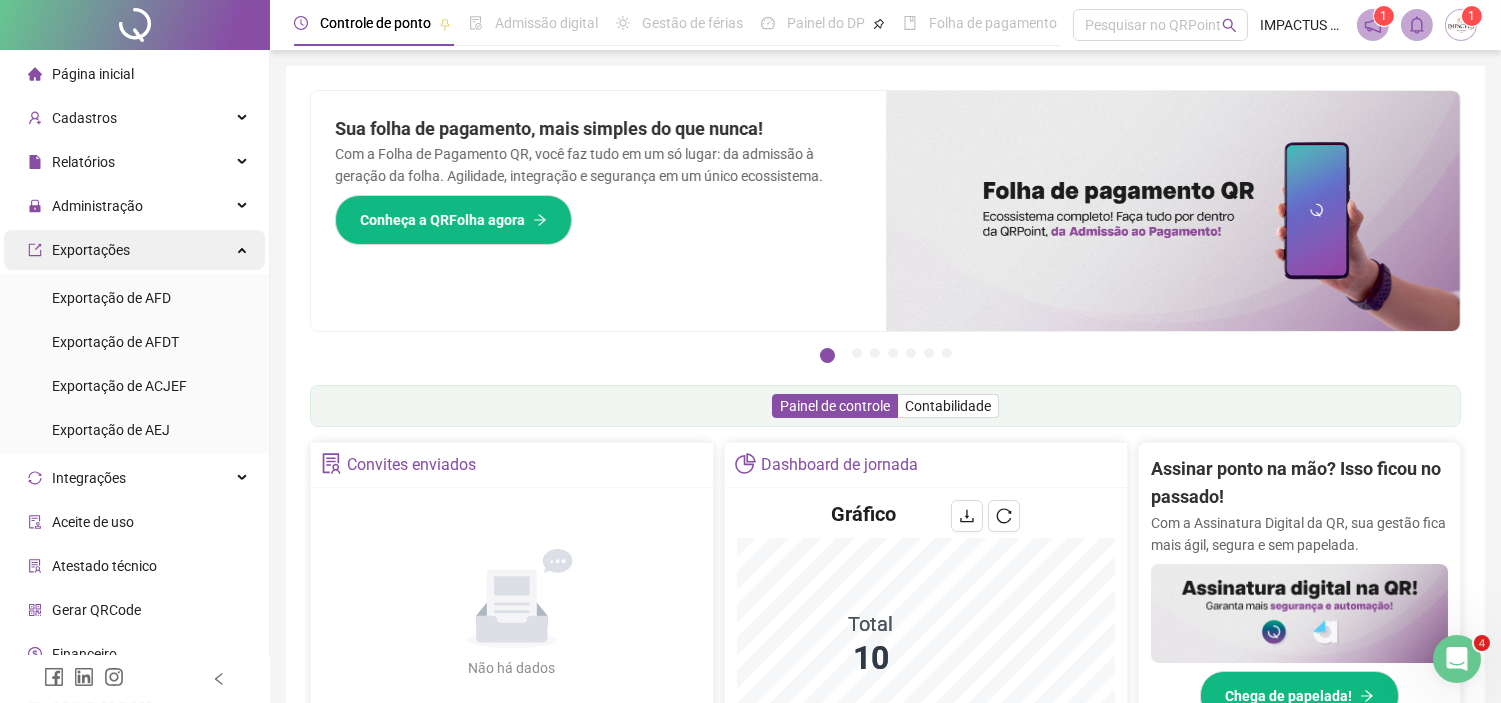 click on "Exportações" at bounding box center [134, 250] 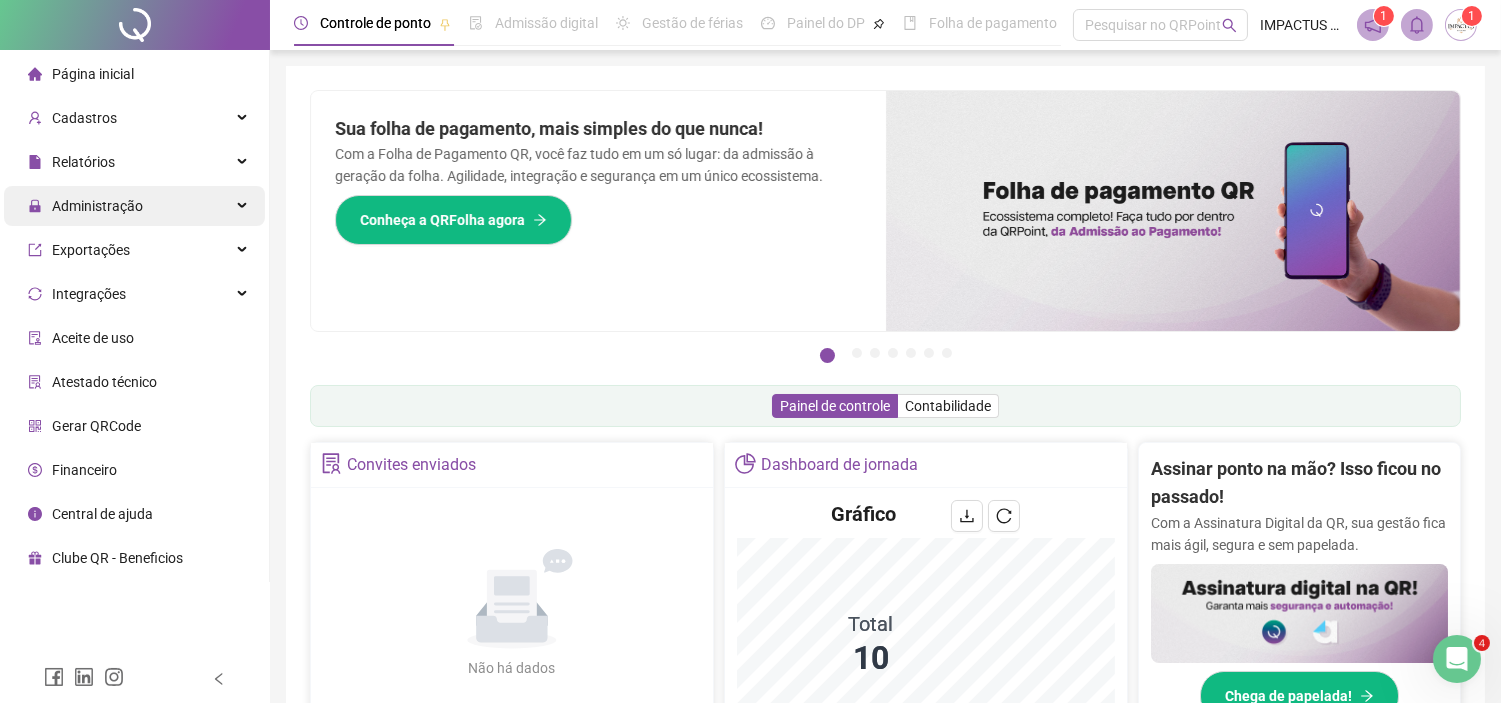 click on "Administração" at bounding box center (134, 206) 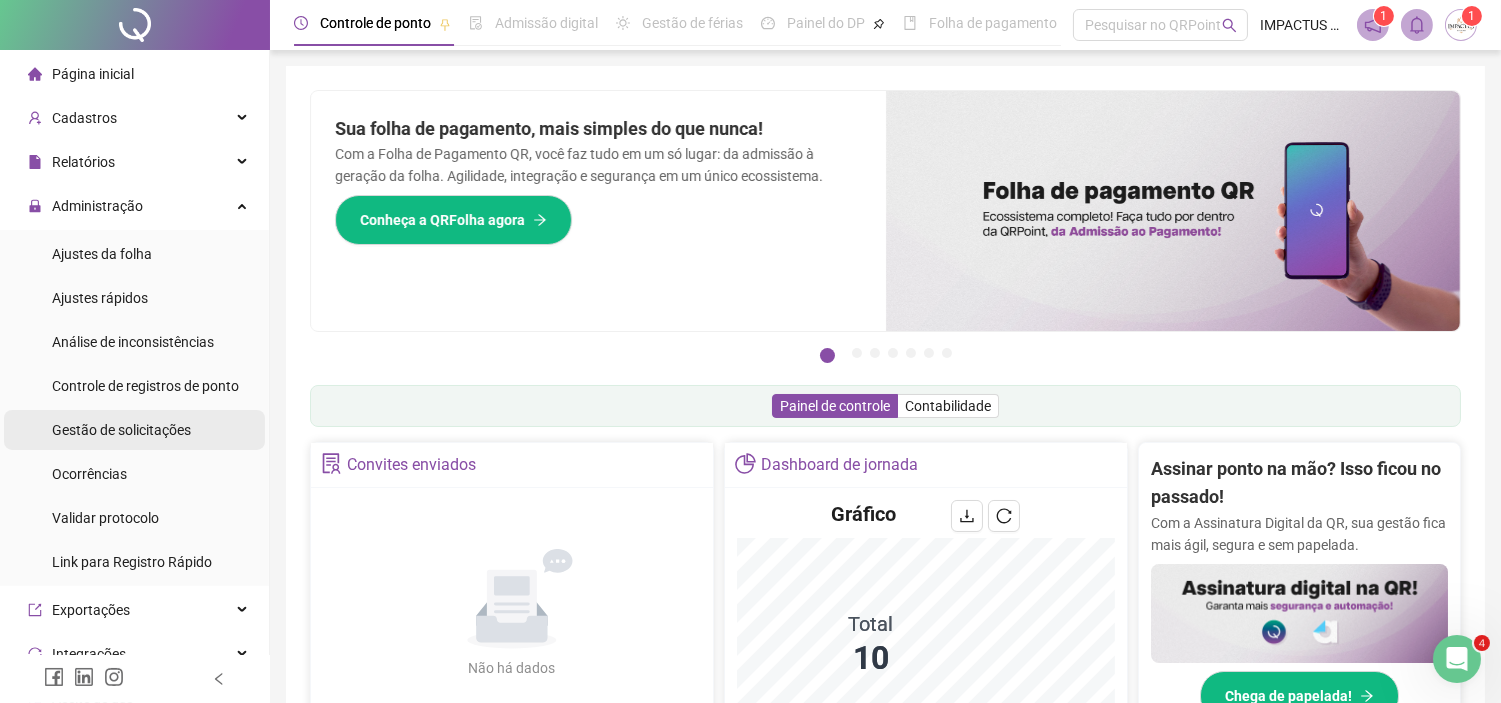 click on "Gestão de solicitações" at bounding box center (121, 430) 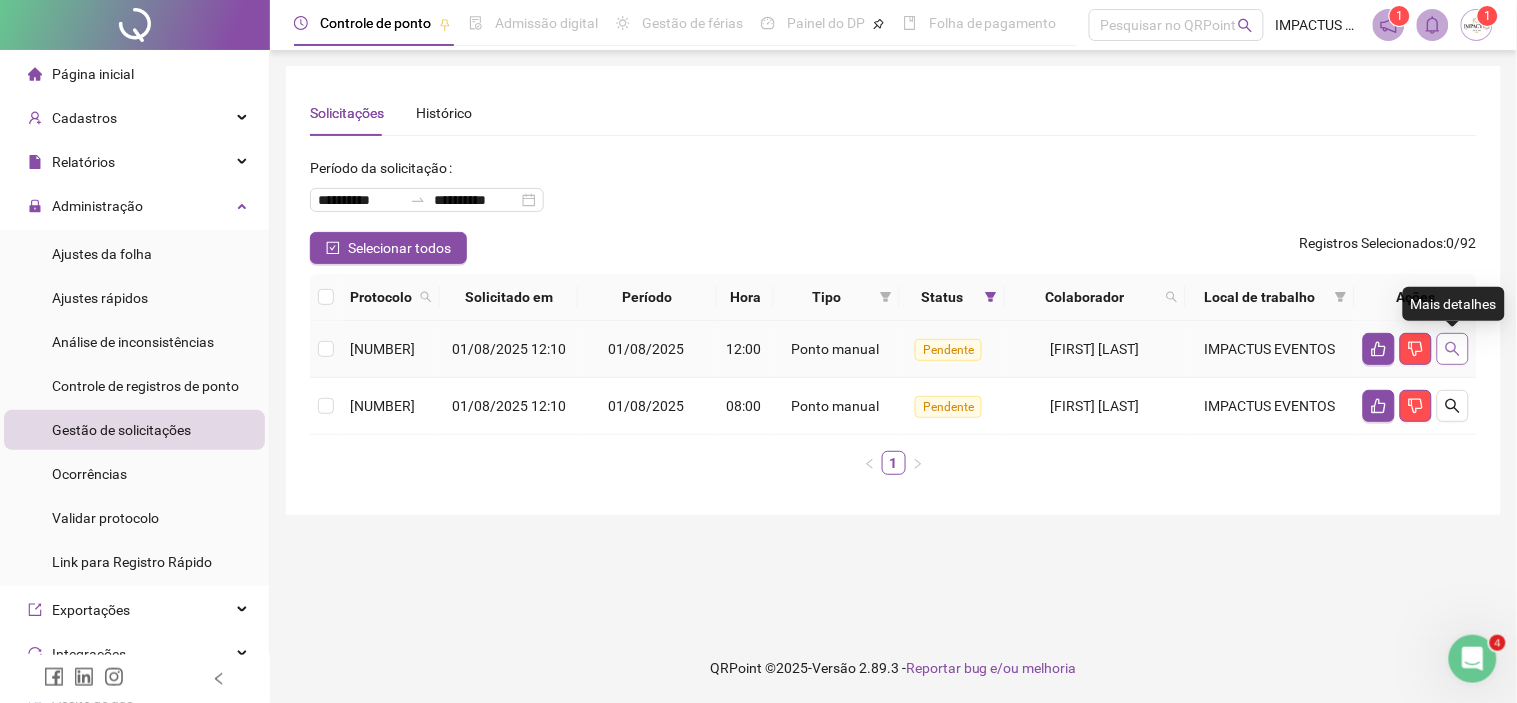 click 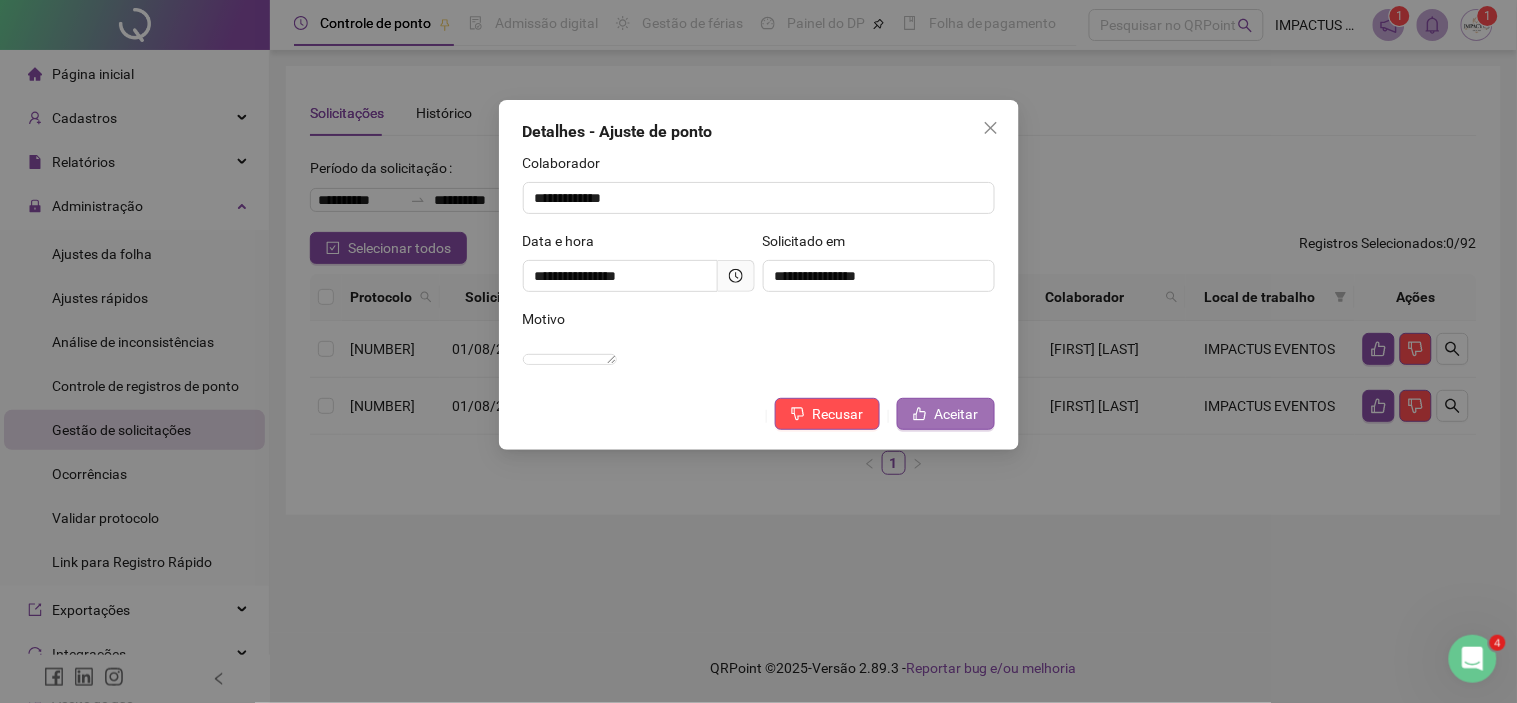 click on "Aceitar" at bounding box center [957, 414] 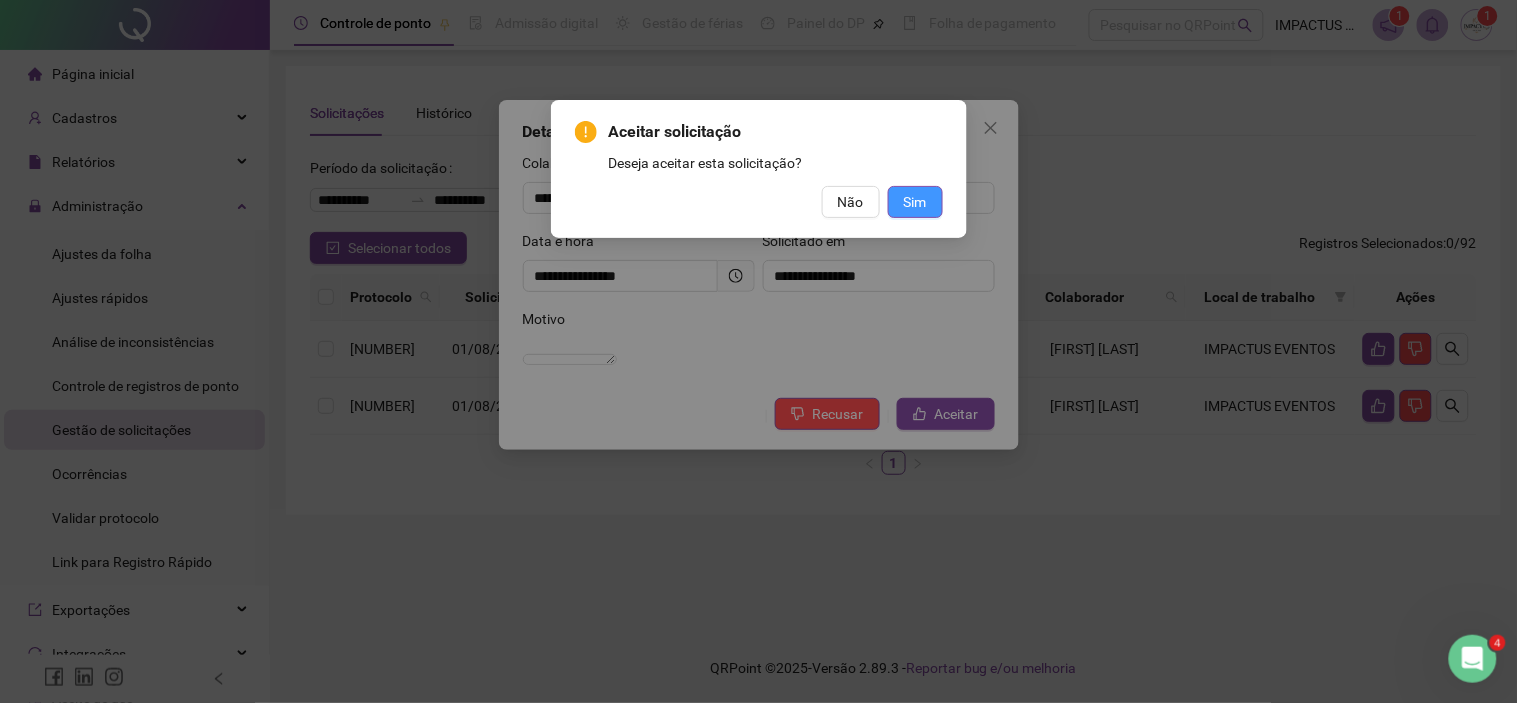 click on "Sim" at bounding box center (915, 202) 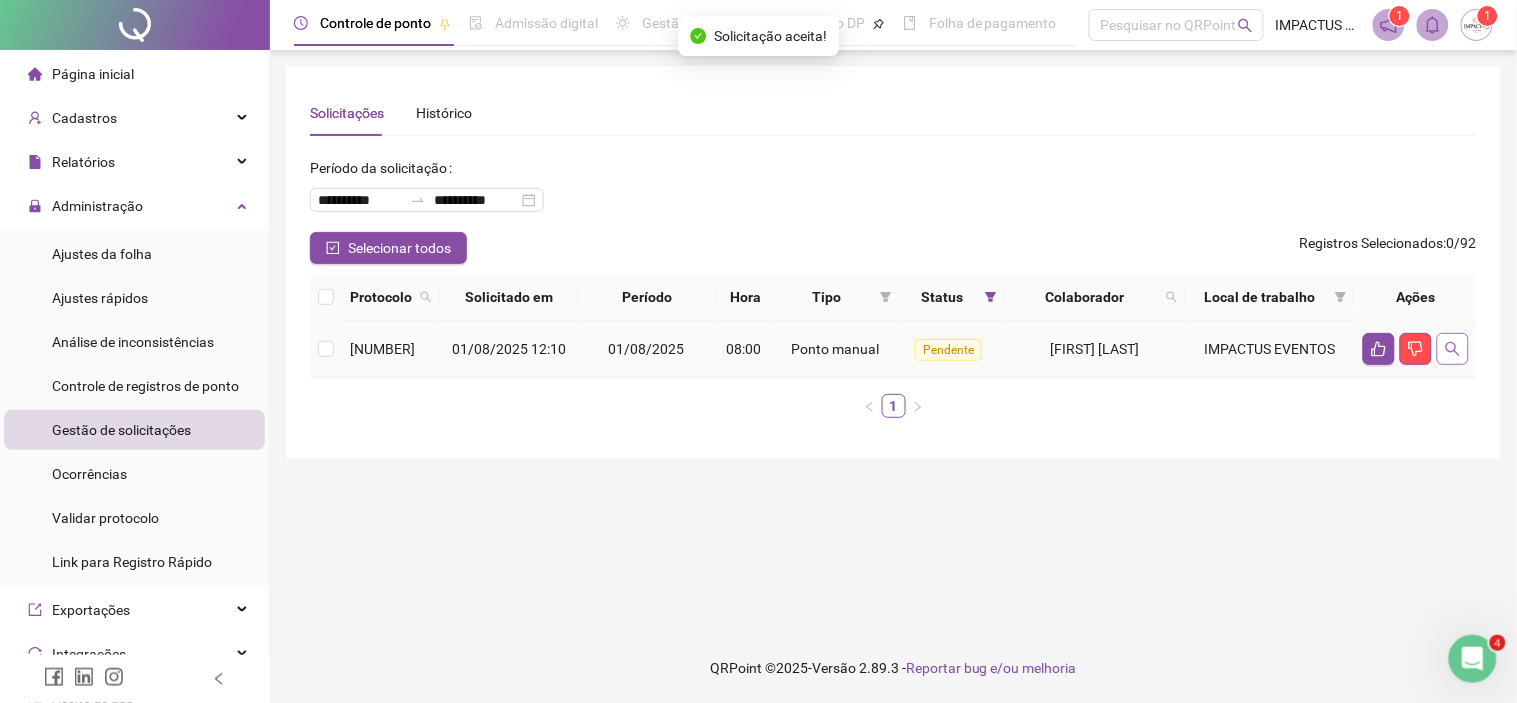 click 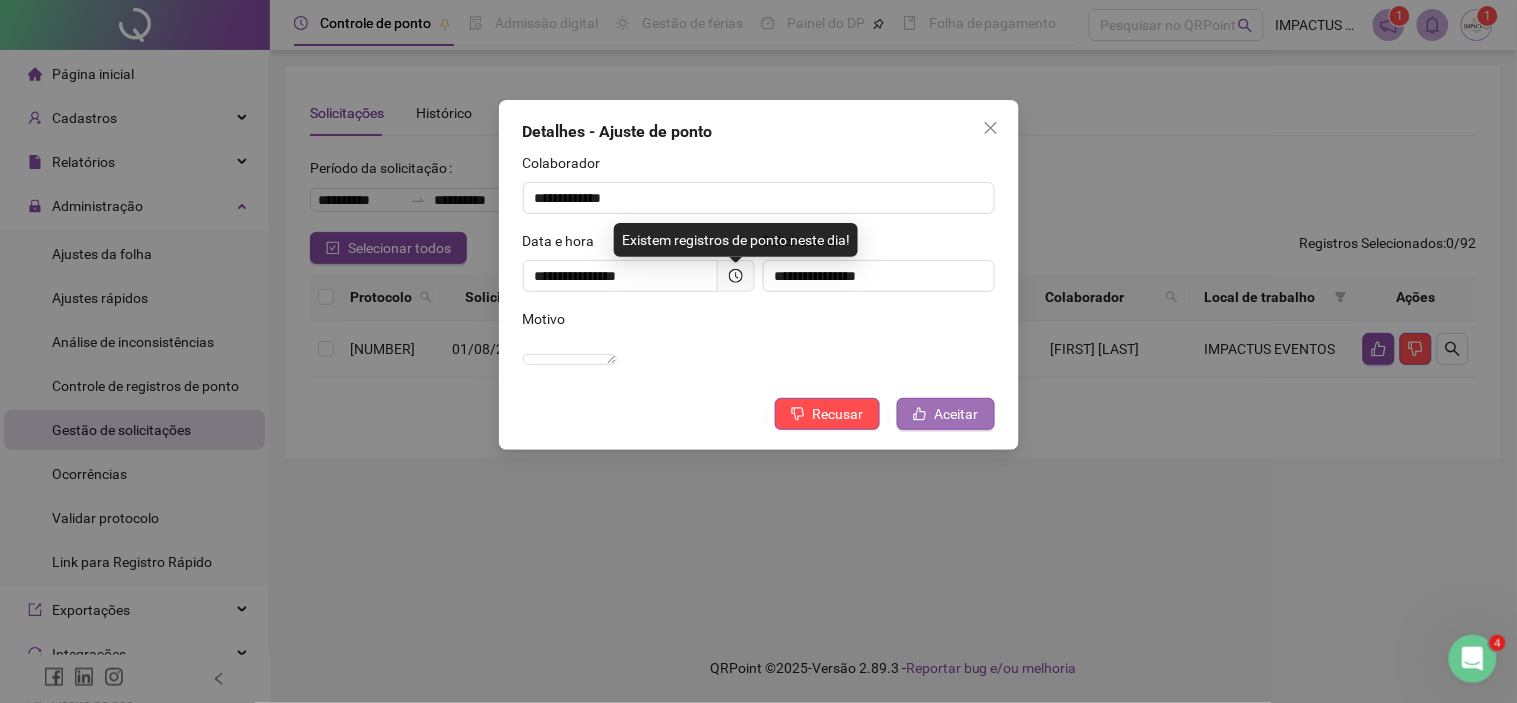 click on "Aceitar" at bounding box center (957, 414) 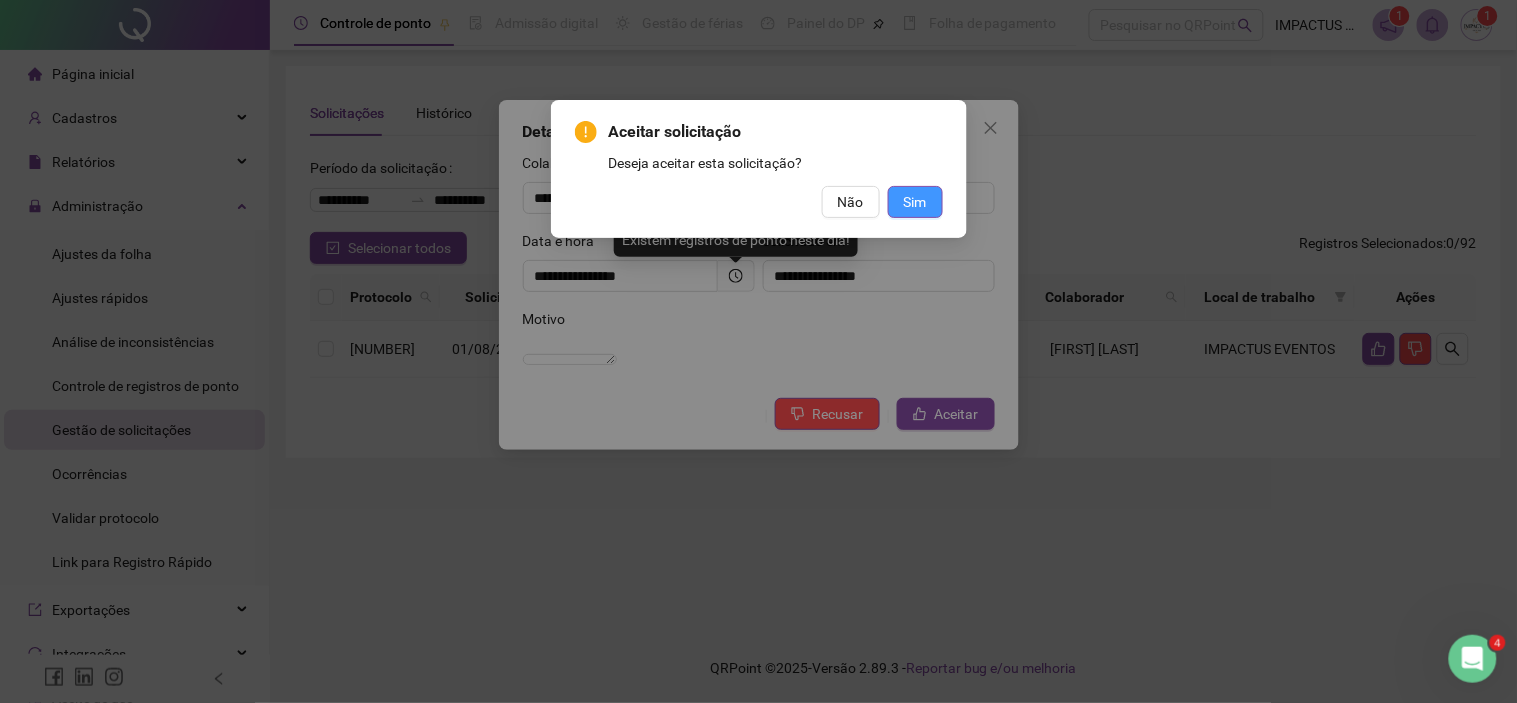 click on "Sim" at bounding box center [915, 202] 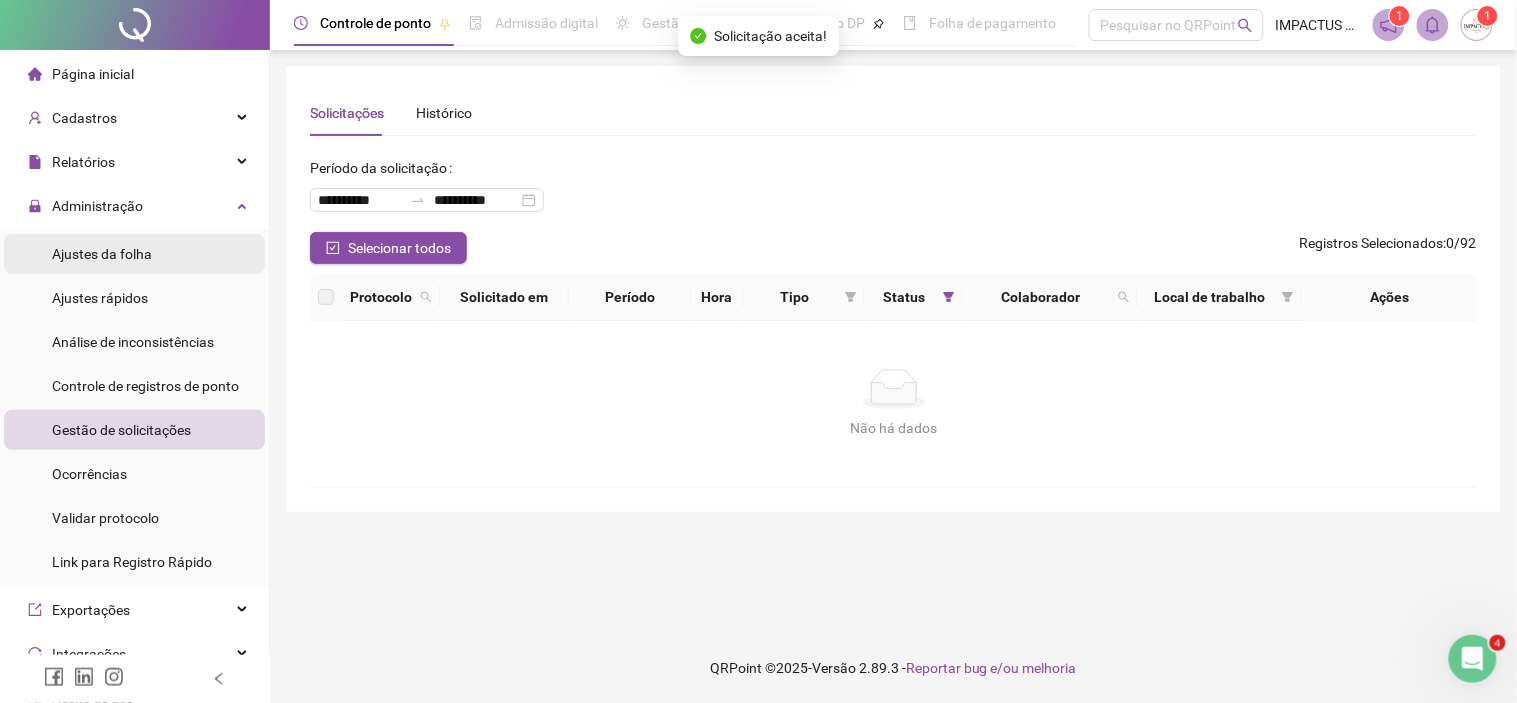 click on "Ajustes da folha" at bounding box center [102, 254] 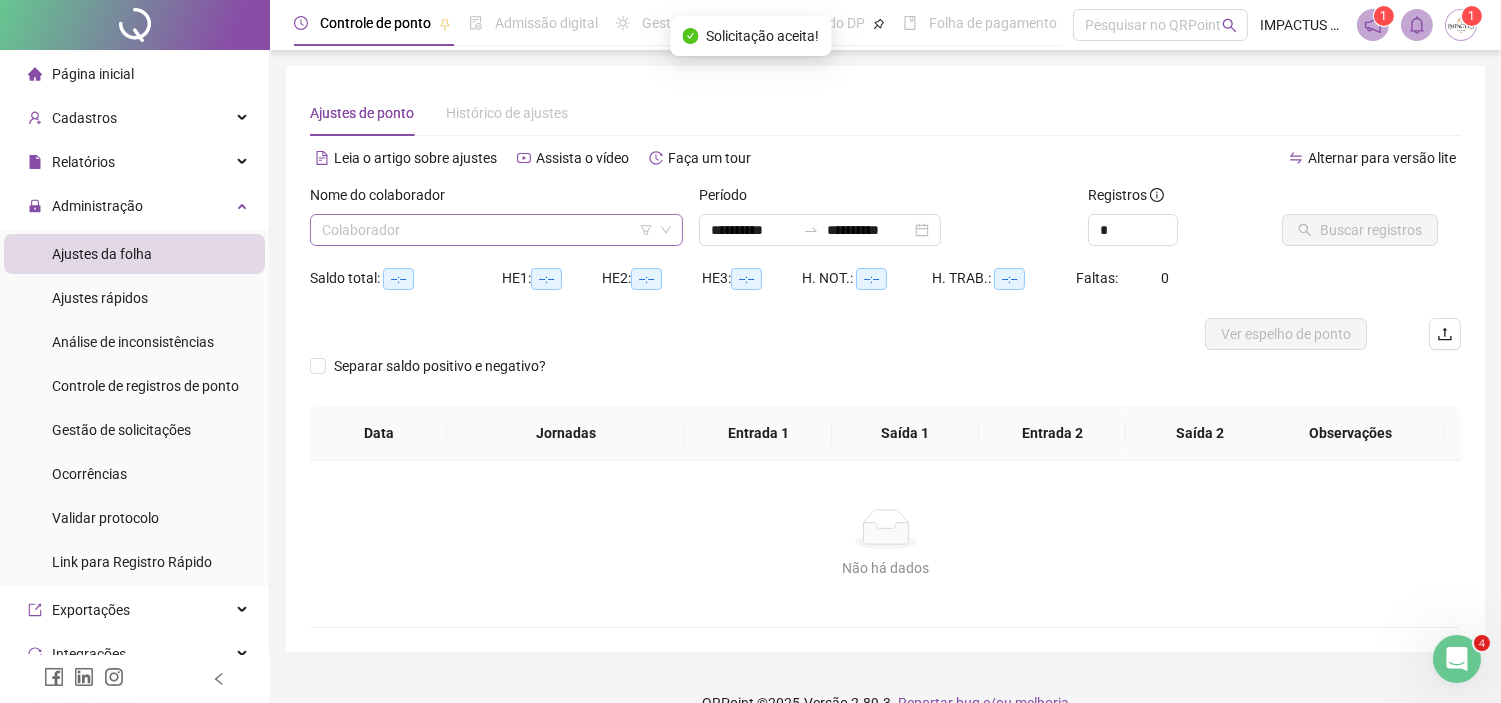 click at bounding box center (487, 230) 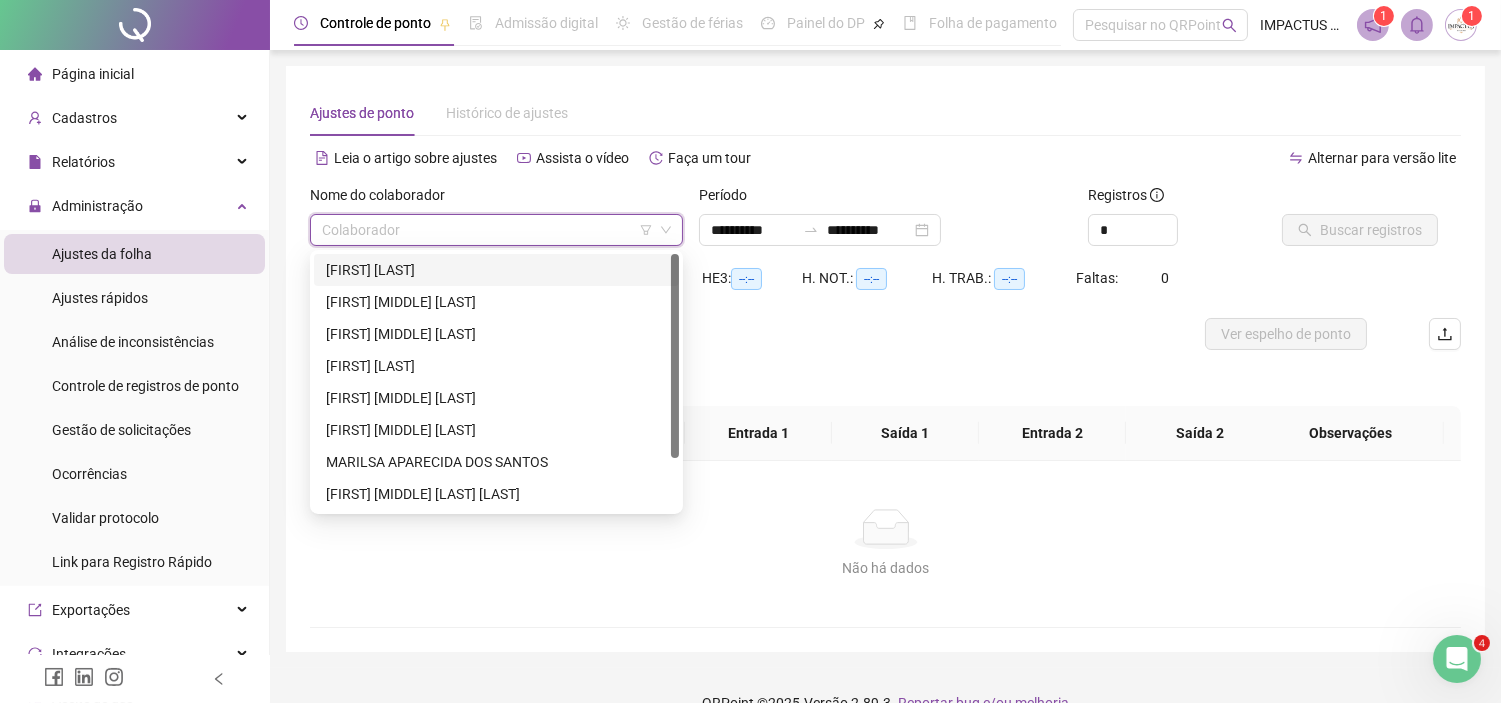 click on "[FIRST] [LAST]" at bounding box center (496, 270) 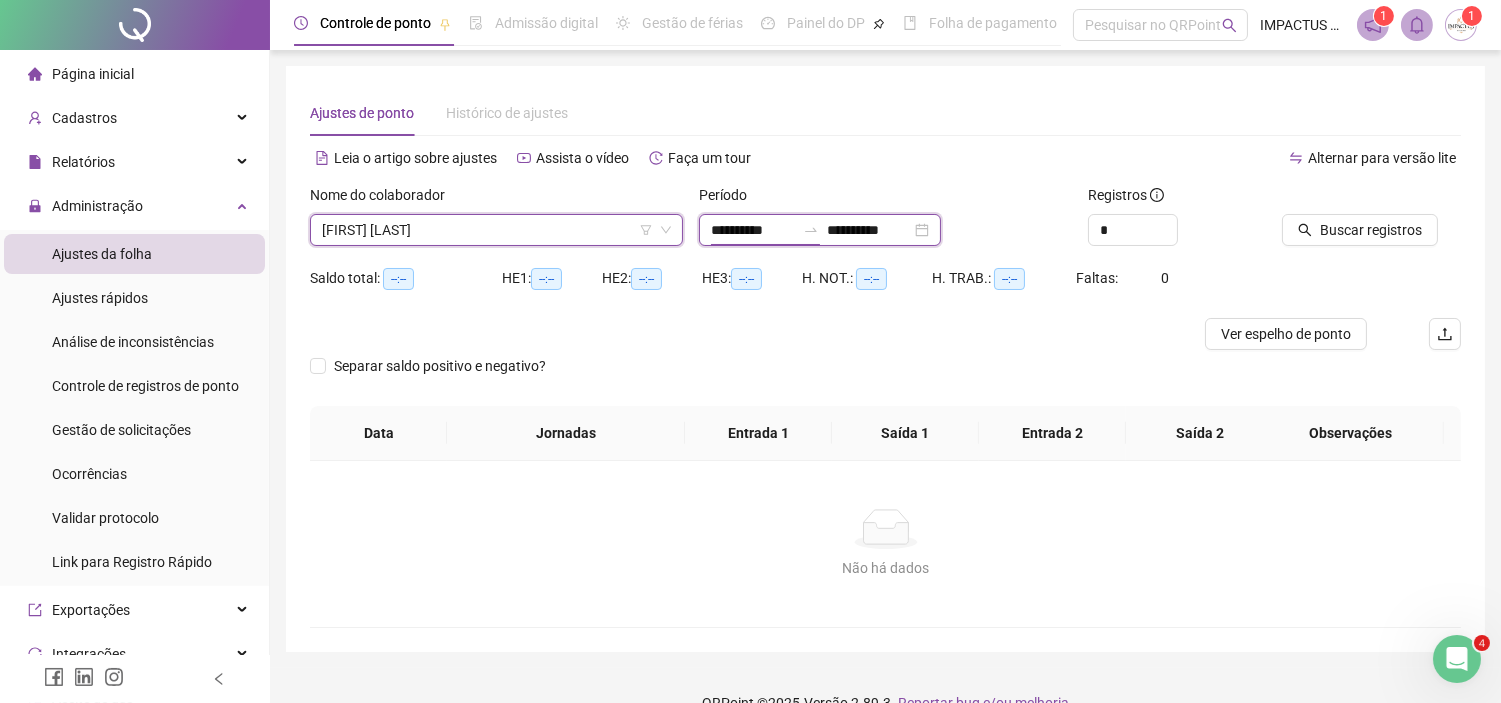 click on "**********" at bounding box center [753, 230] 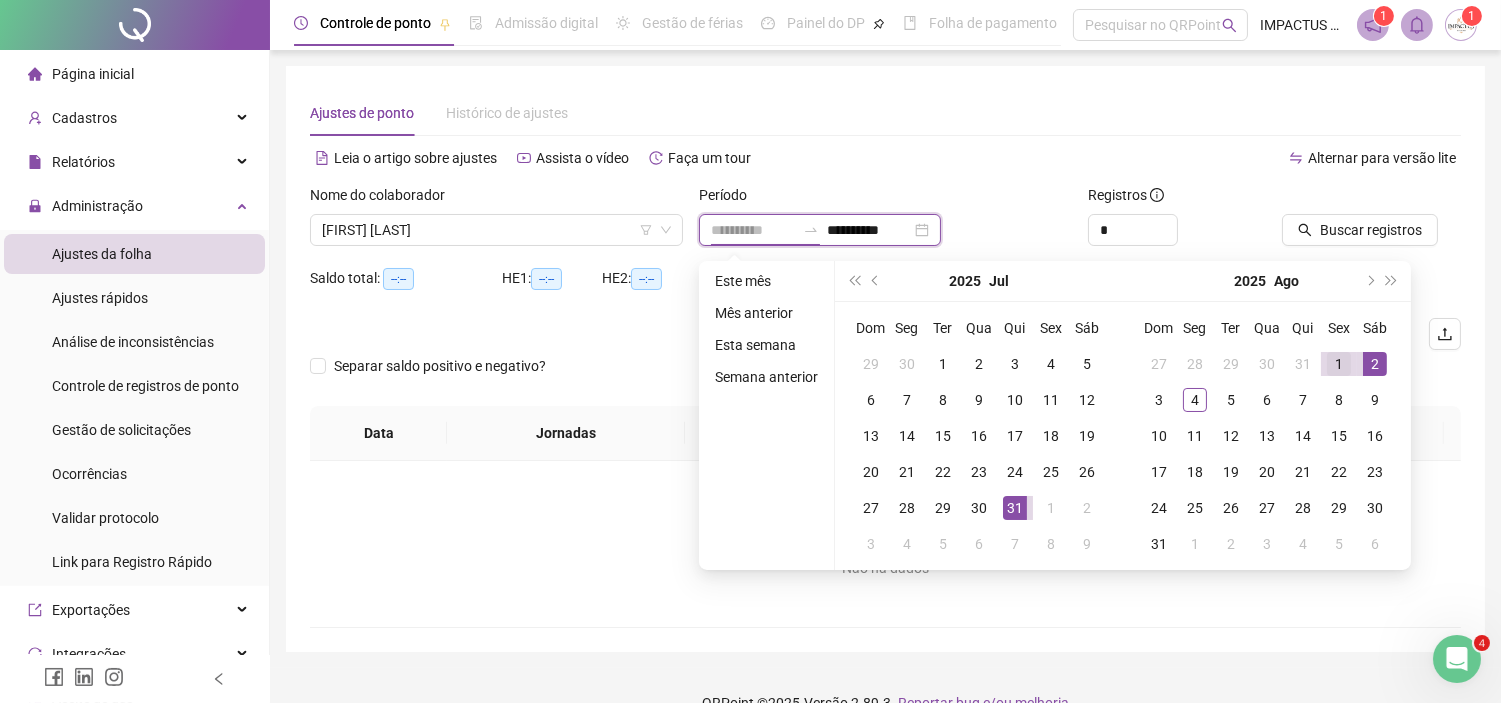 type on "**********" 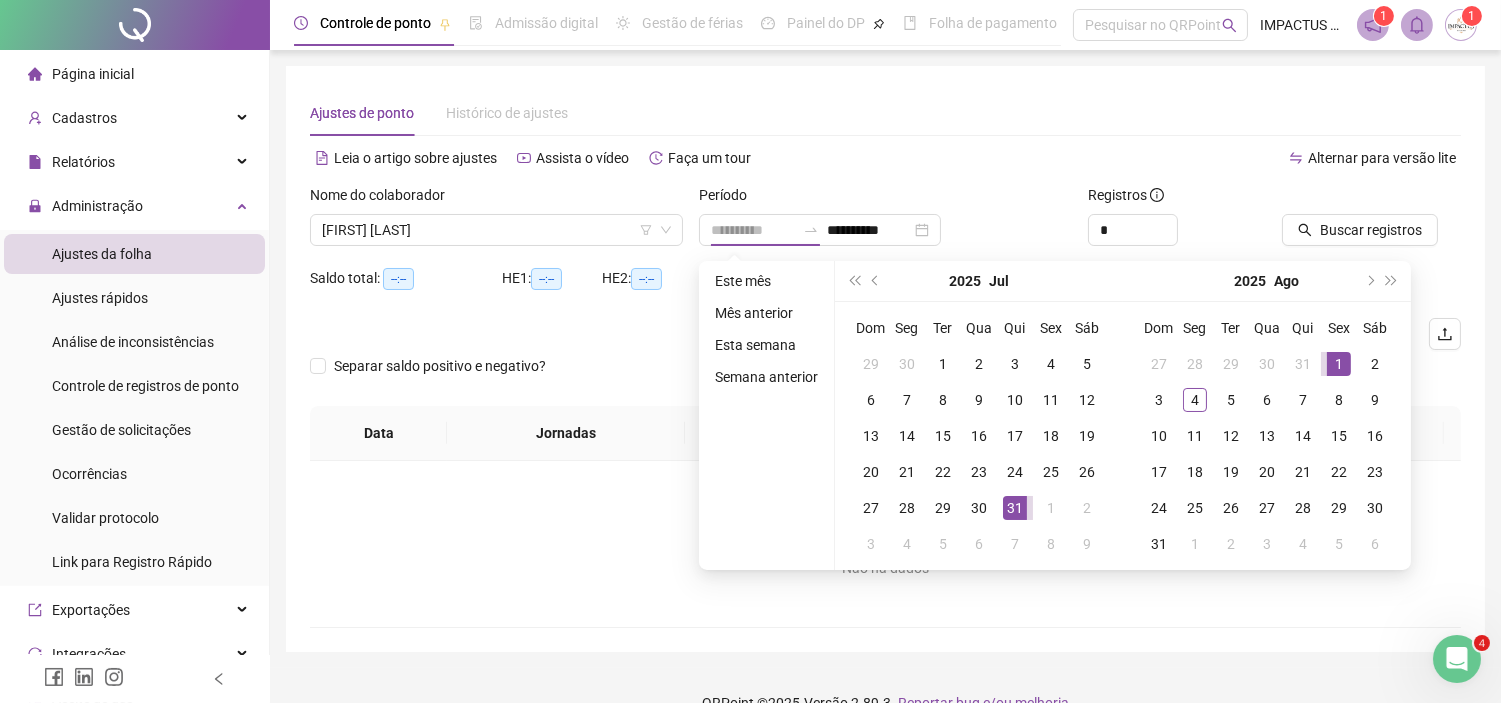 click on "1" at bounding box center [1339, 364] 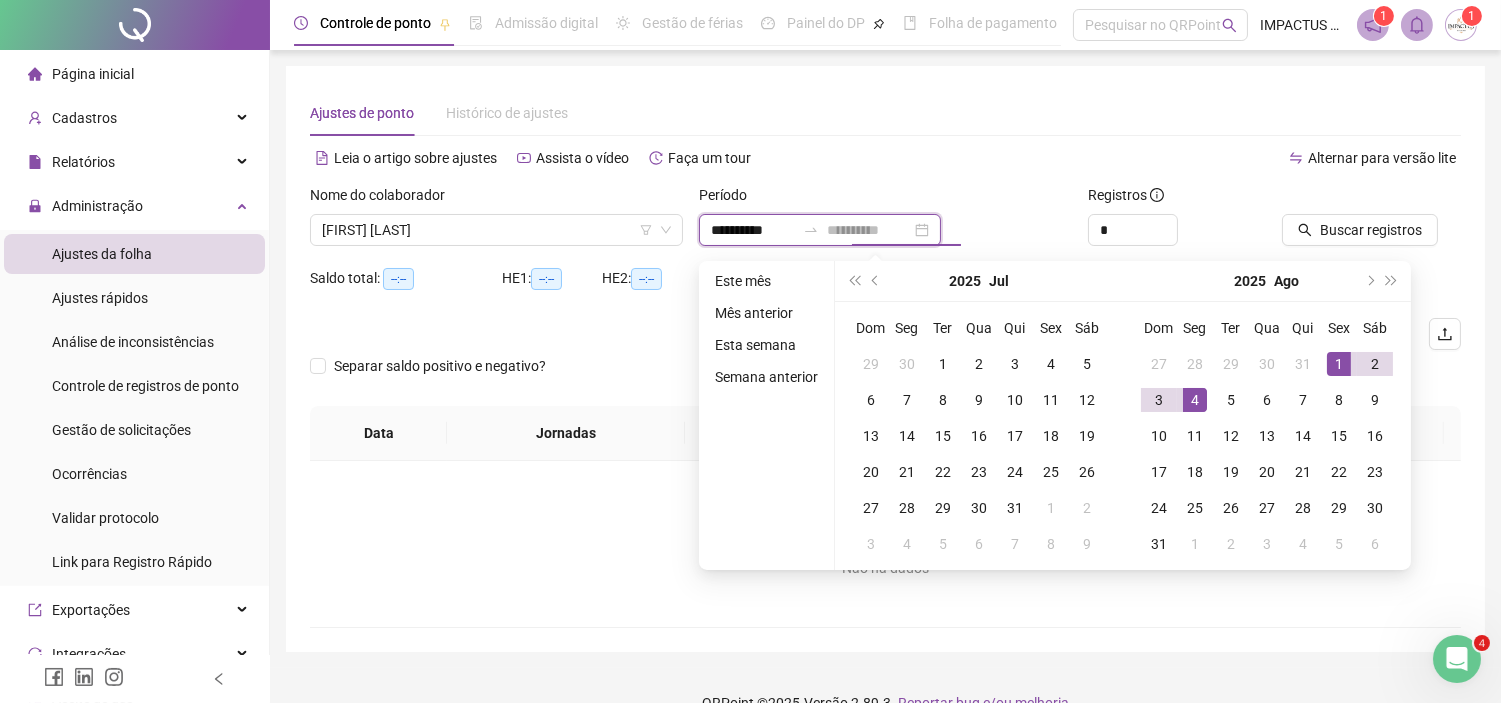 type on "**********" 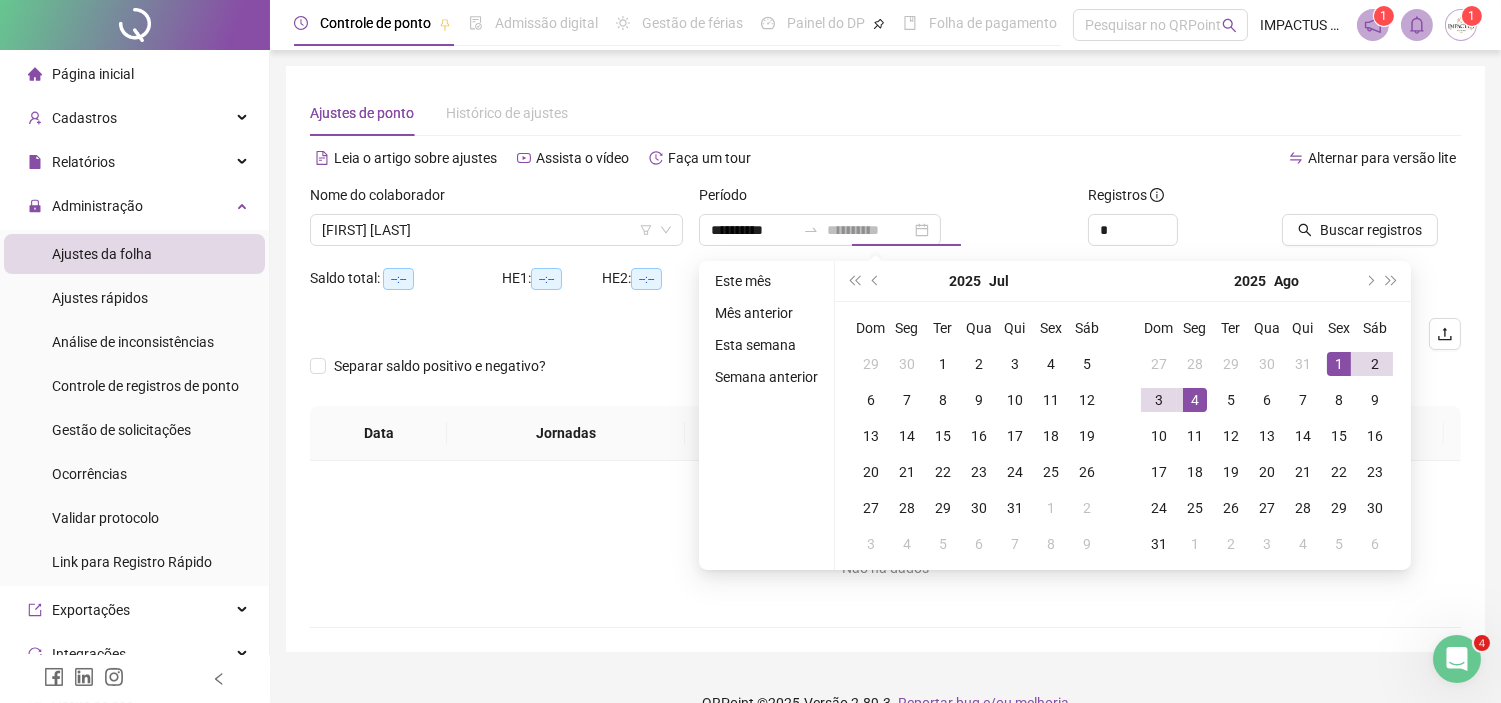 click on "4" at bounding box center (1195, 400) 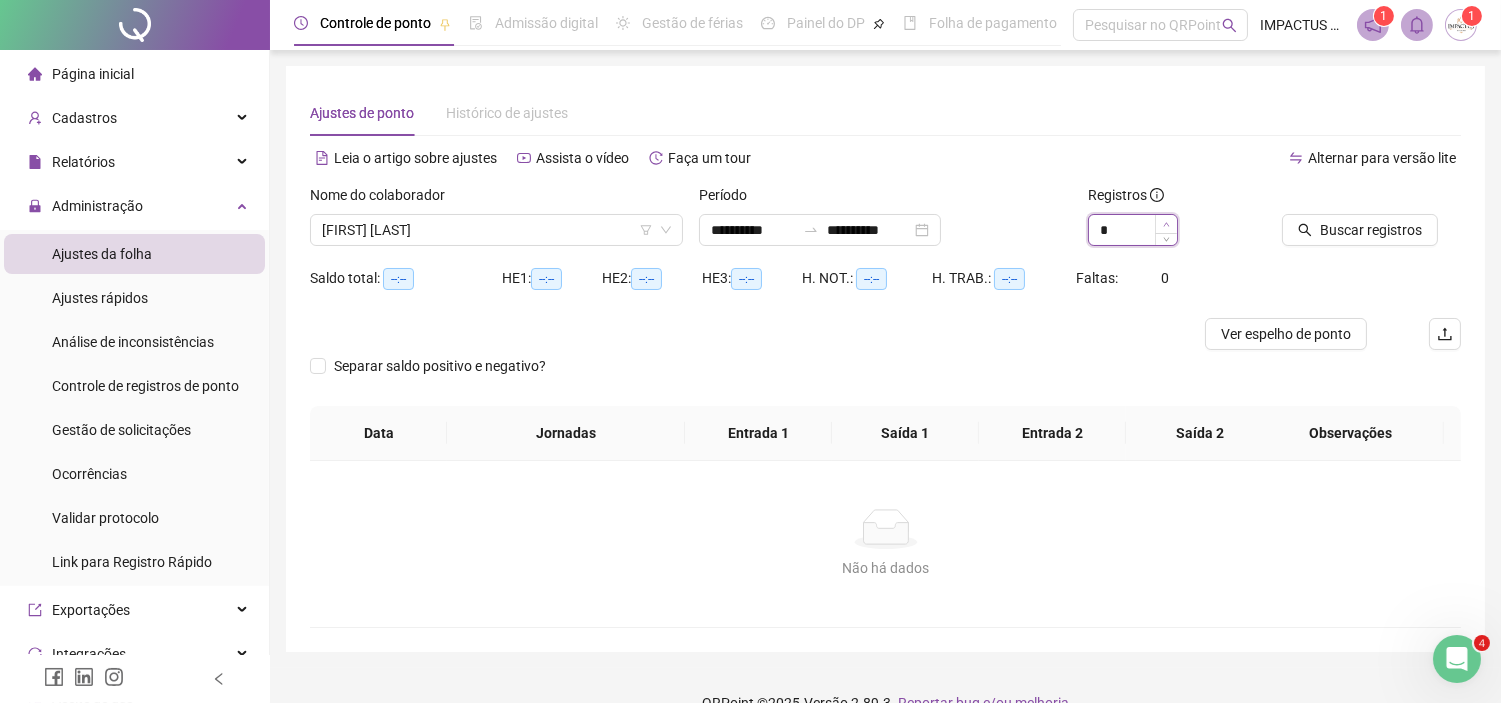 type on "*" 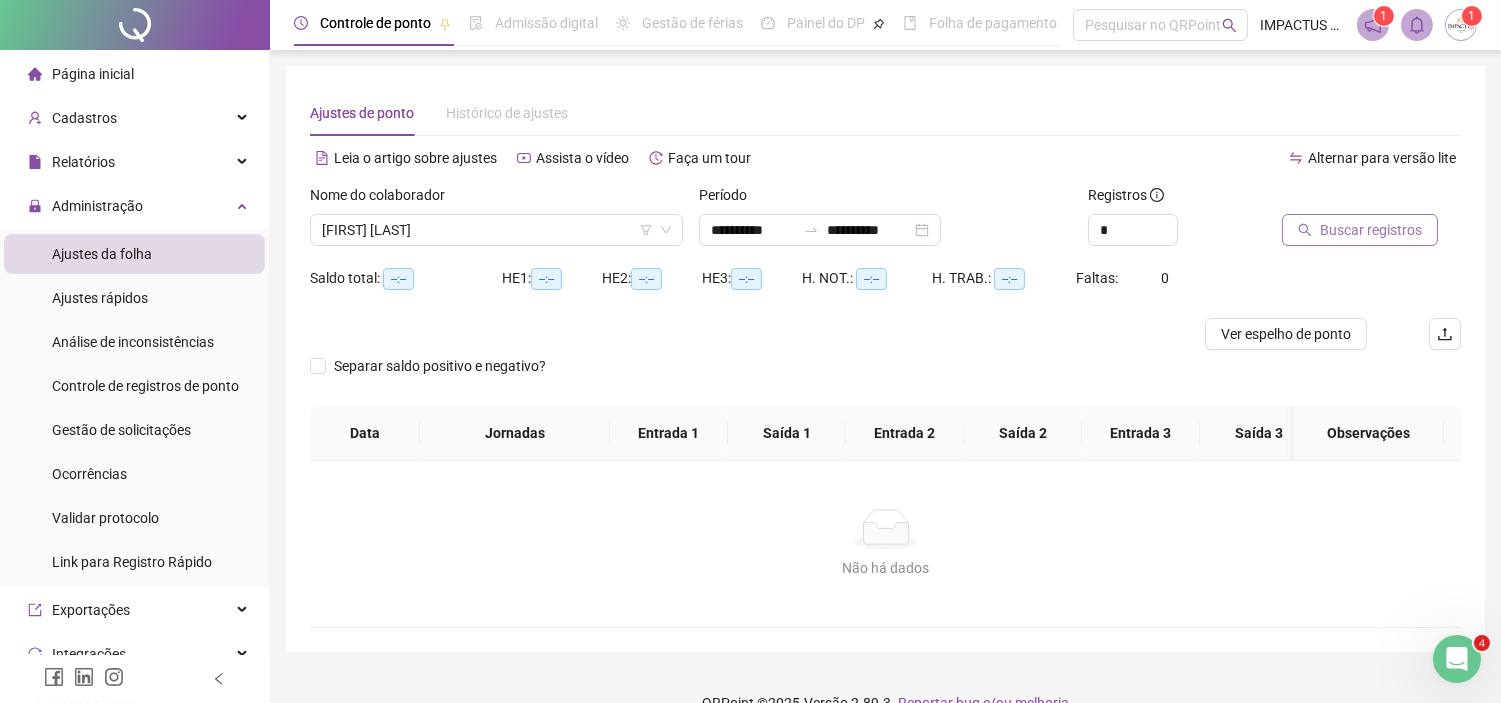 click on "Buscar registros" at bounding box center (1360, 230) 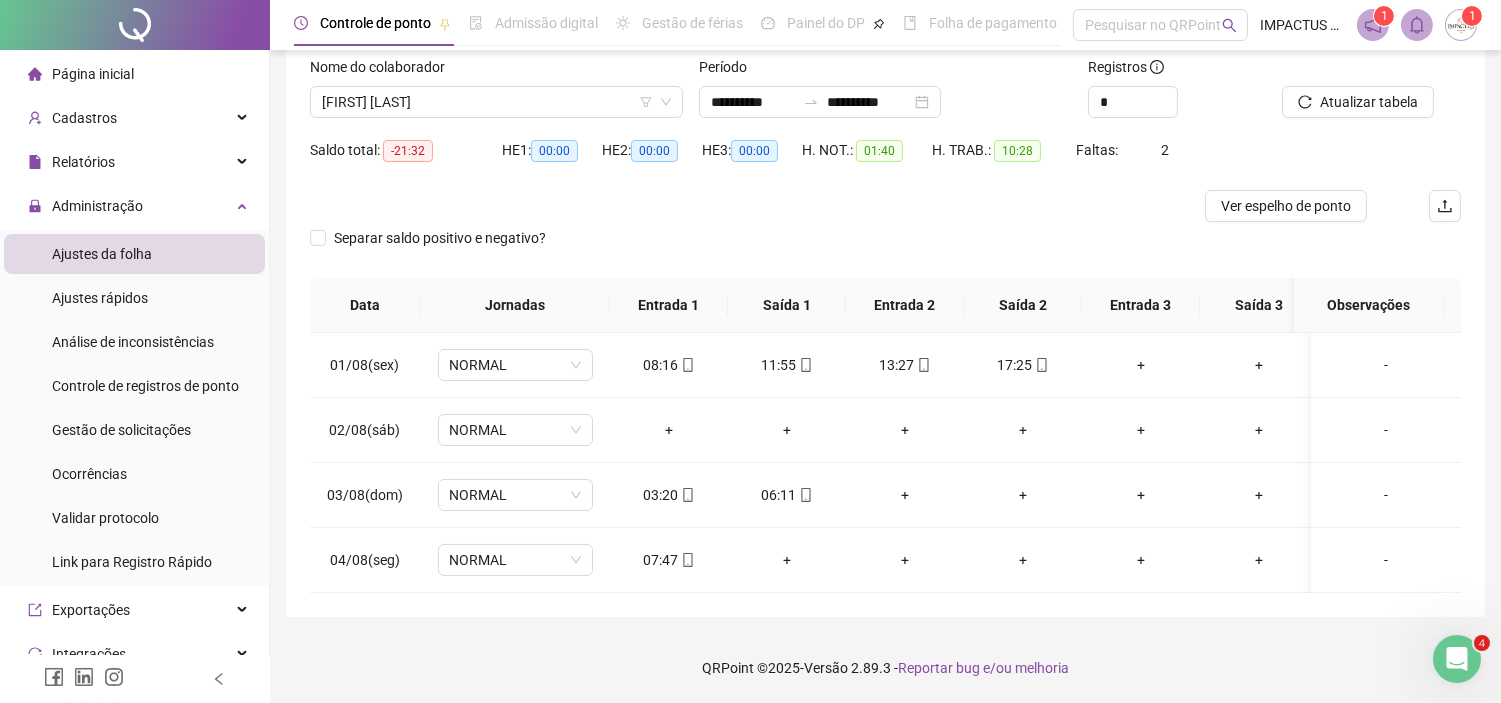 scroll, scrollTop: 0, scrollLeft: 0, axis: both 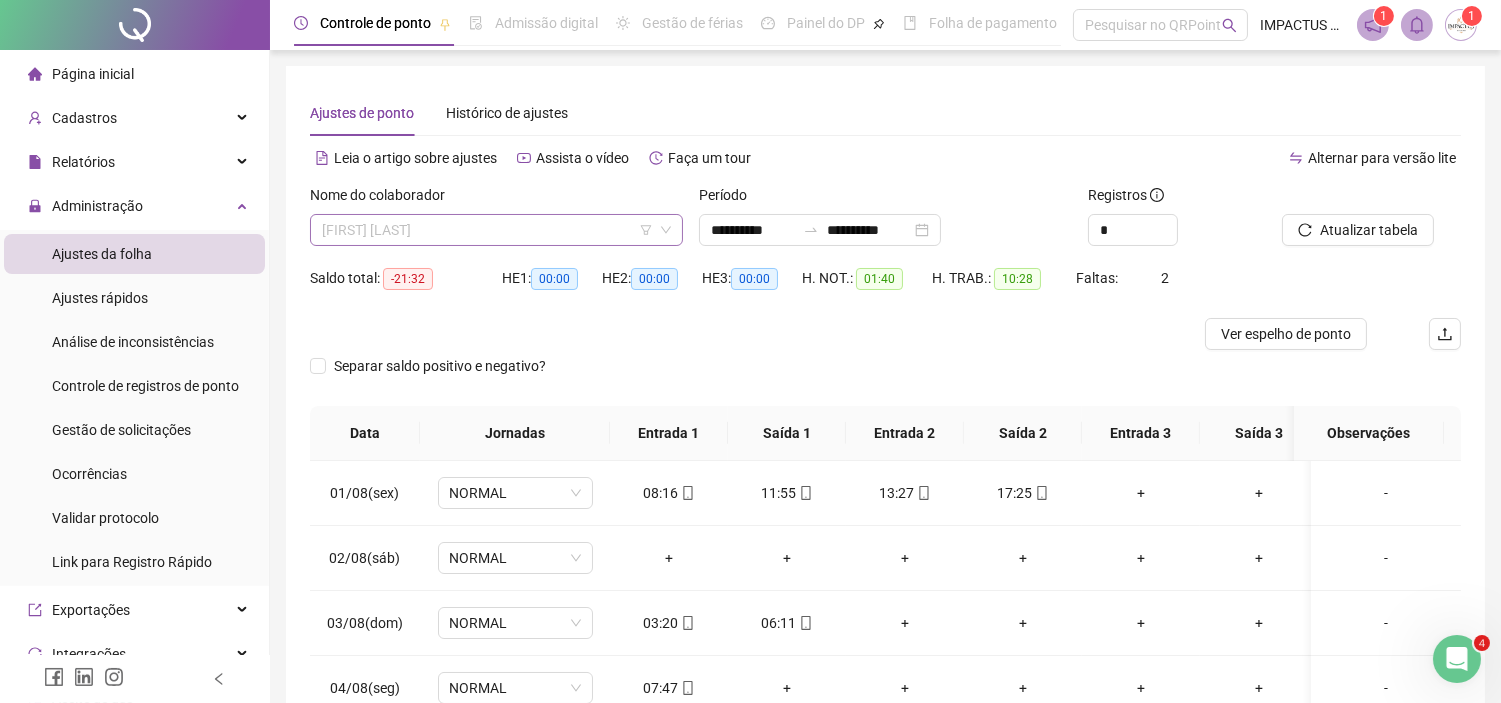 click on "[FIRST] [LAST]" at bounding box center (496, 230) 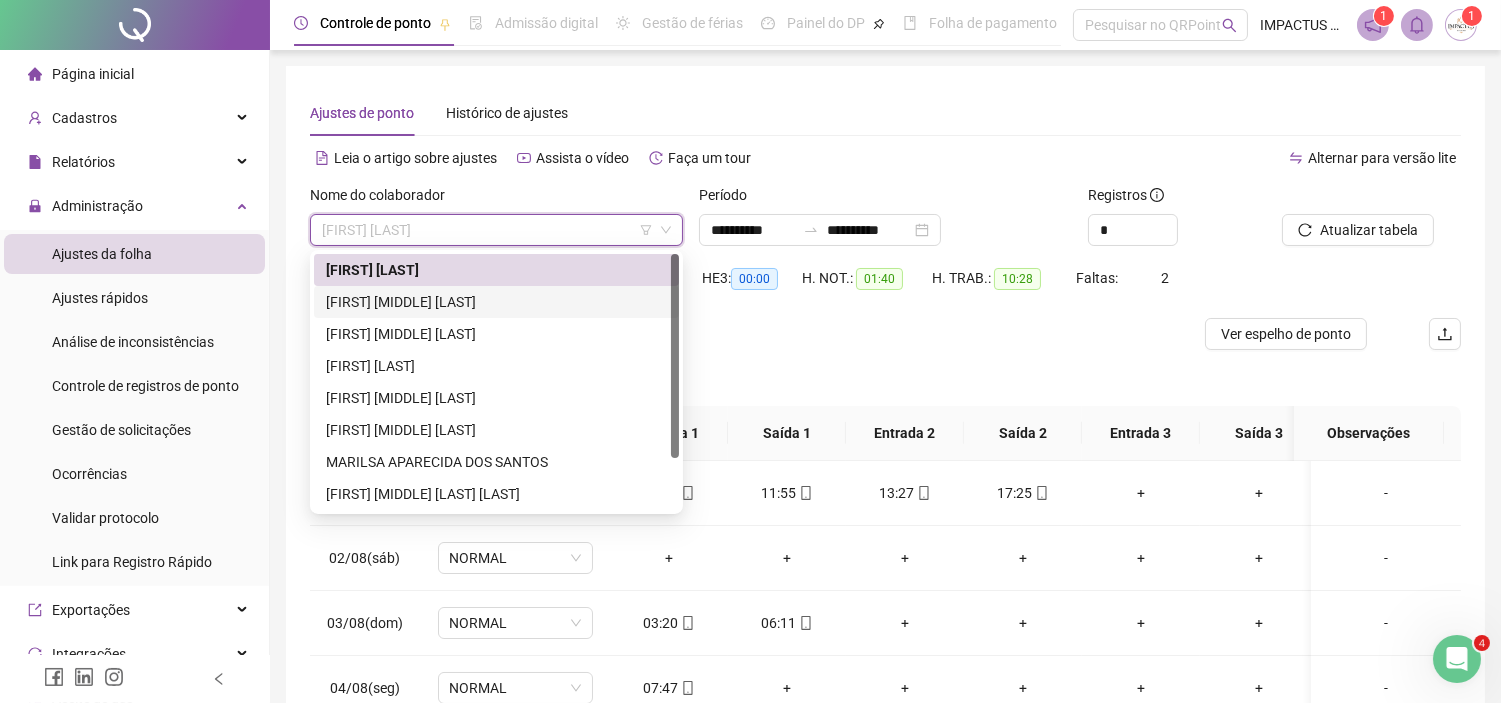 click on "[FIRST] [MIDDLE] [LAST]" at bounding box center (496, 302) 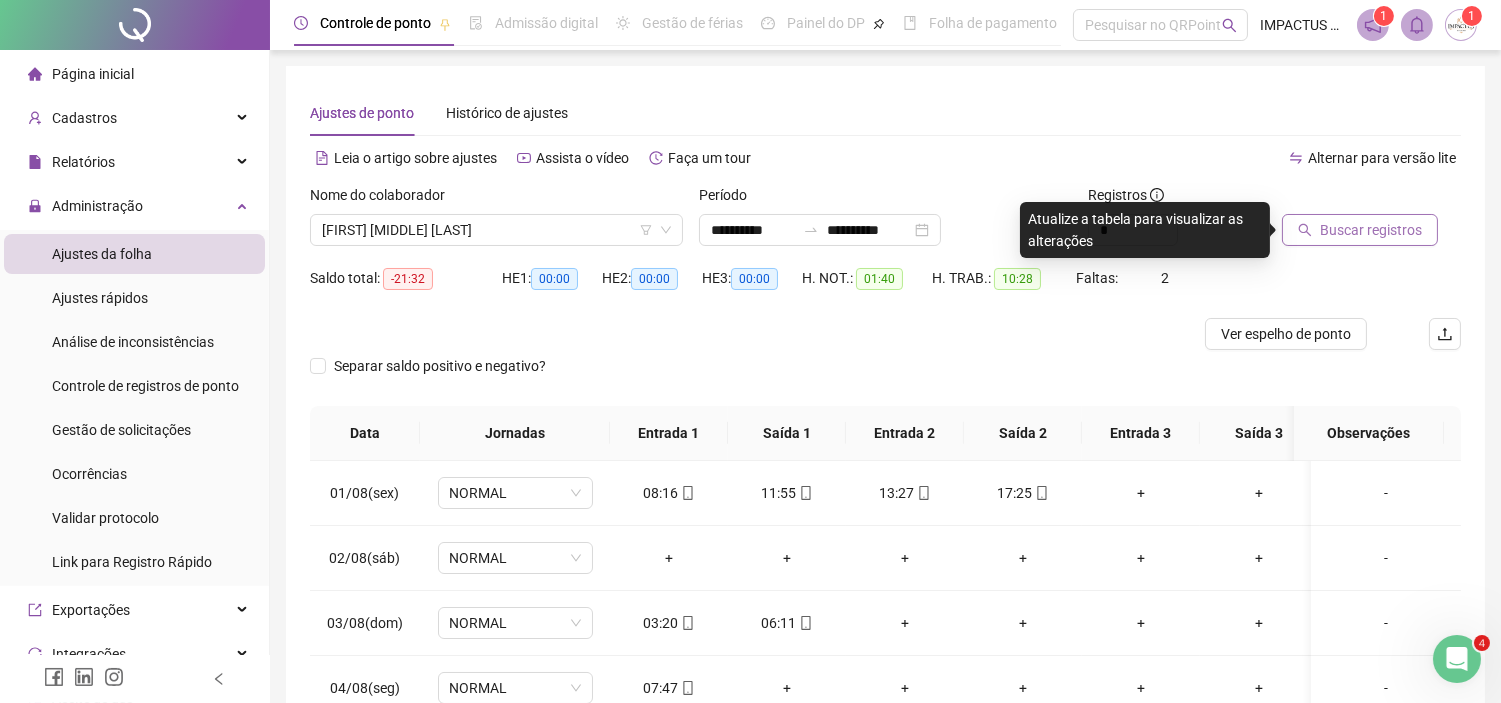 click on "Buscar registros" at bounding box center [1371, 230] 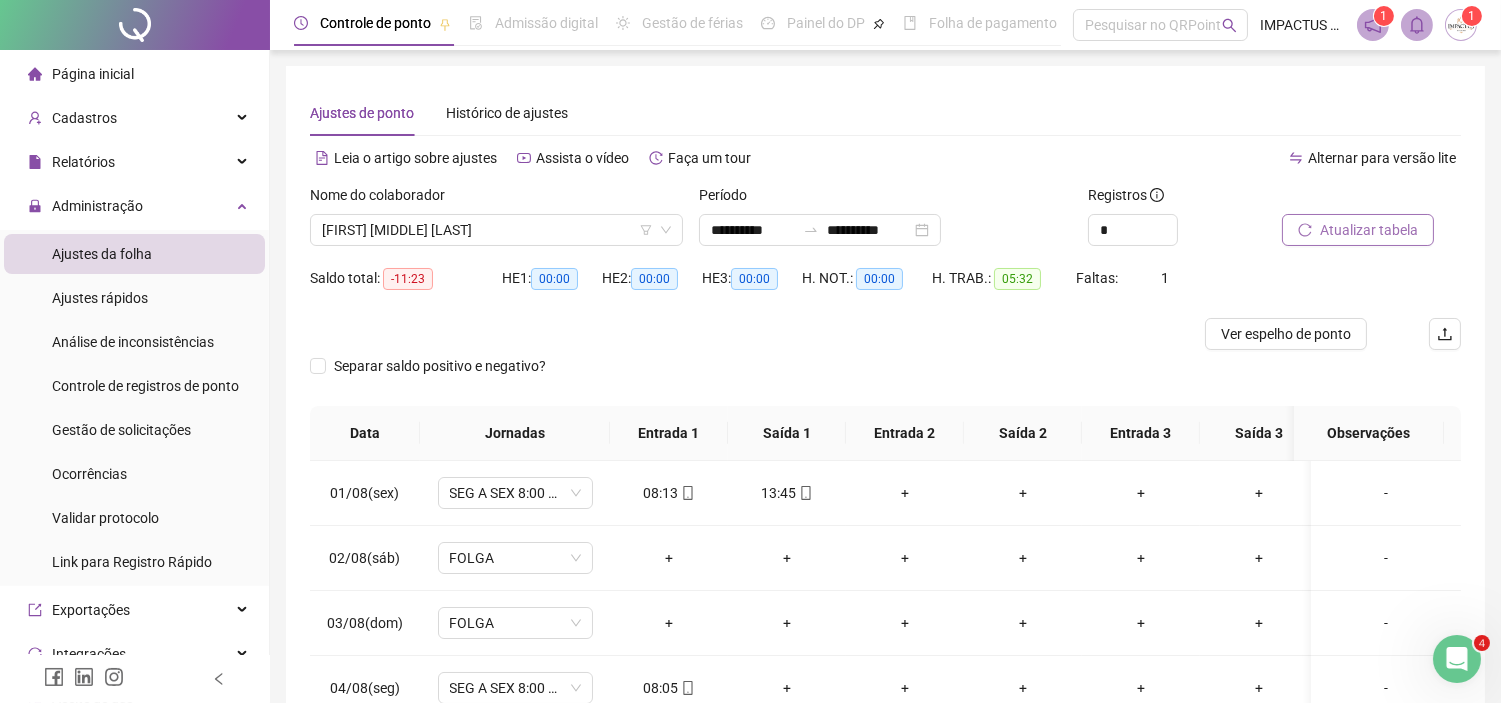 scroll, scrollTop: 144, scrollLeft: 0, axis: vertical 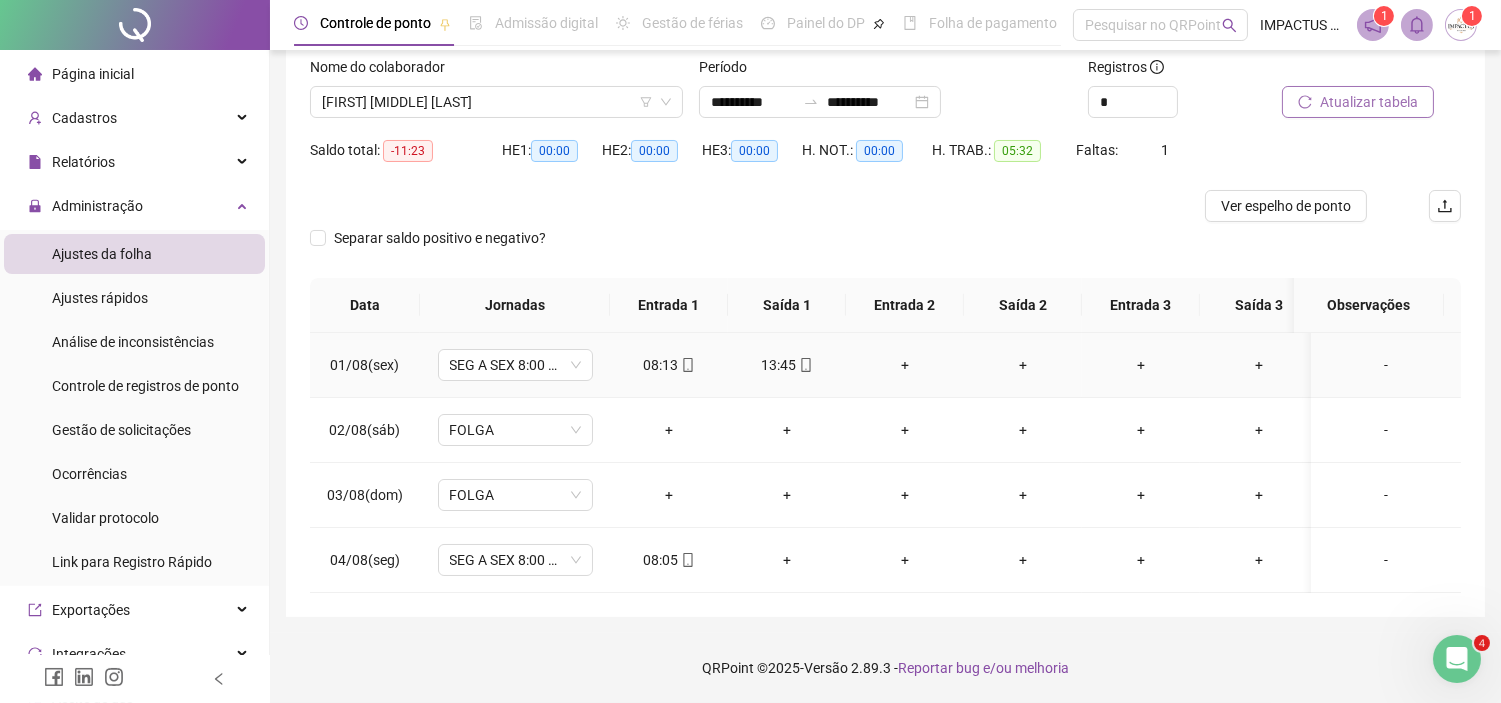 click on "+" at bounding box center [905, 365] 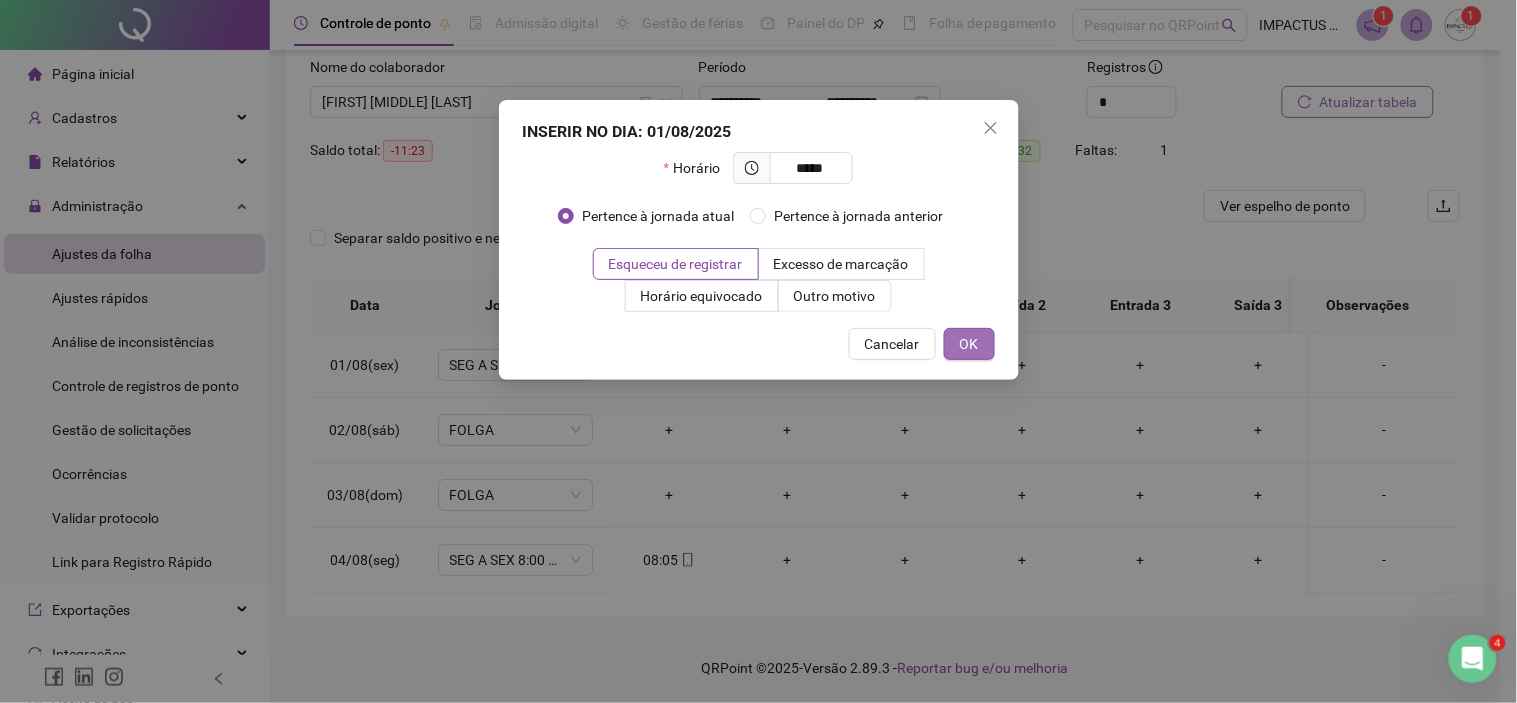 type on "*****" 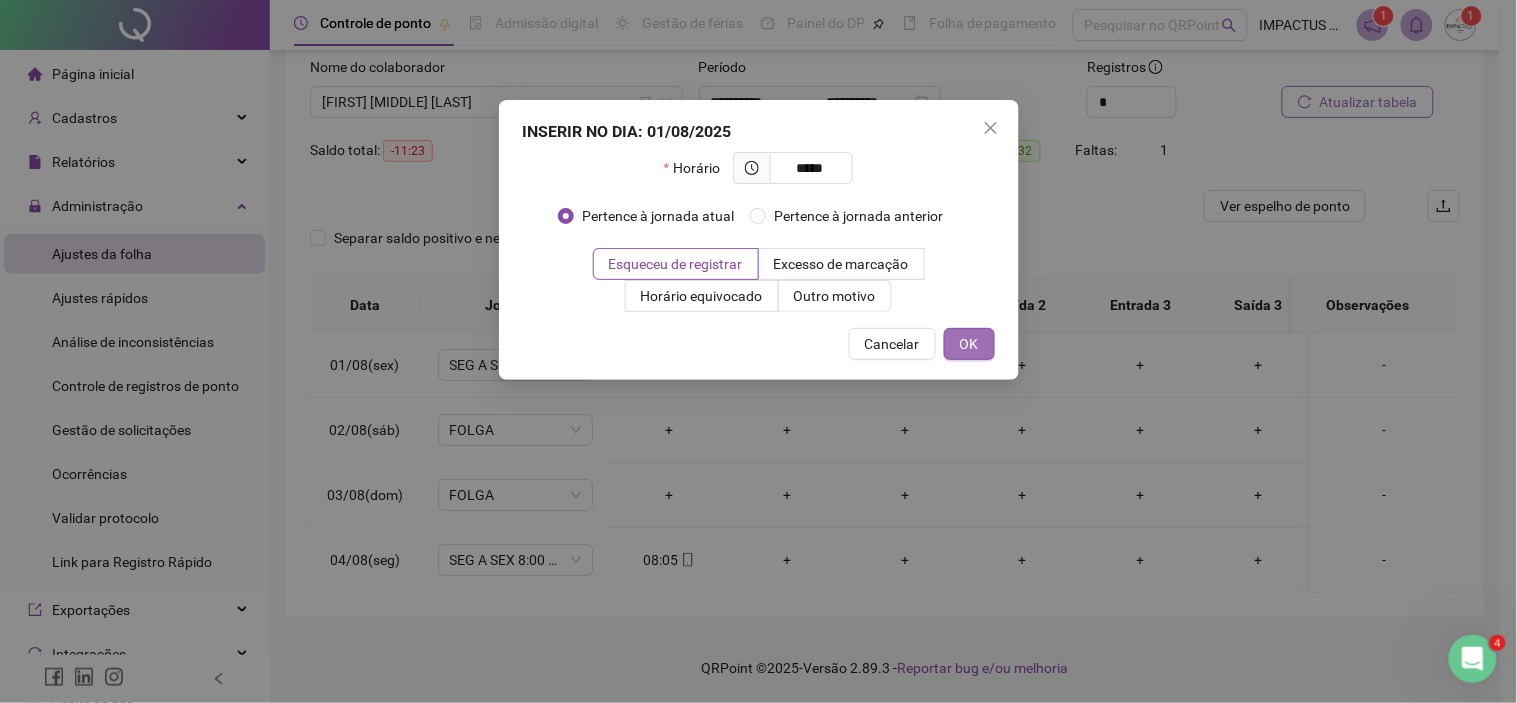 click on "OK" at bounding box center [969, 344] 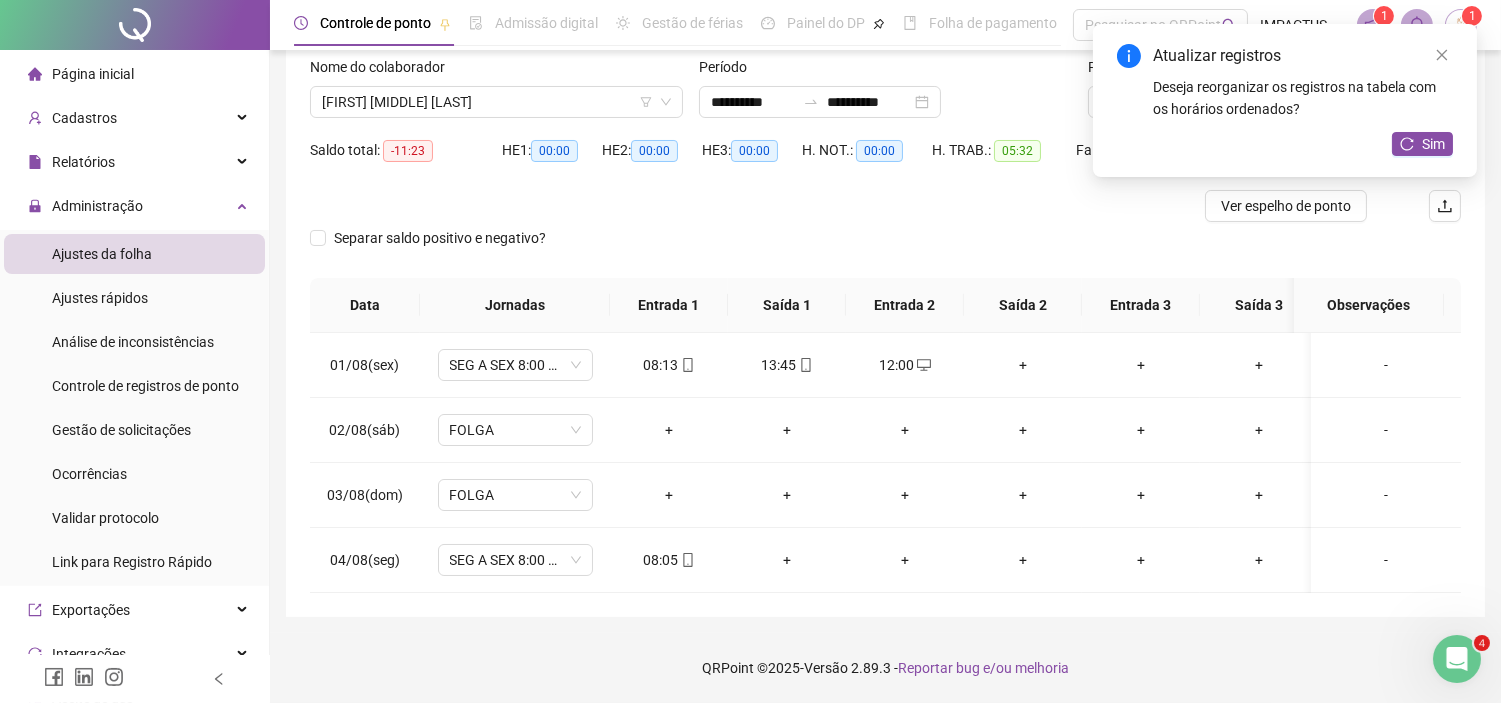 click on "+" at bounding box center [1023, 365] 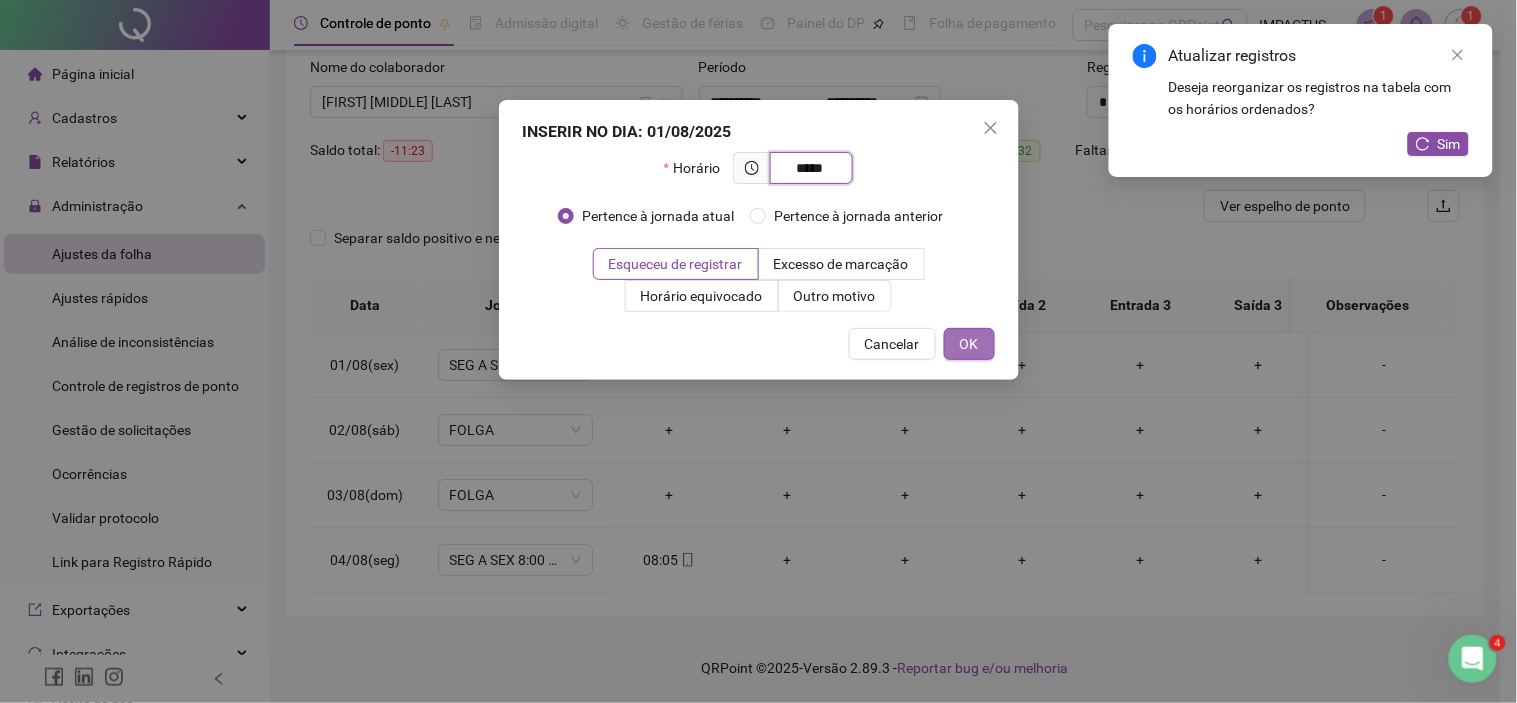 type on "*****" 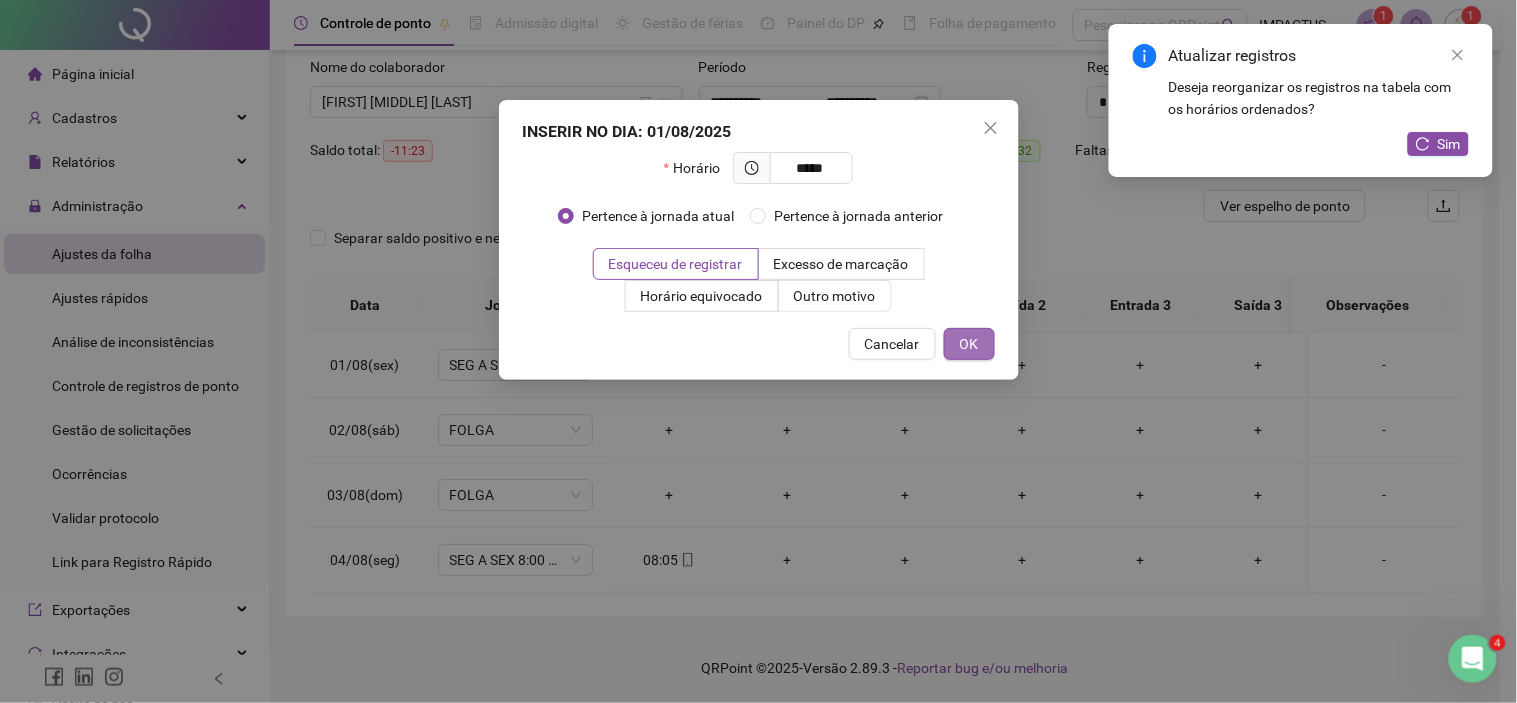 click on "OK" at bounding box center [969, 344] 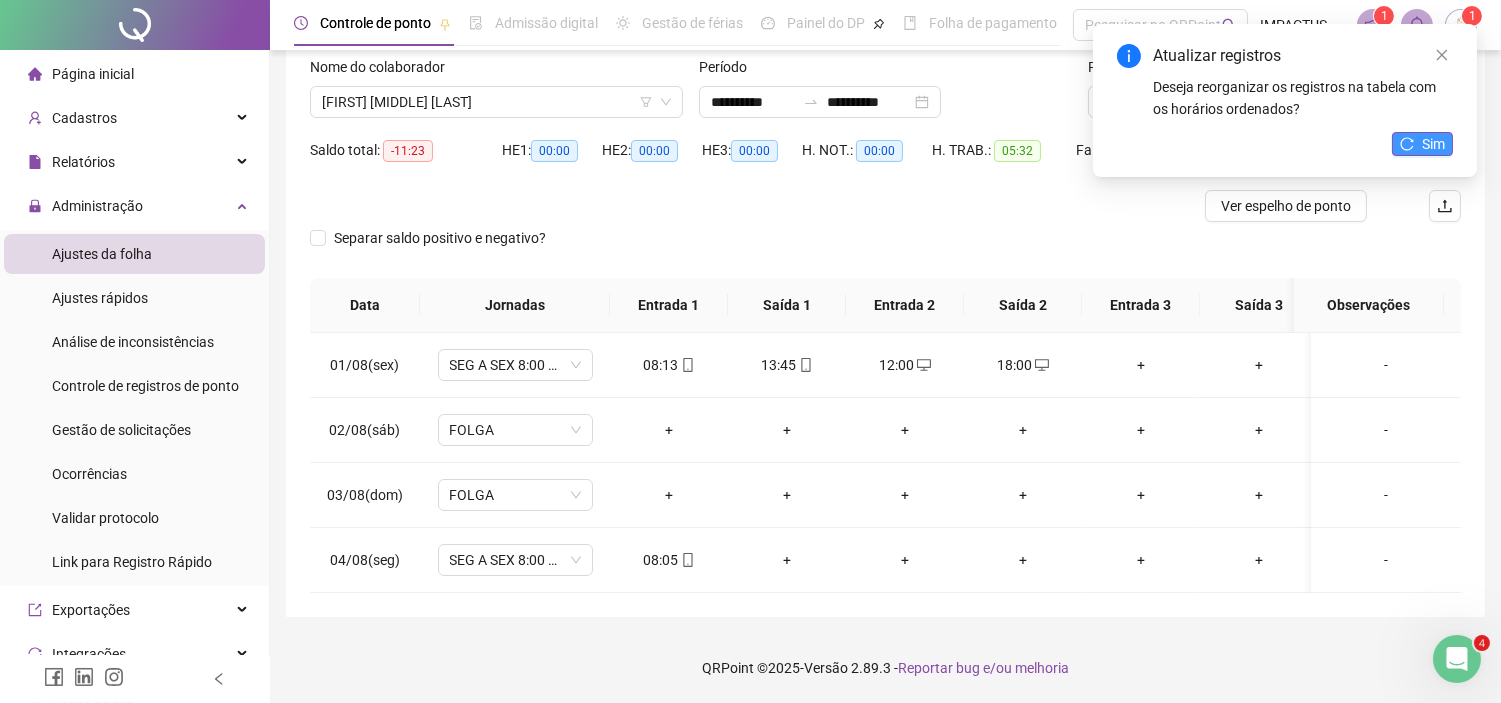 click on "Sim" at bounding box center [1433, 144] 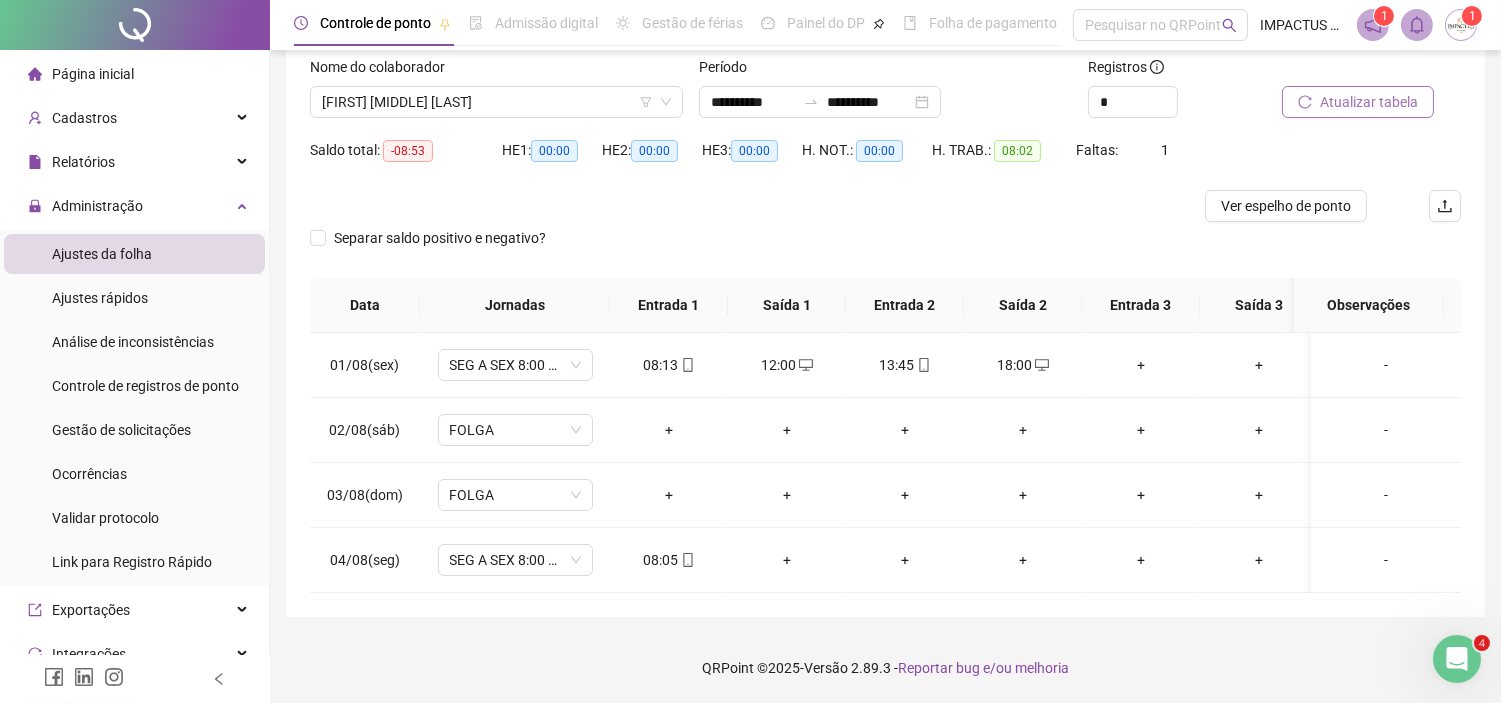 scroll, scrollTop: 0, scrollLeft: 0, axis: both 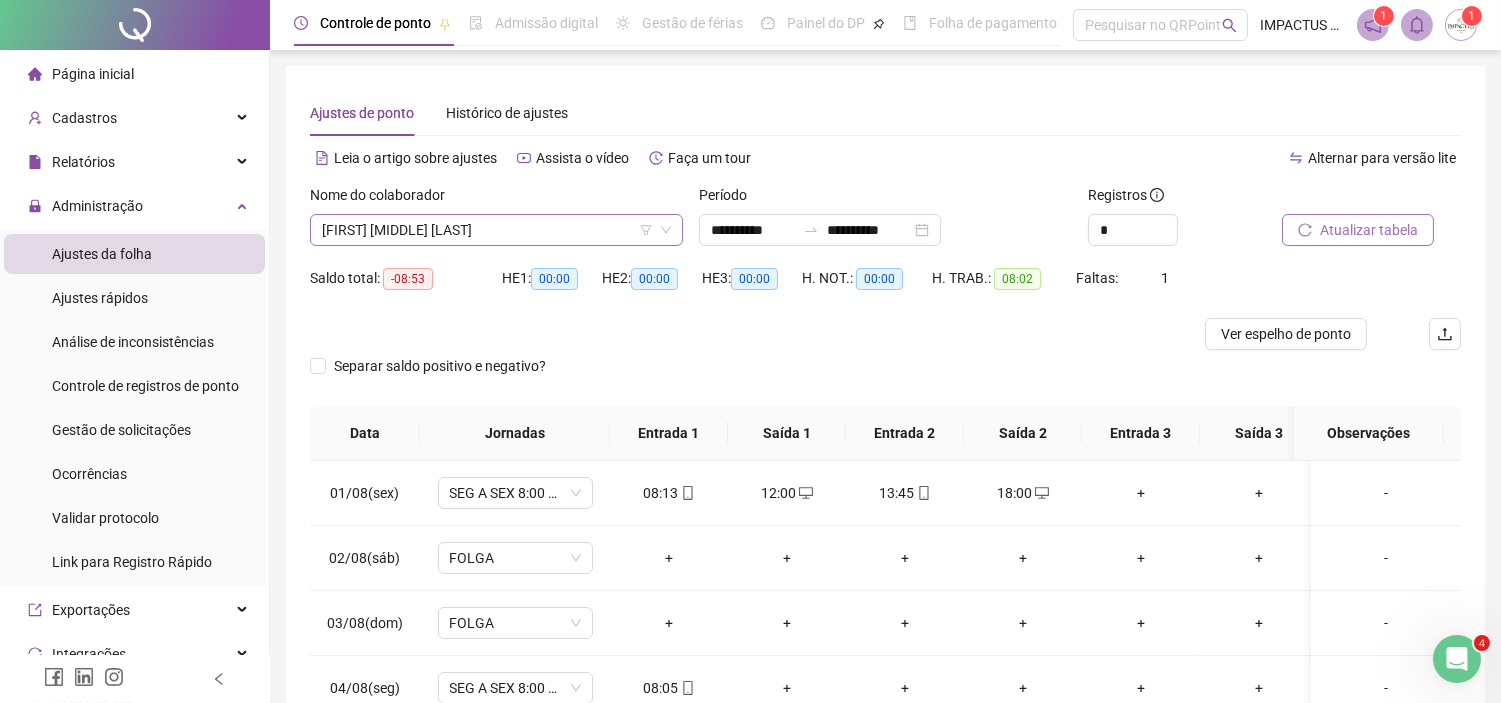 click on "[FIRST] [MIDDLE] [LAST]" at bounding box center (496, 230) 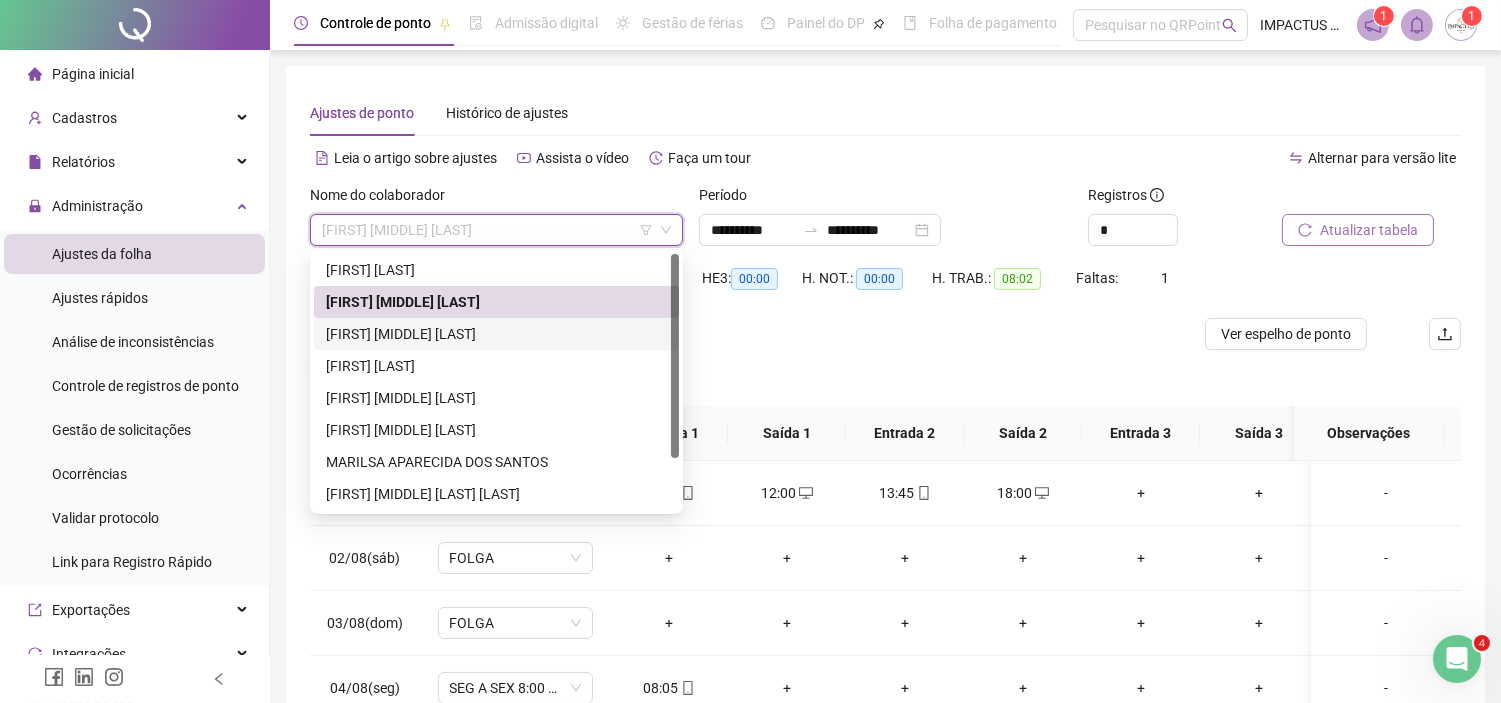 click on "[FIRST] [MIDDLE] [LAST]" at bounding box center (496, 334) 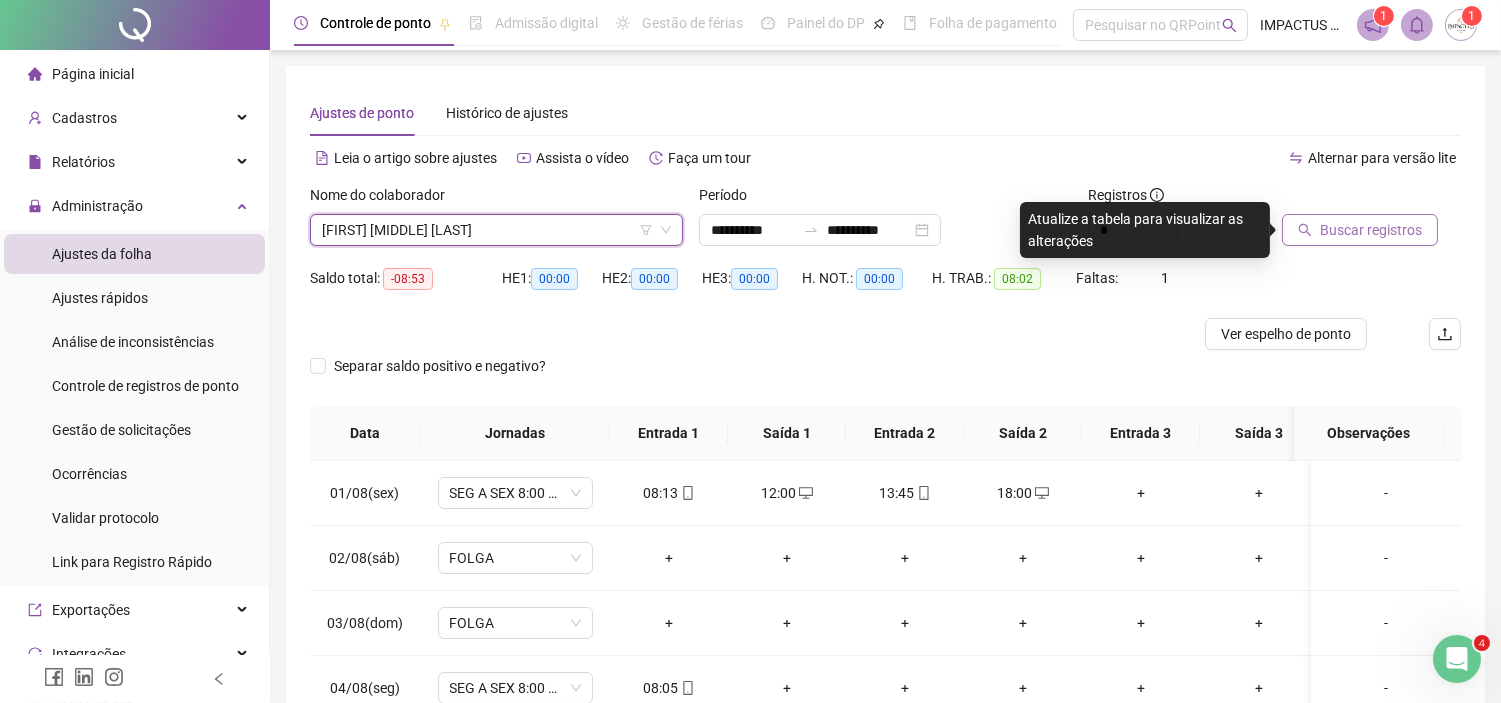 click on "Buscar registros" at bounding box center (1371, 230) 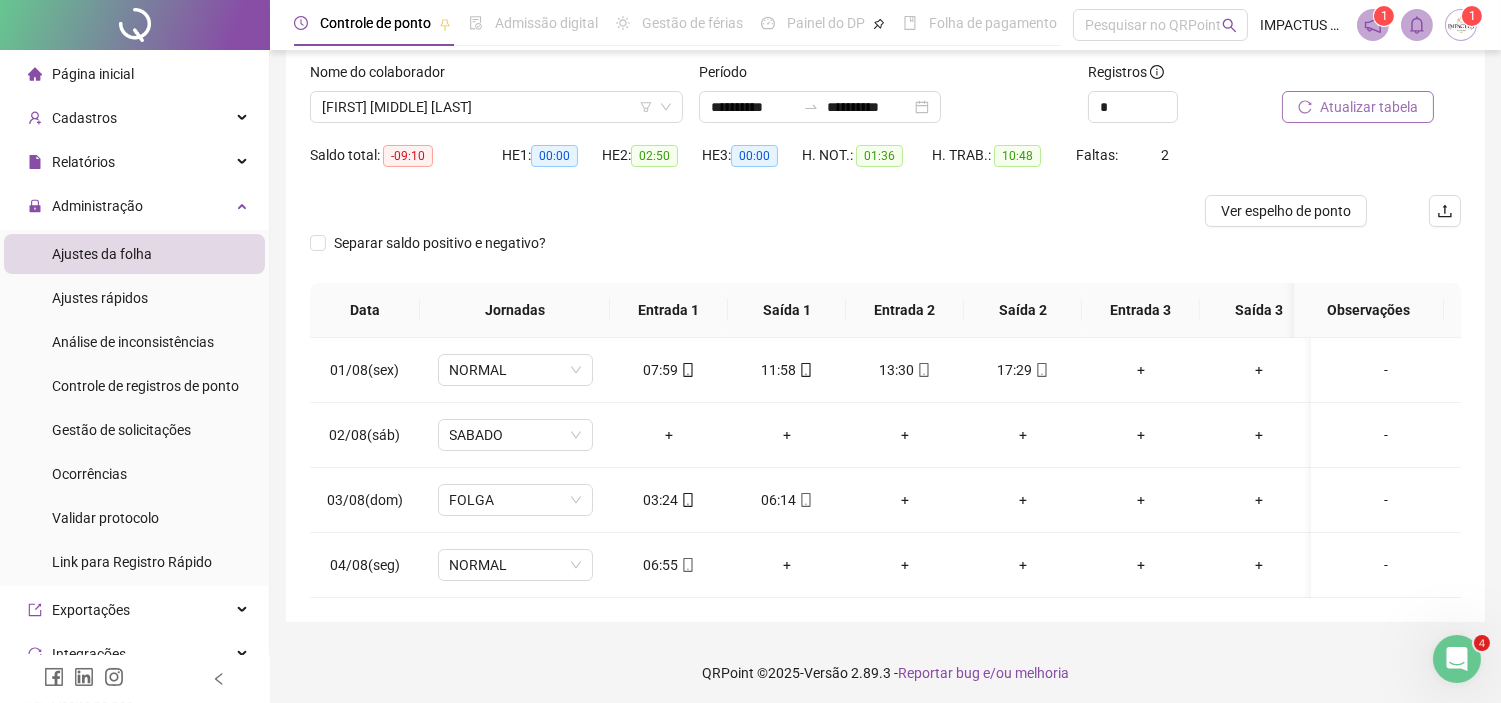 scroll, scrollTop: 130, scrollLeft: 0, axis: vertical 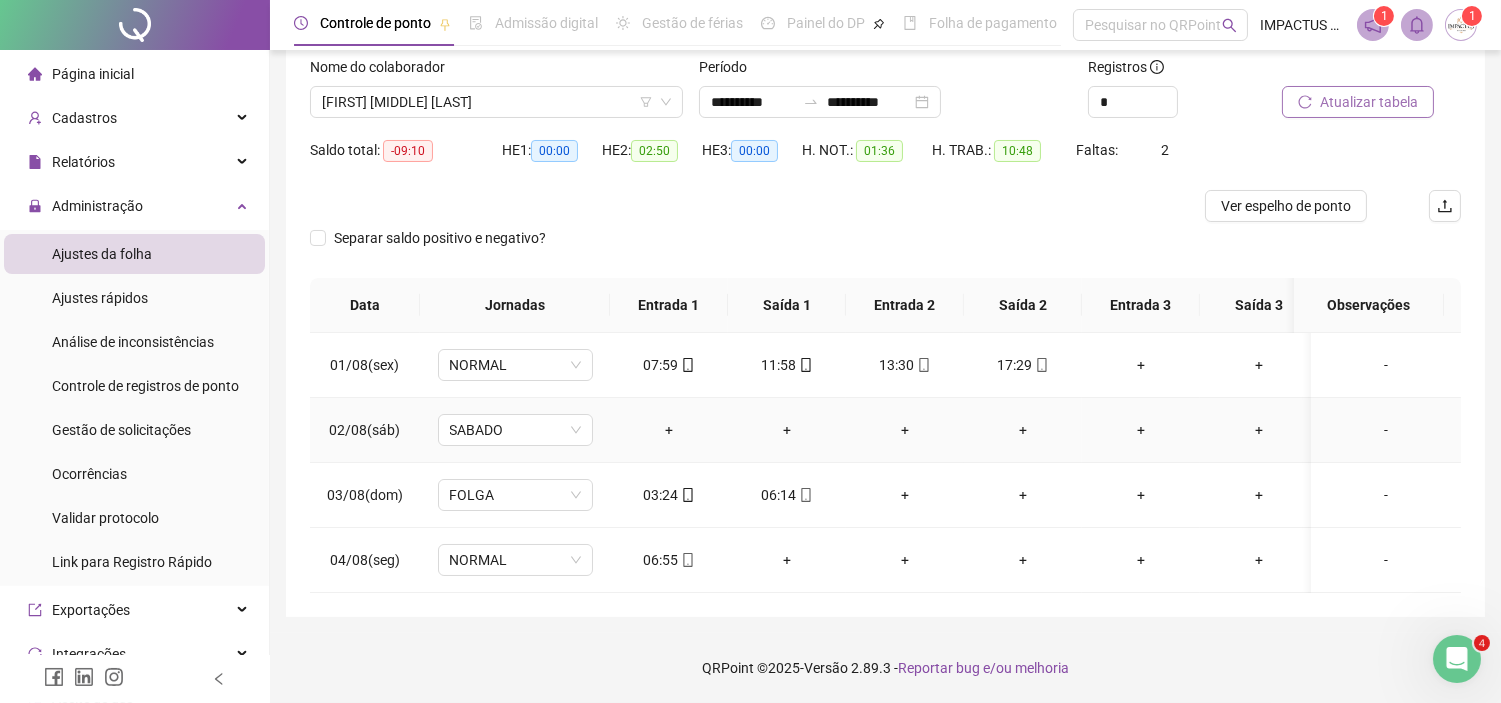 click on "-" at bounding box center [1386, 430] 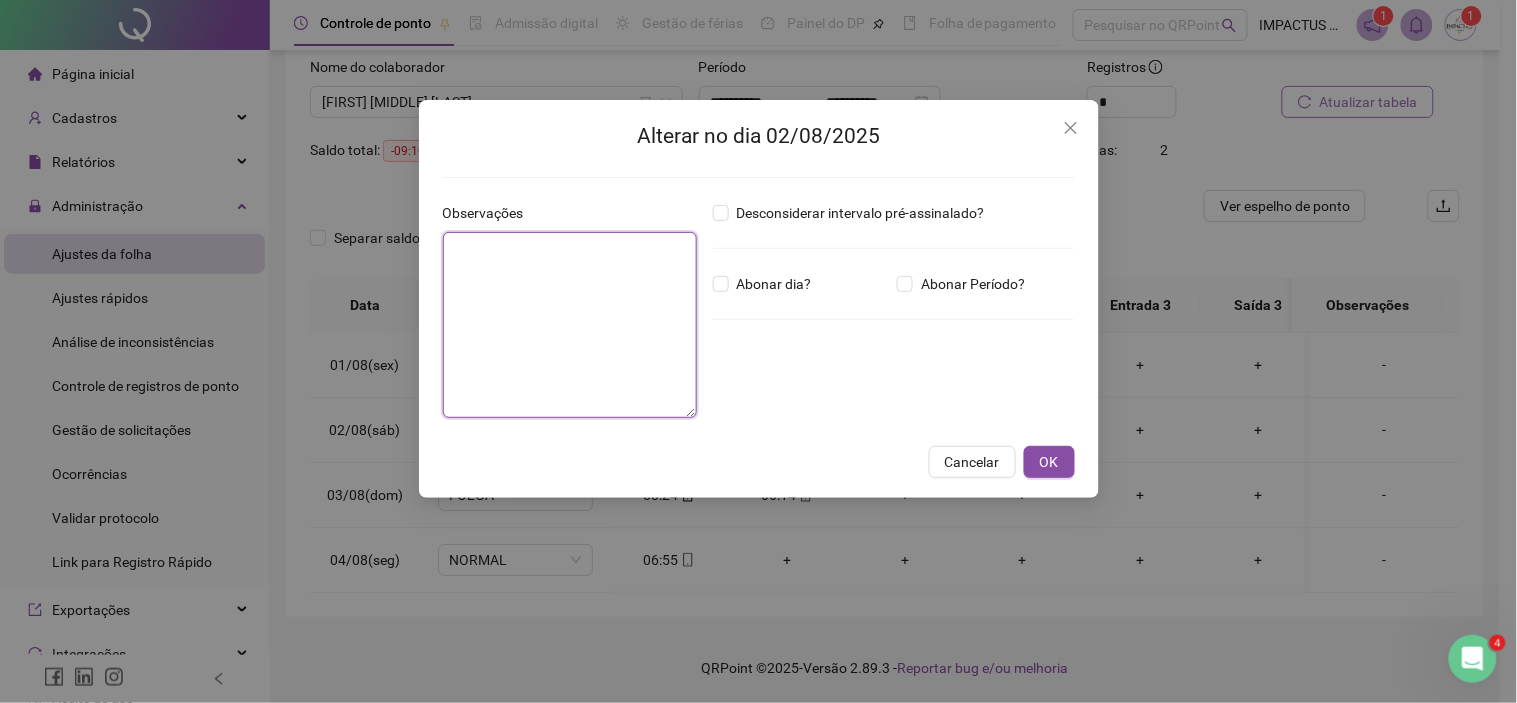 click at bounding box center [570, 325] 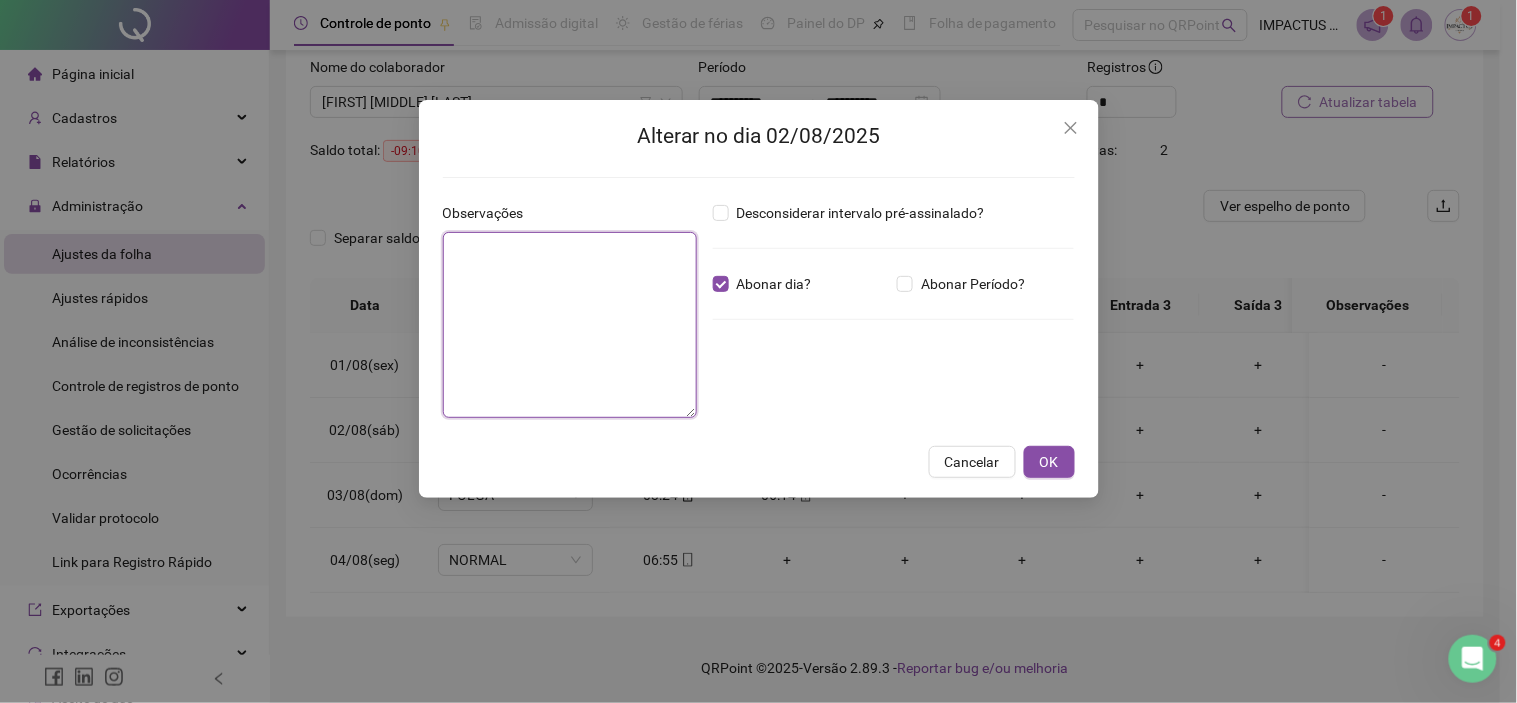 click at bounding box center [570, 325] 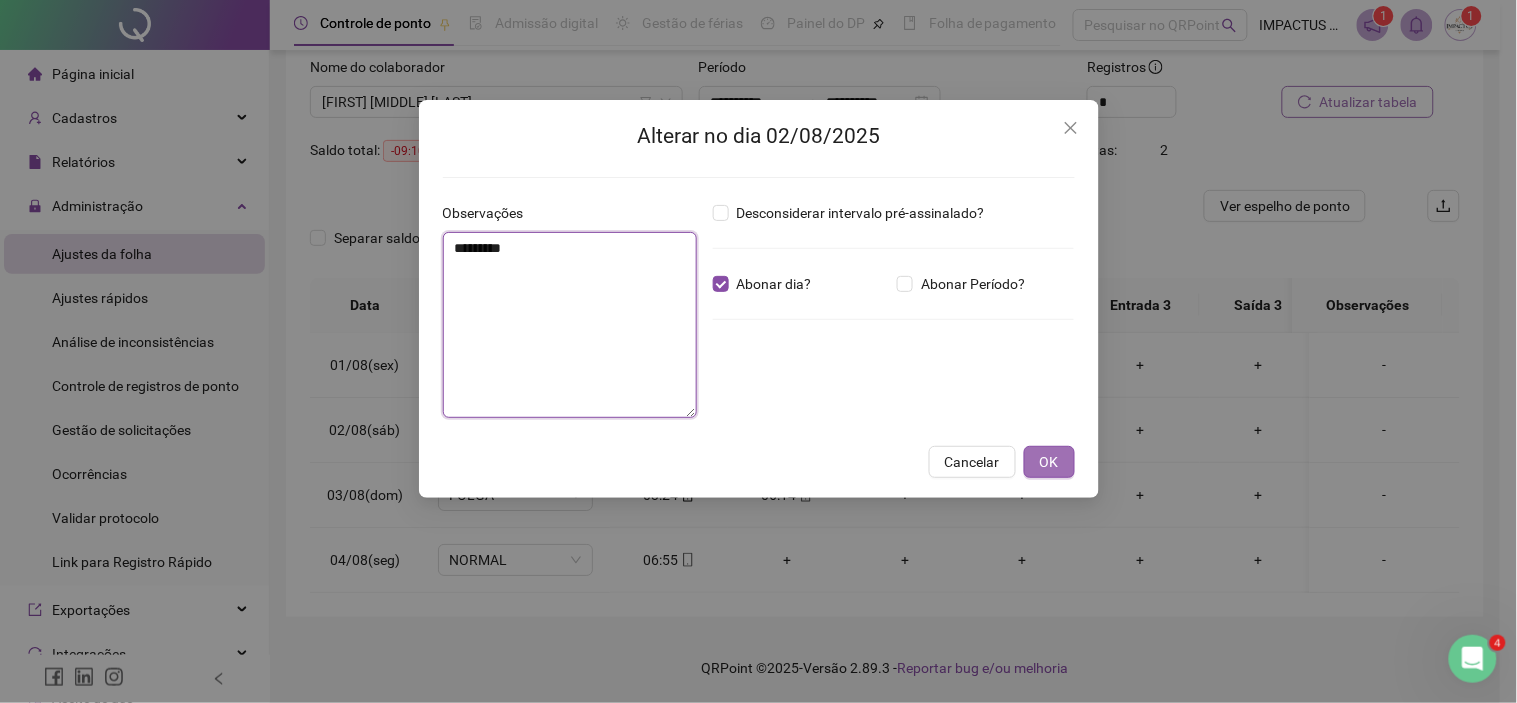 type on "*********" 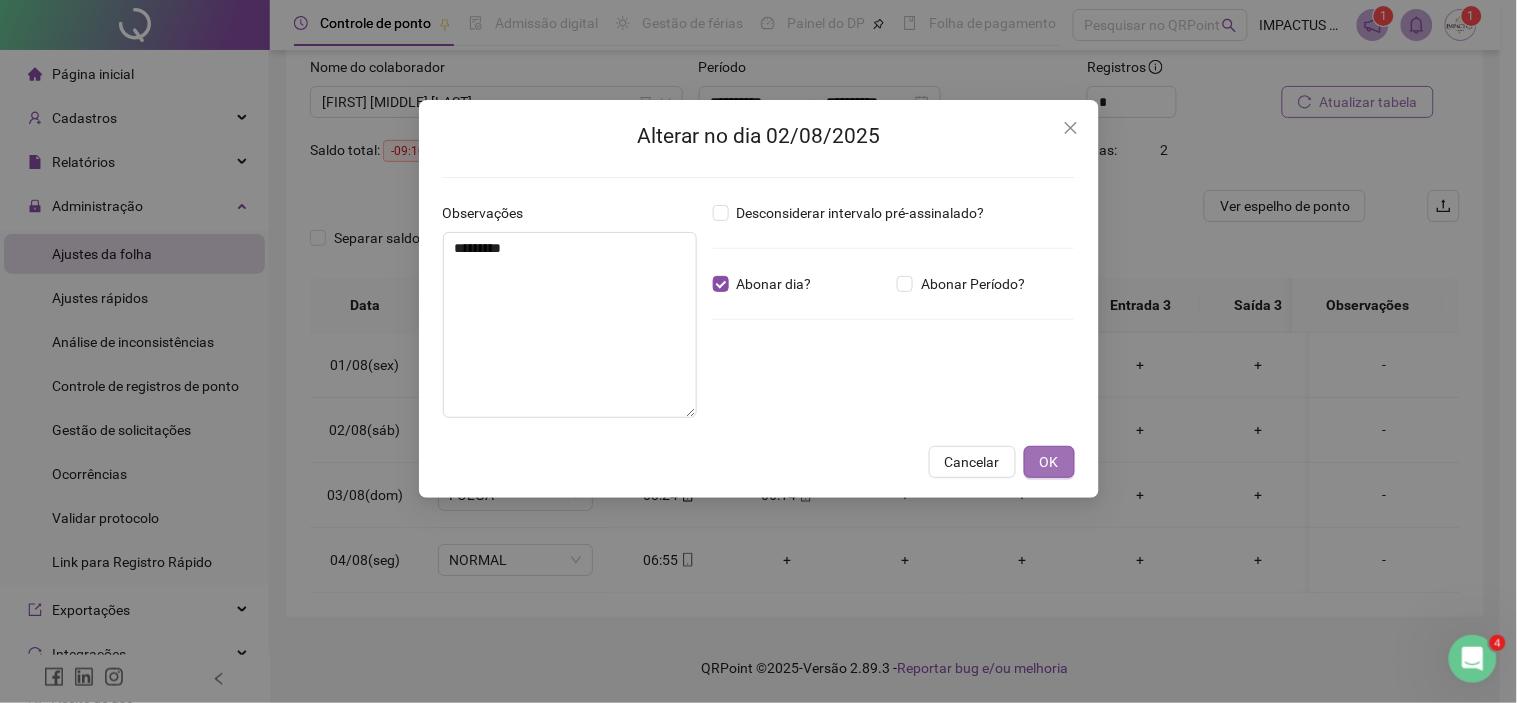 click on "OK" at bounding box center (1049, 462) 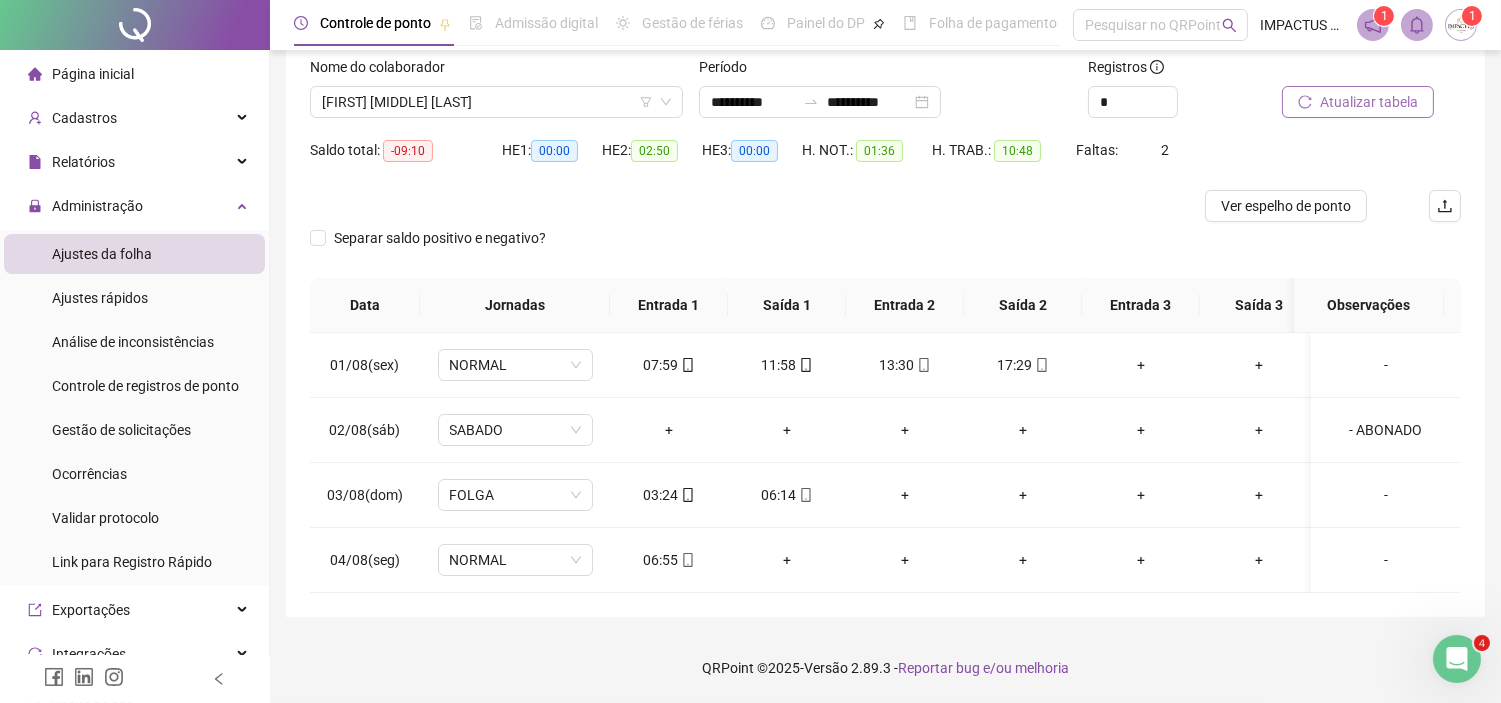 scroll, scrollTop: 0, scrollLeft: 0, axis: both 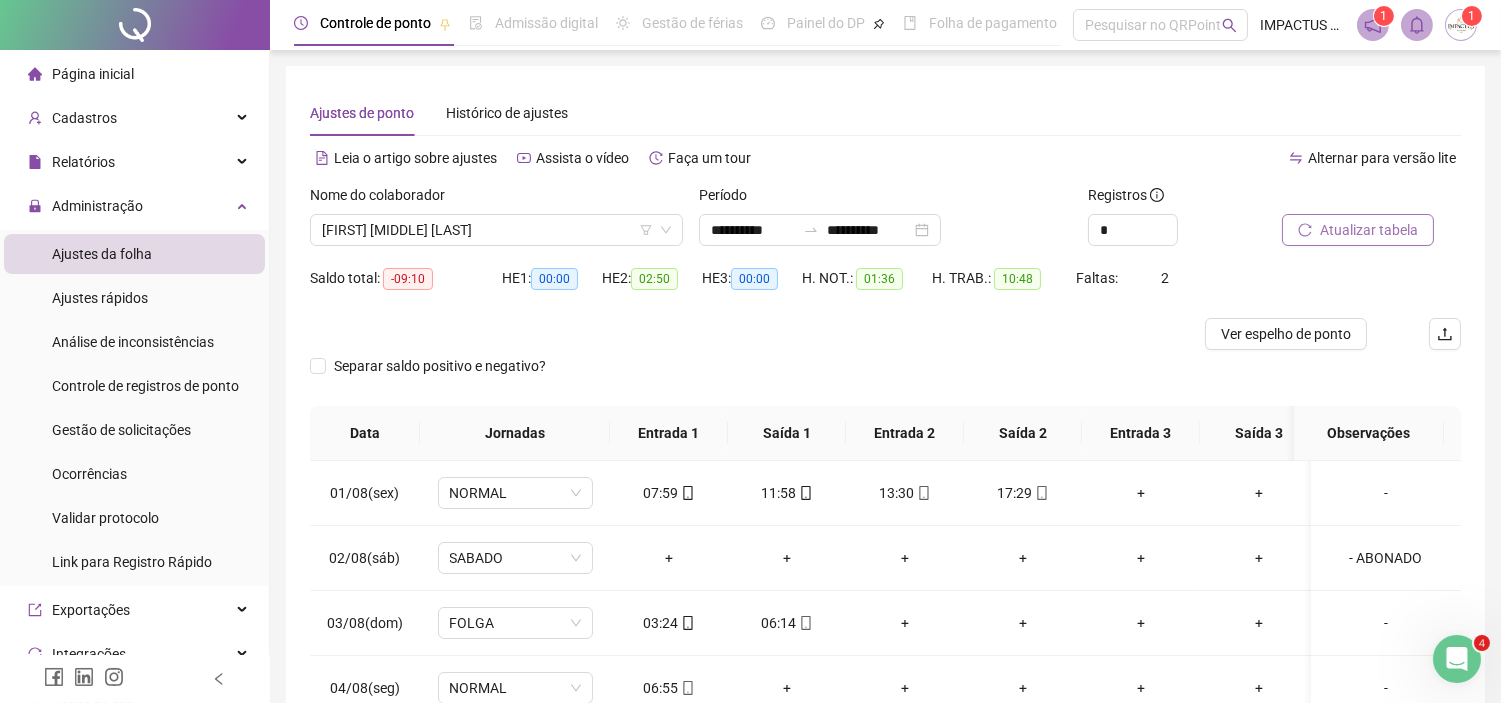 click on "Atualizar tabela" at bounding box center (1369, 230) 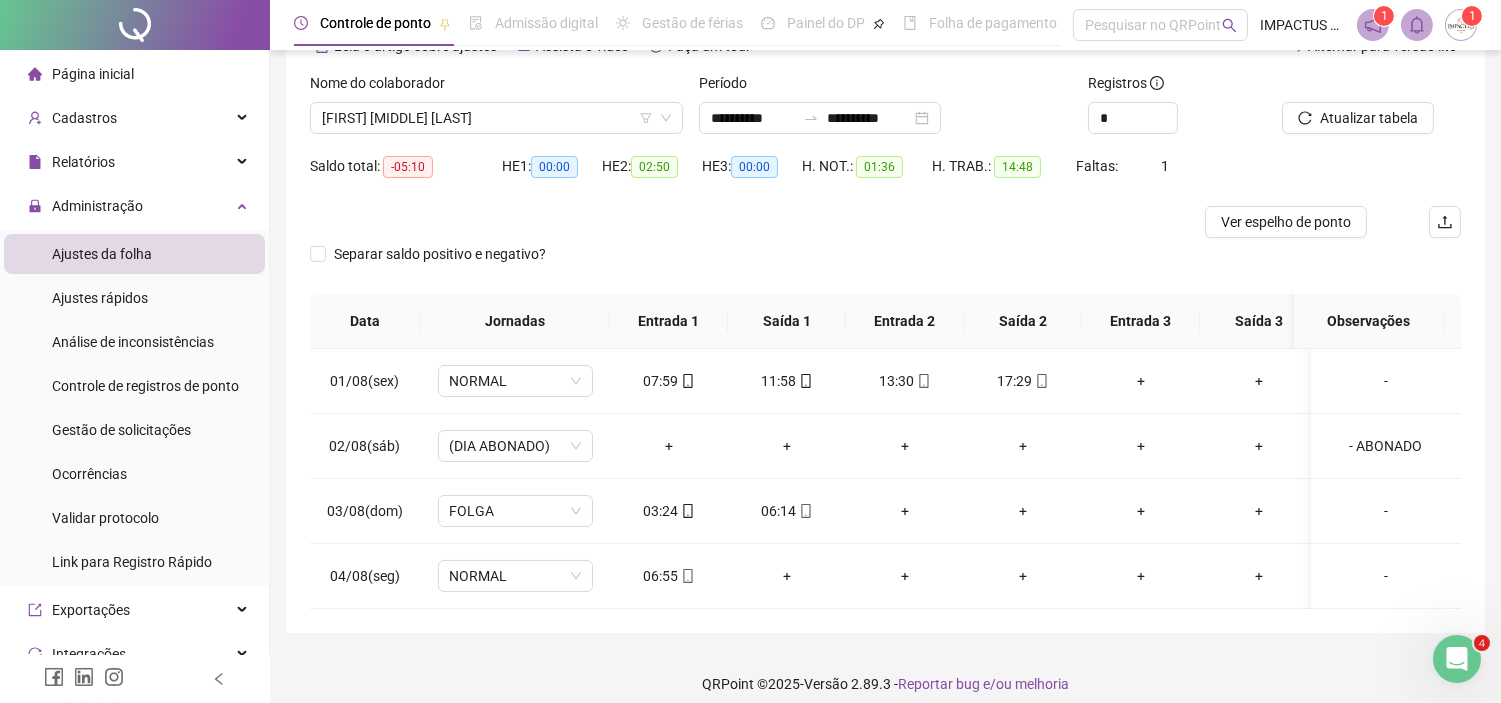 scroll, scrollTop: 144, scrollLeft: 0, axis: vertical 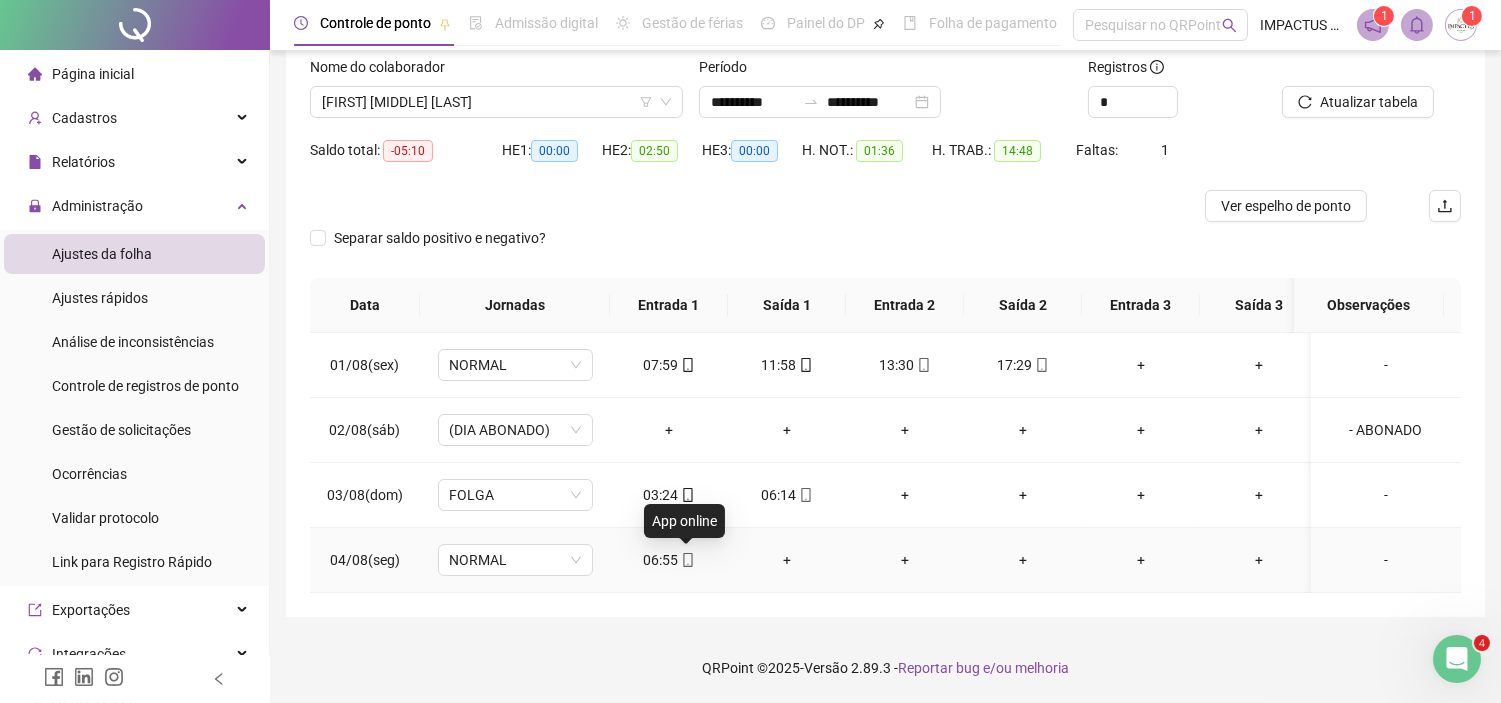 click 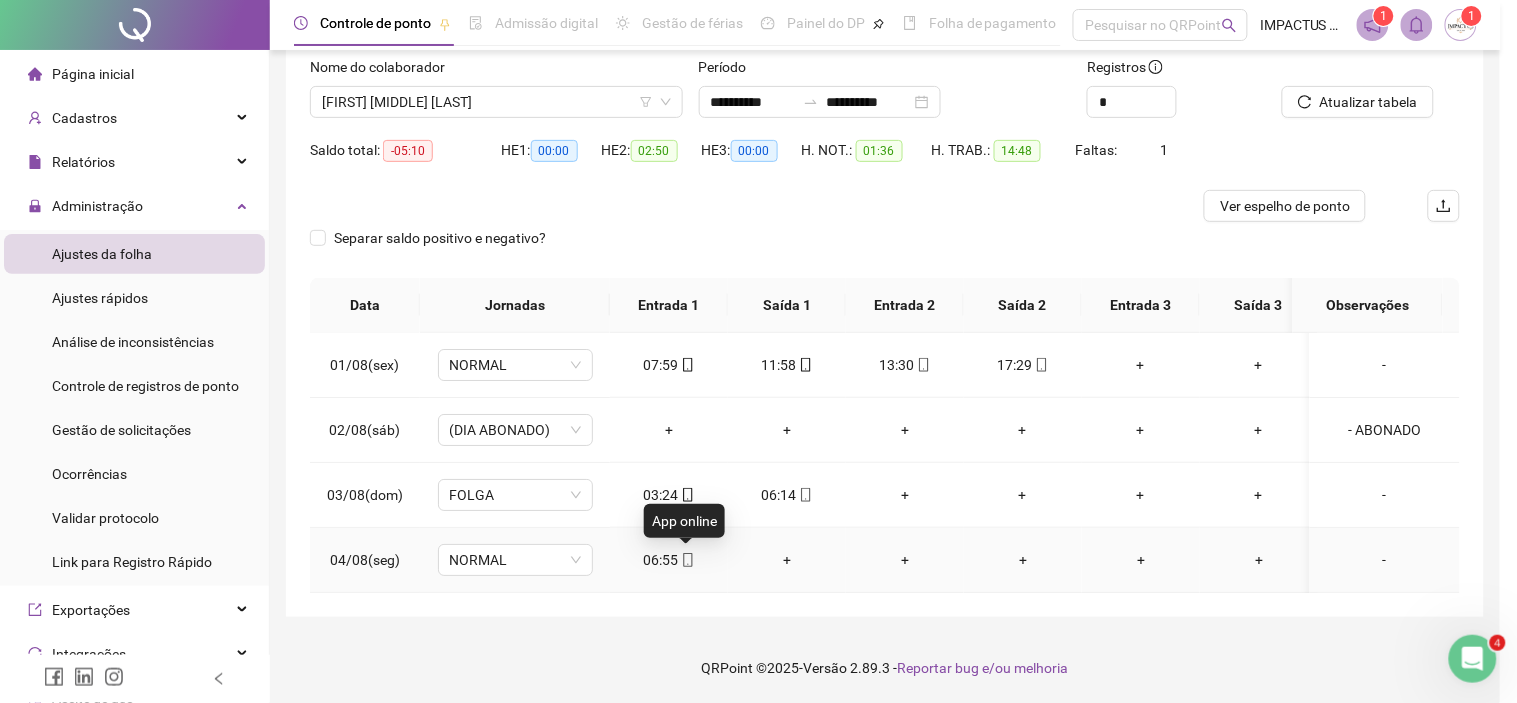 type on "**********" 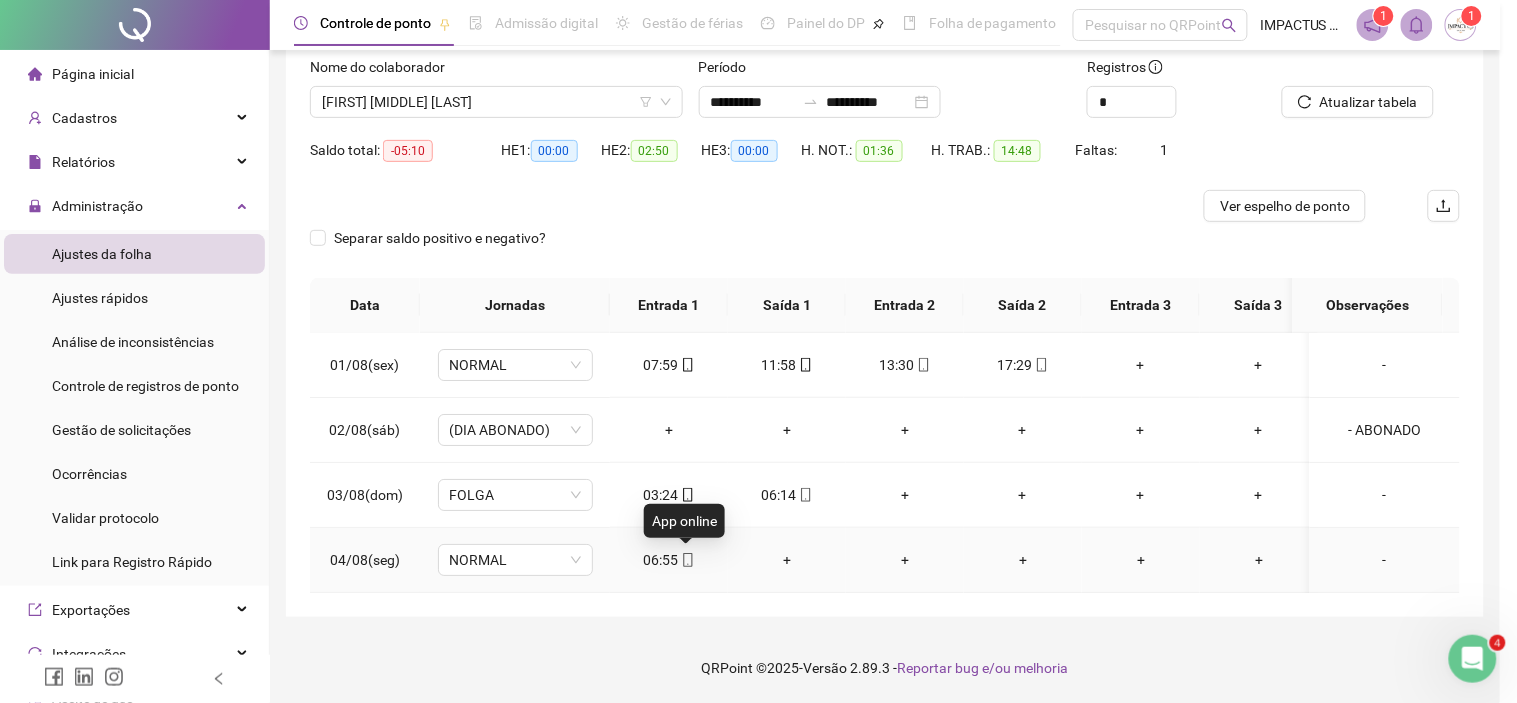 type on "**********" 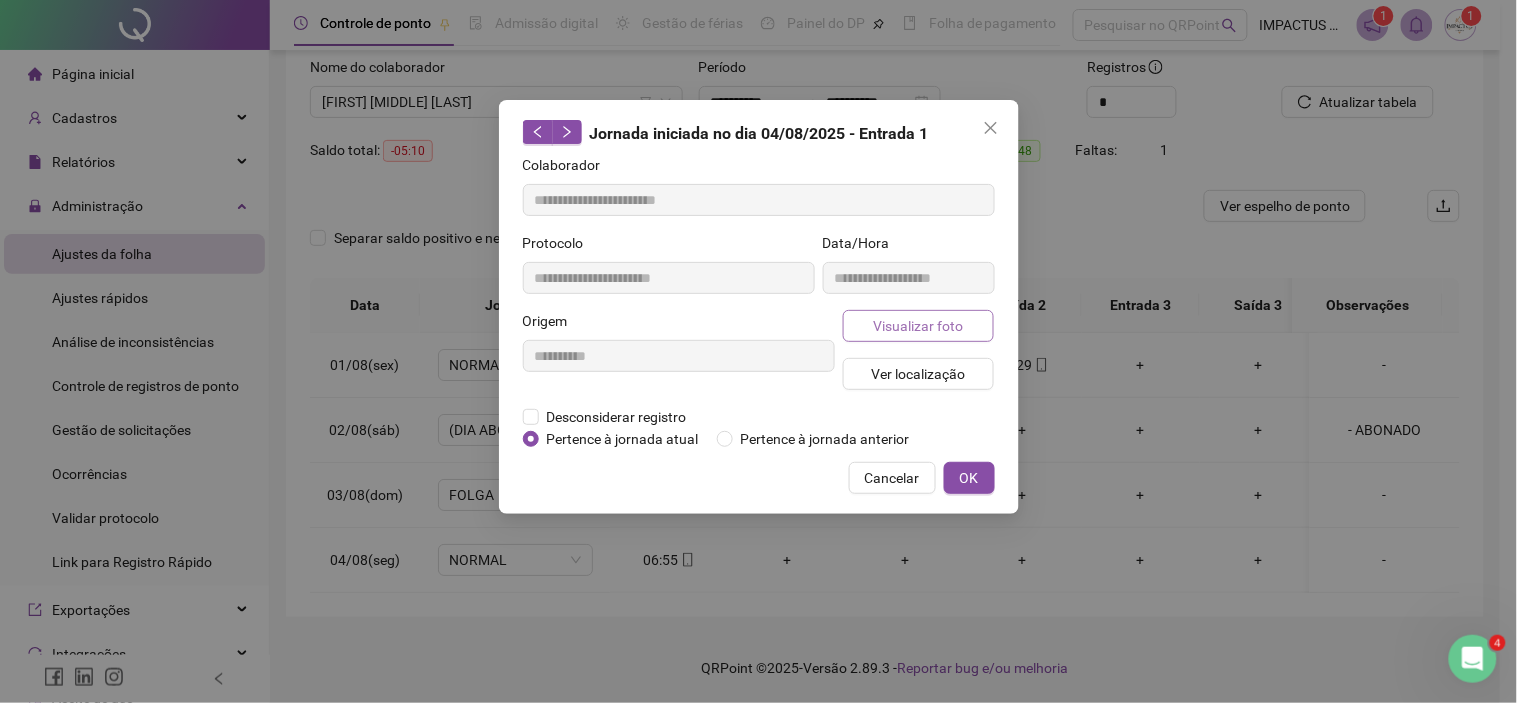 click on "Visualizar foto" at bounding box center (918, 326) 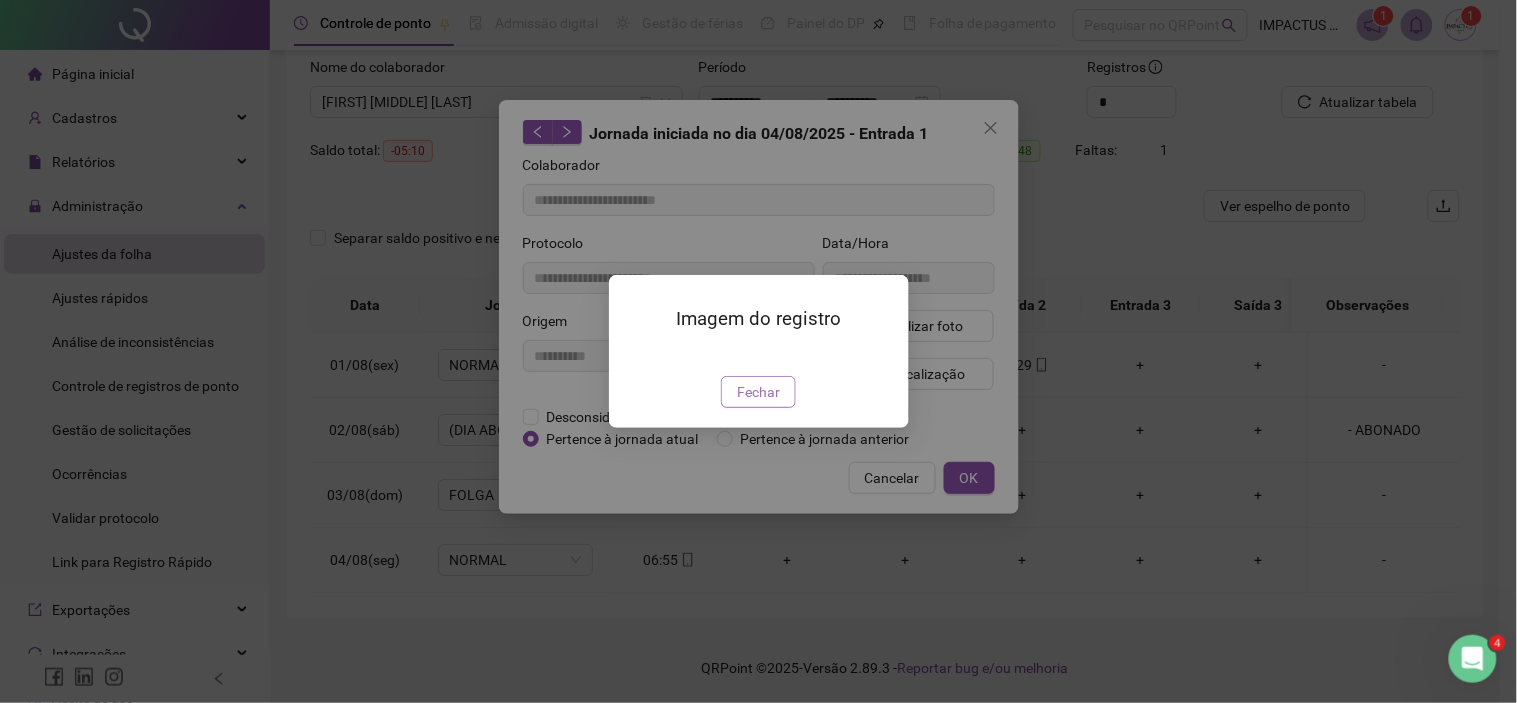 click on "Fechar" at bounding box center (758, 392) 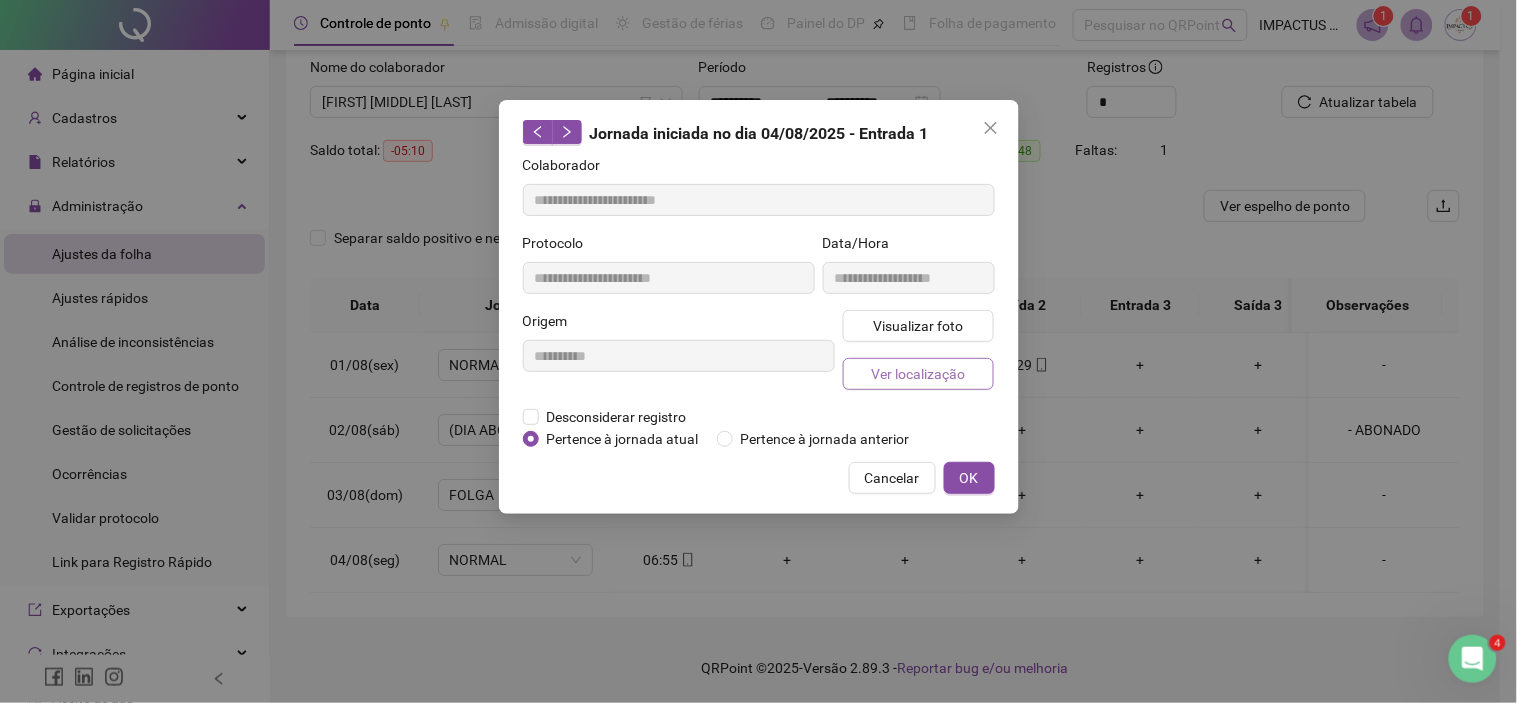 click on "Ver localização" at bounding box center (918, 374) 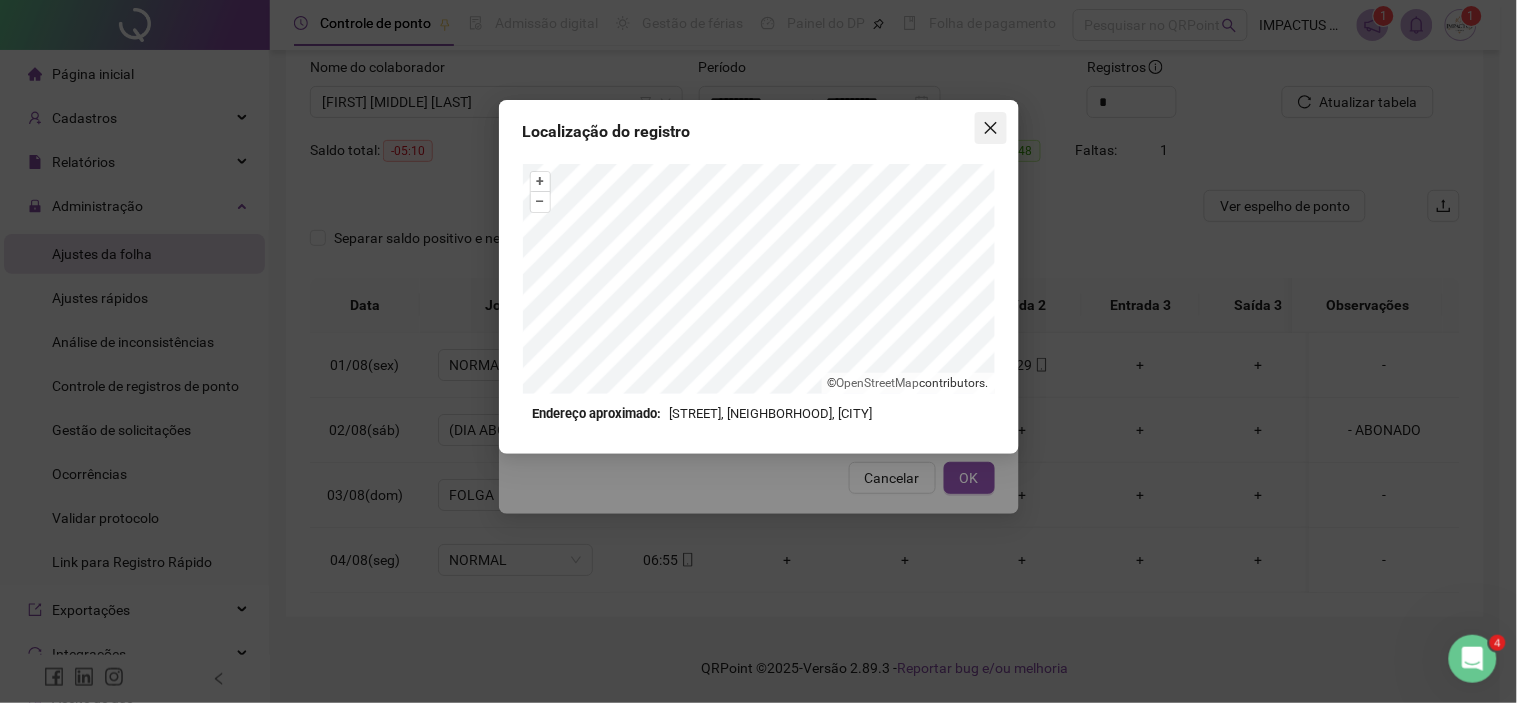 click 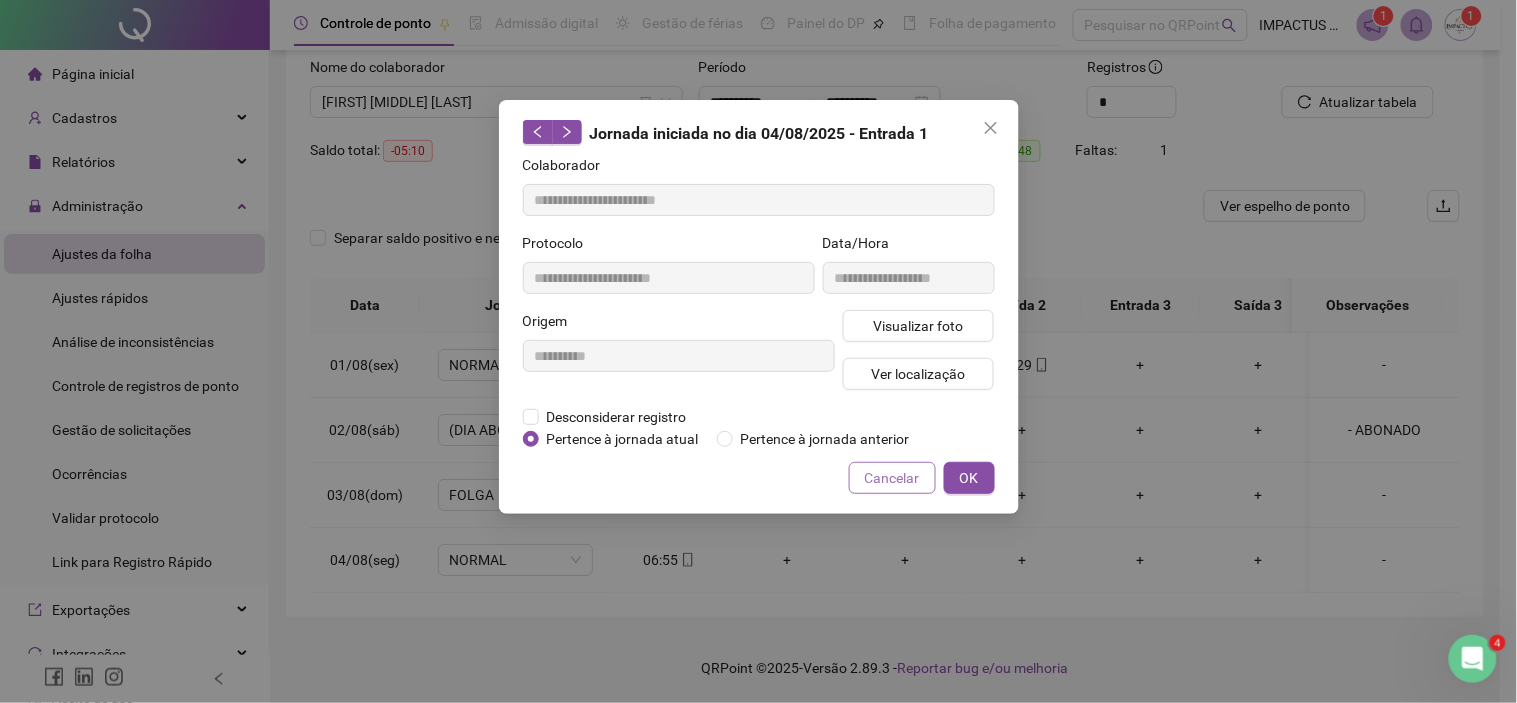 click on "Cancelar" at bounding box center (892, 478) 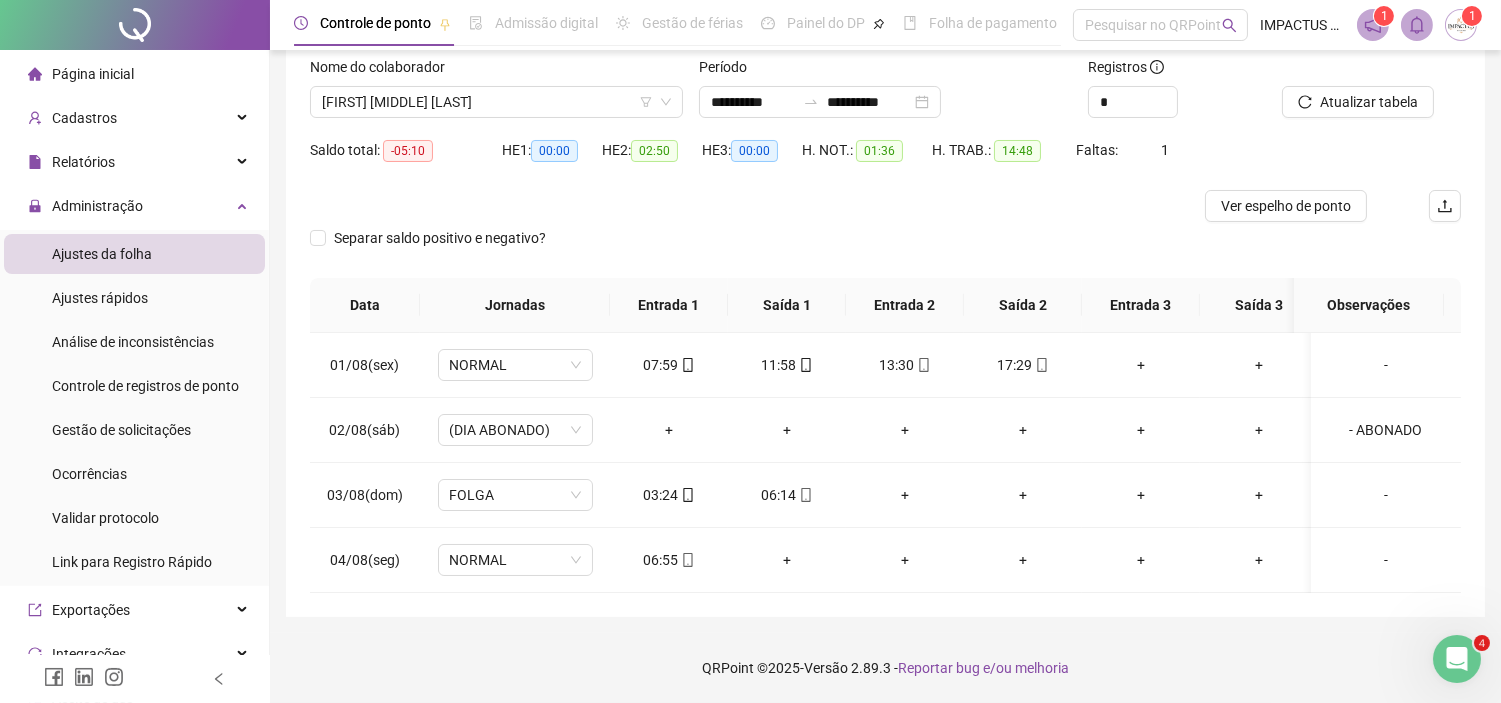 scroll, scrollTop: 72, scrollLeft: 0, axis: vertical 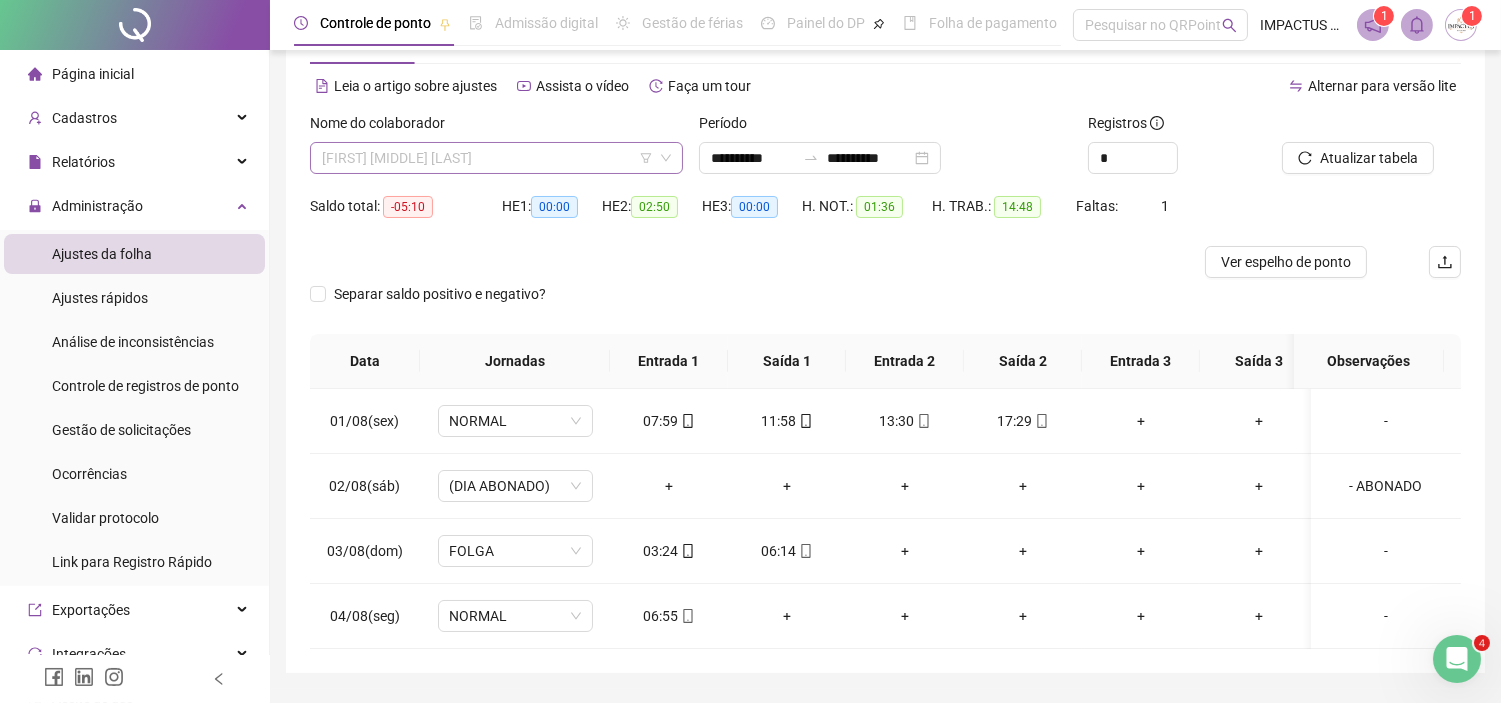 click on "[FIRST] [MIDDLE] [LAST]" at bounding box center [496, 158] 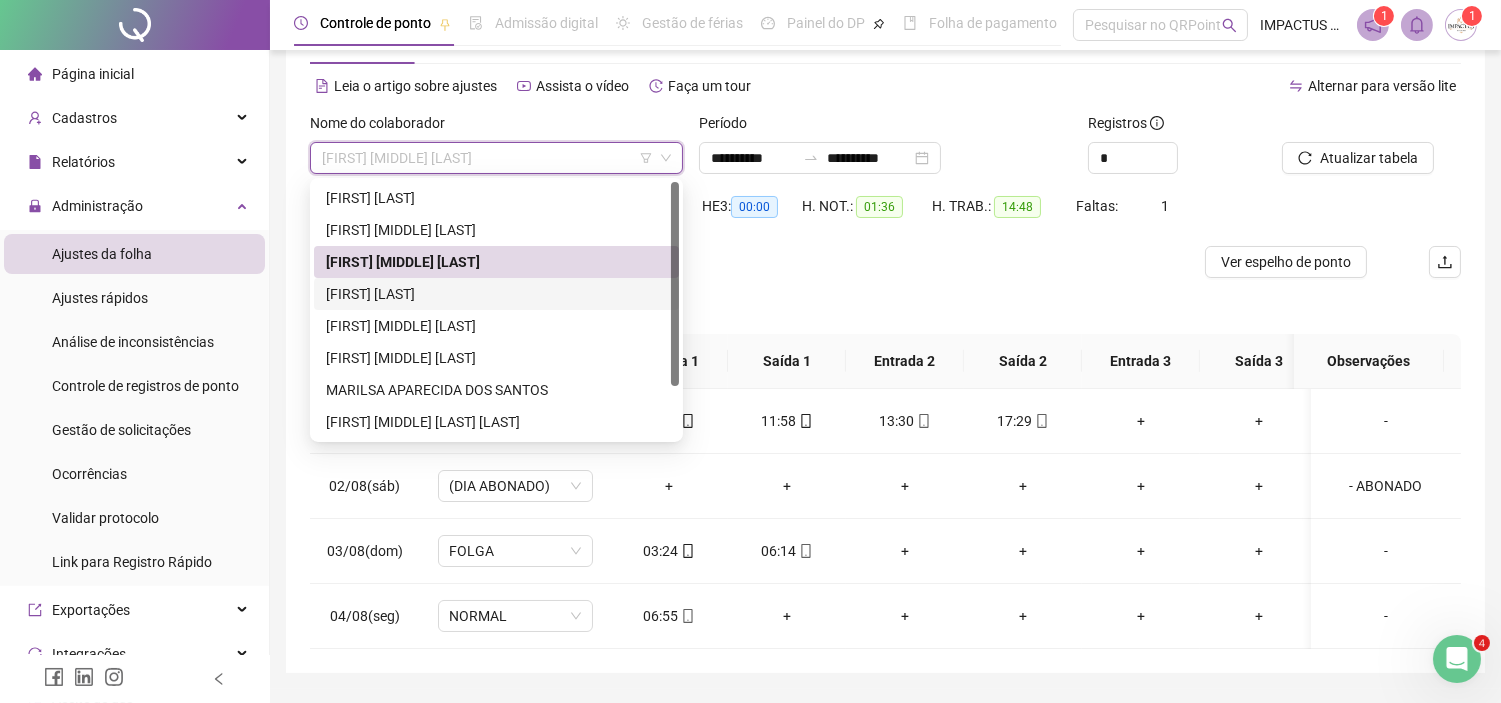 click on "[FIRST] [LAST]" at bounding box center [496, 294] 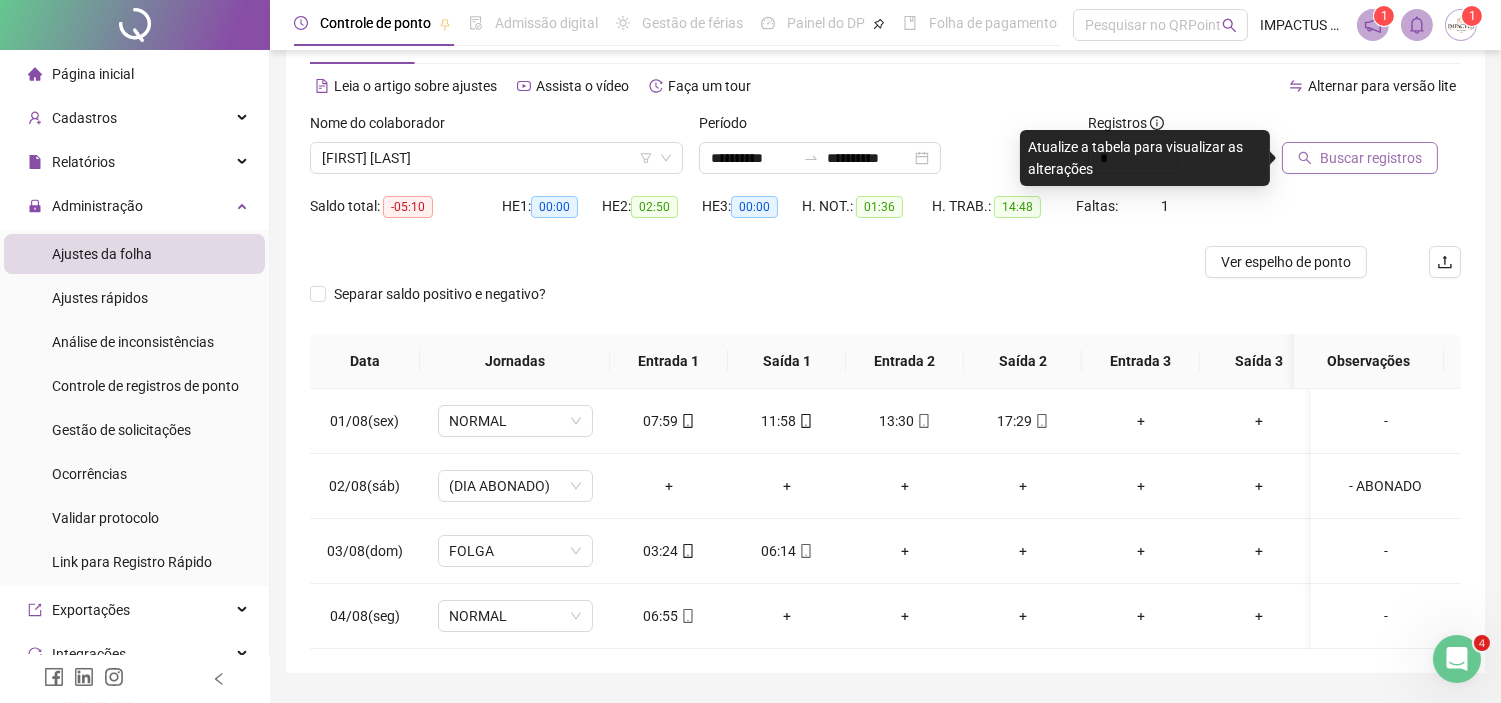 click on "Buscar registros" at bounding box center [1371, 158] 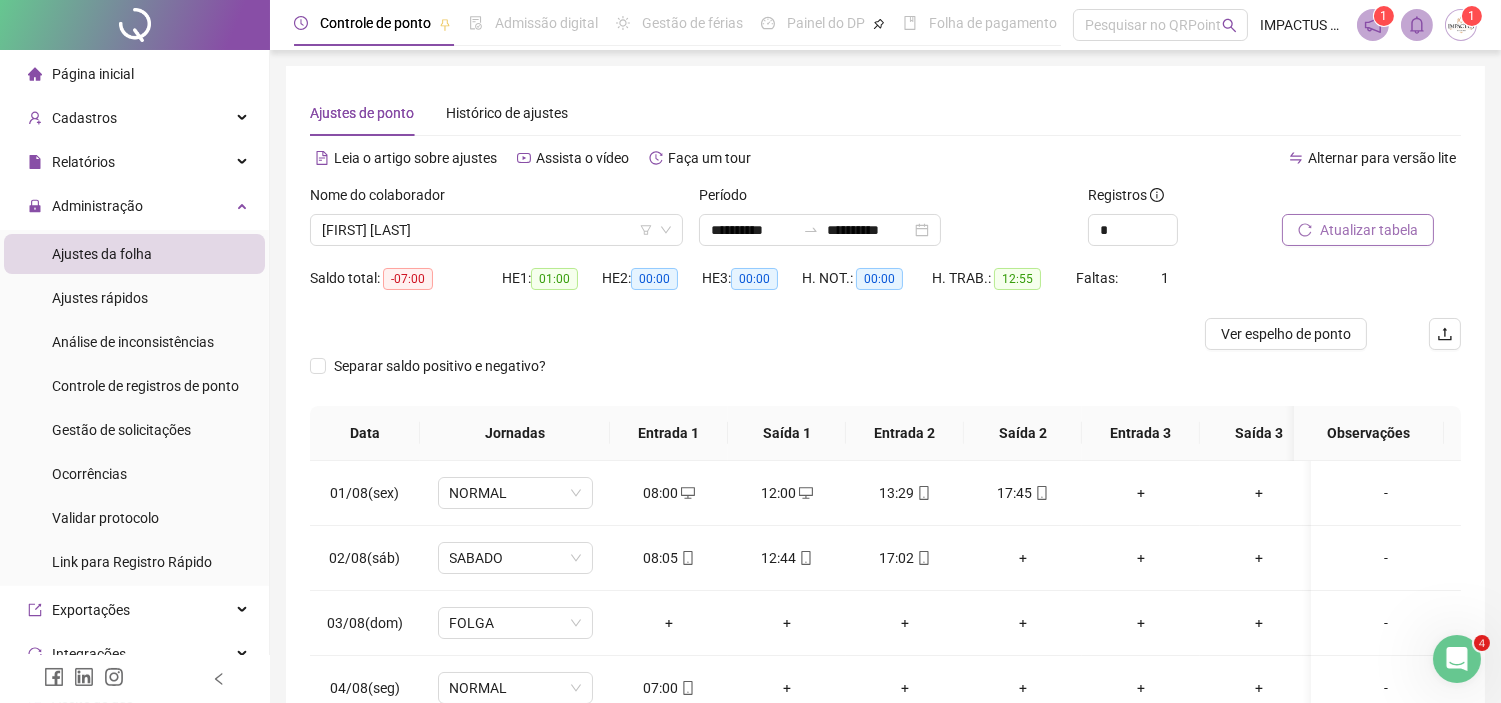 scroll, scrollTop: 144, scrollLeft: 0, axis: vertical 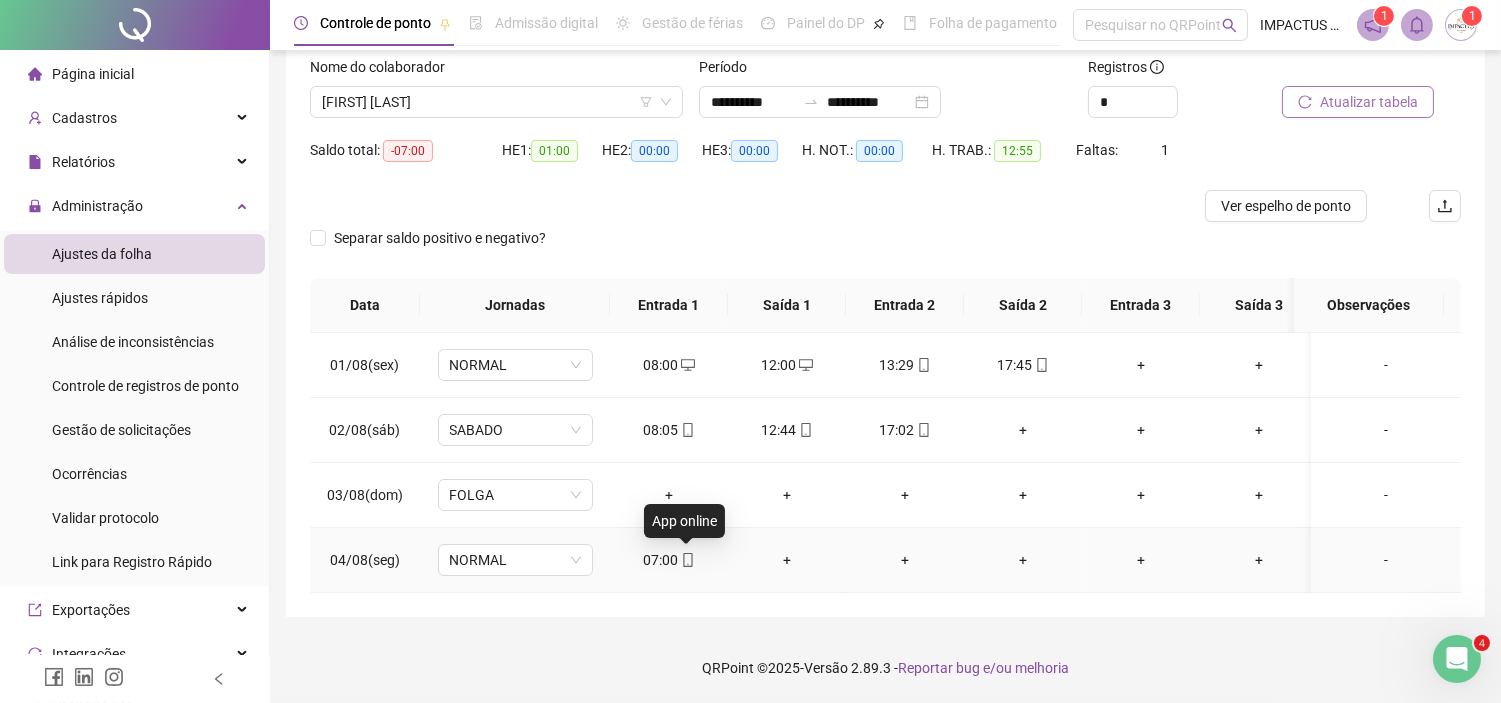 click 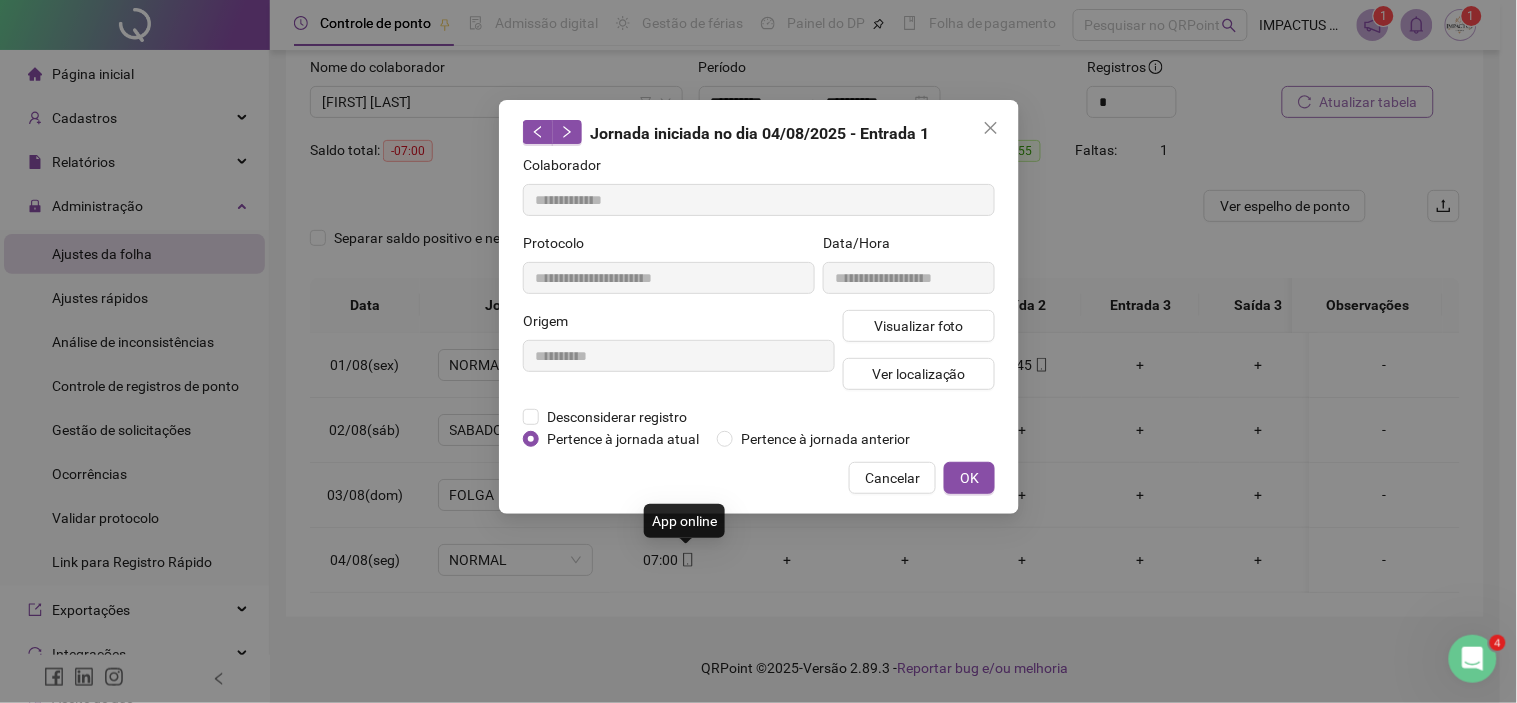 type on "**********" 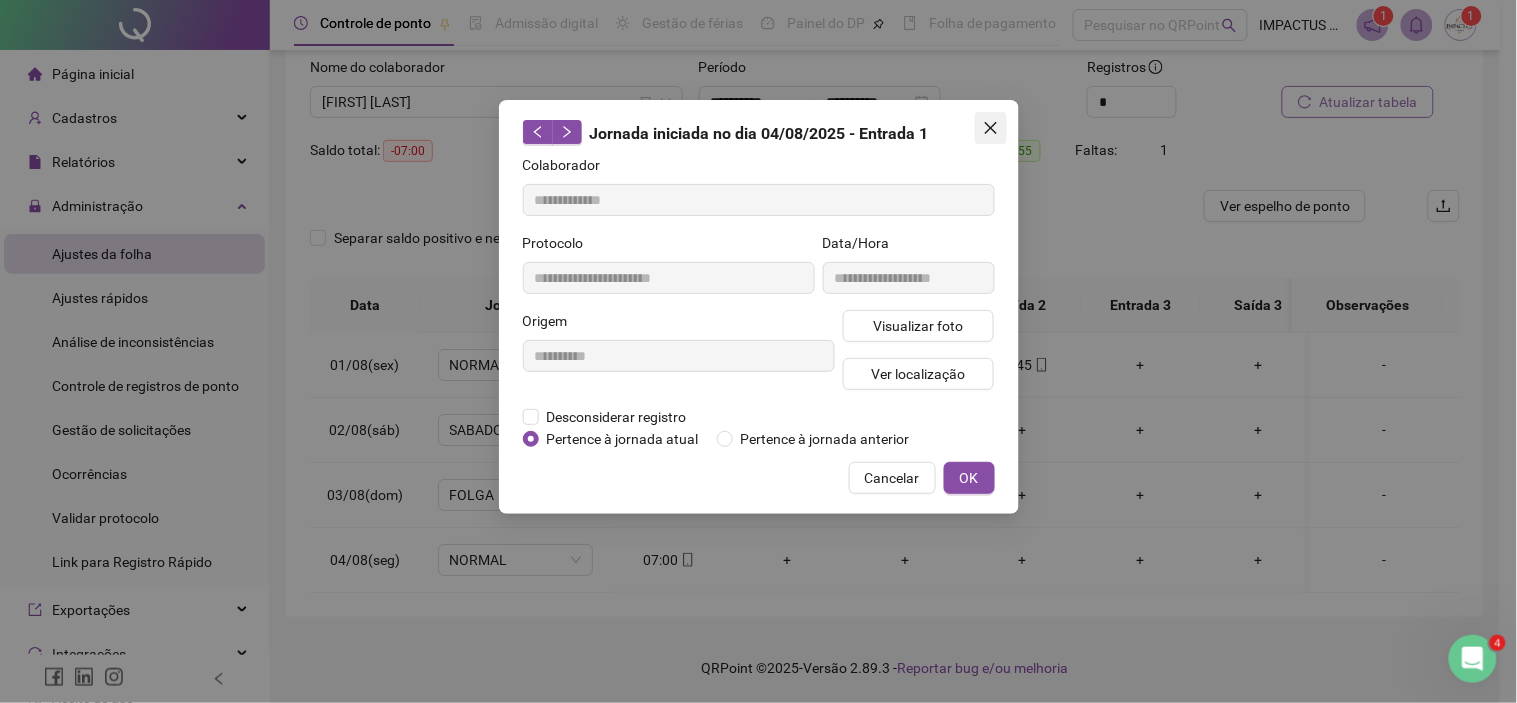 click 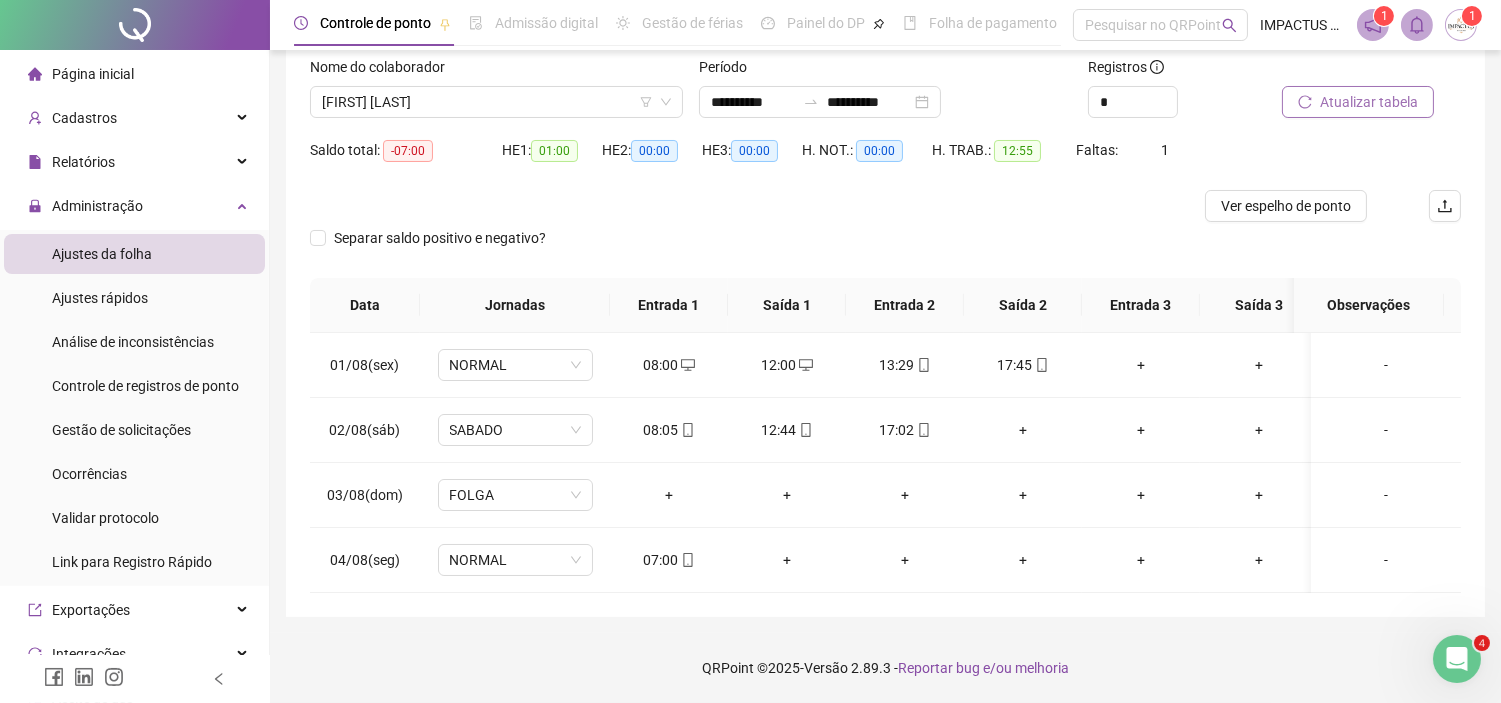 scroll, scrollTop: 0, scrollLeft: 0, axis: both 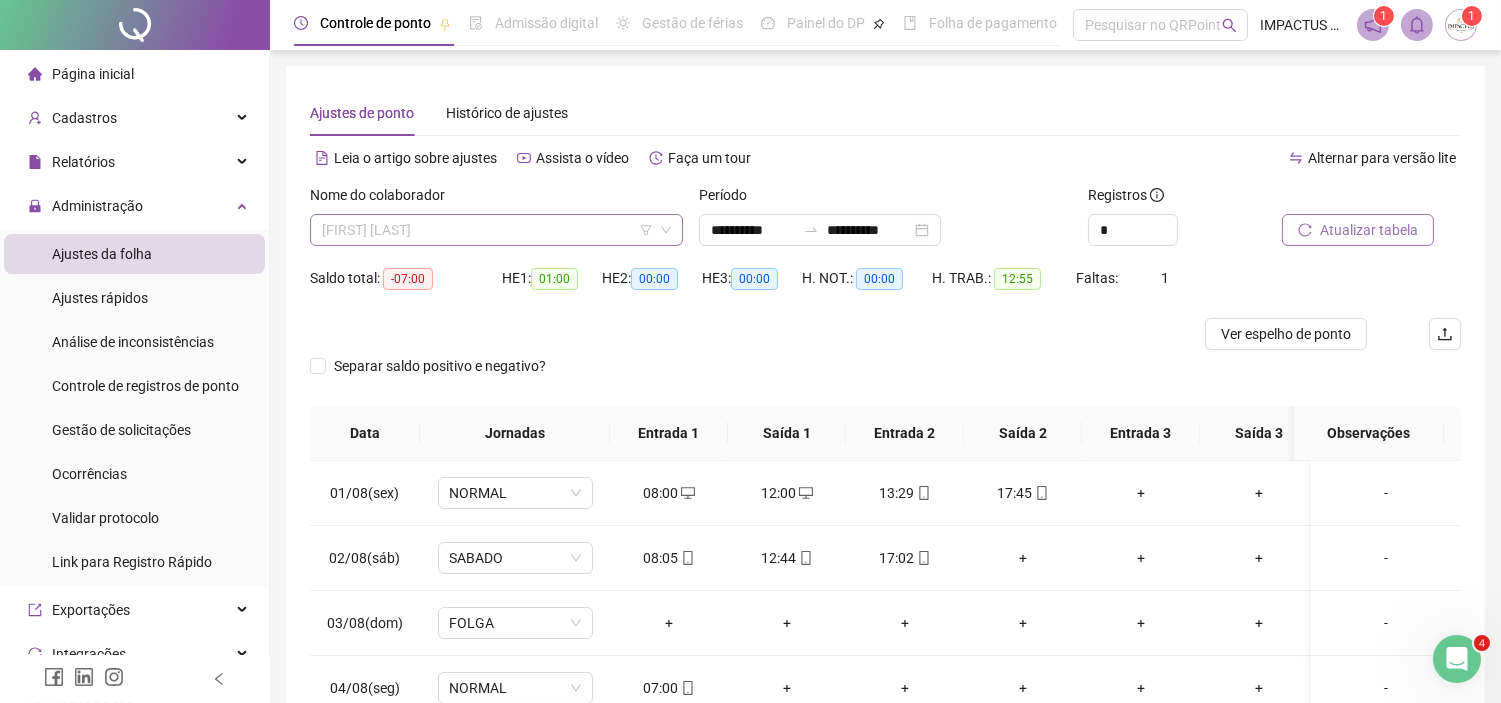 click on "[FIRST] [LAST]" at bounding box center [496, 230] 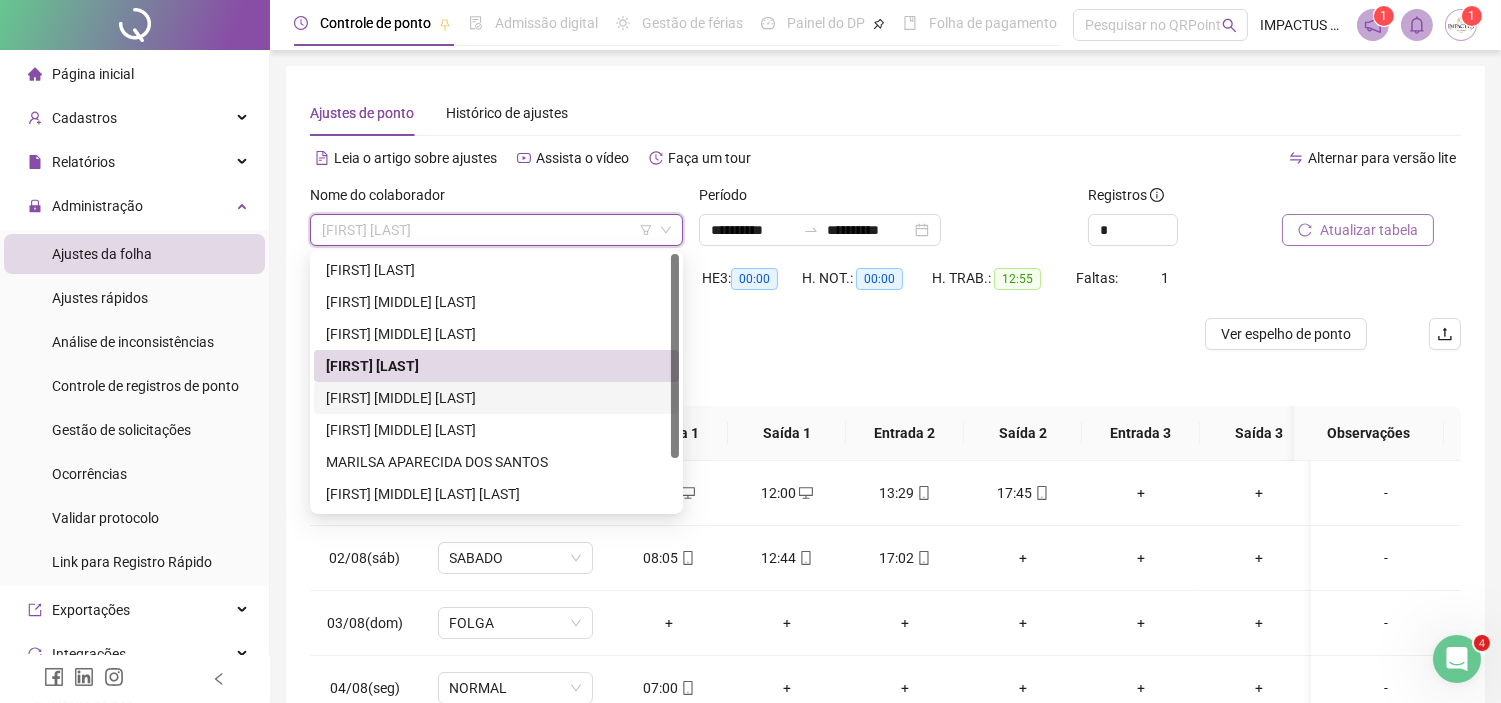 click on "[FIRST] [MIDDLE] [LAST]" at bounding box center [496, 398] 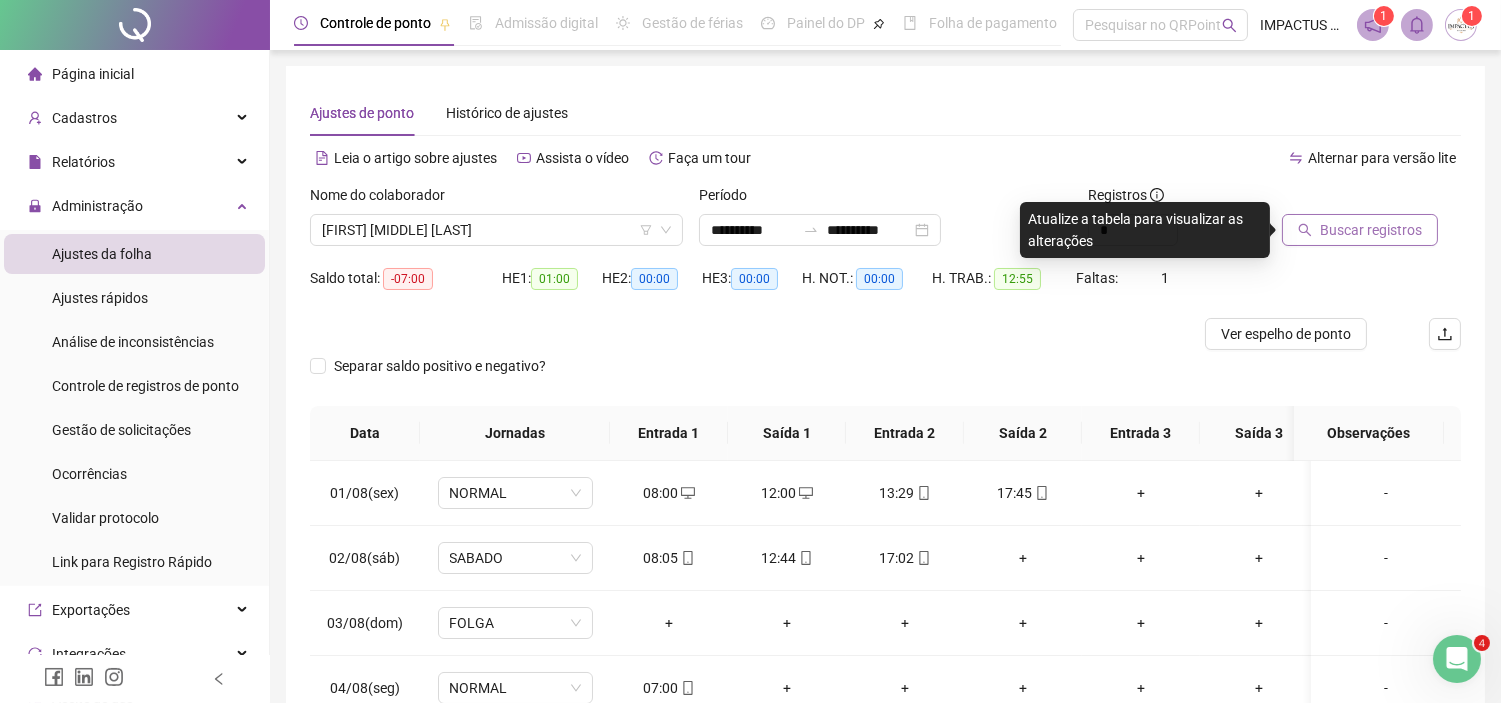 click on "Buscar registros" at bounding box center (1360, 230) 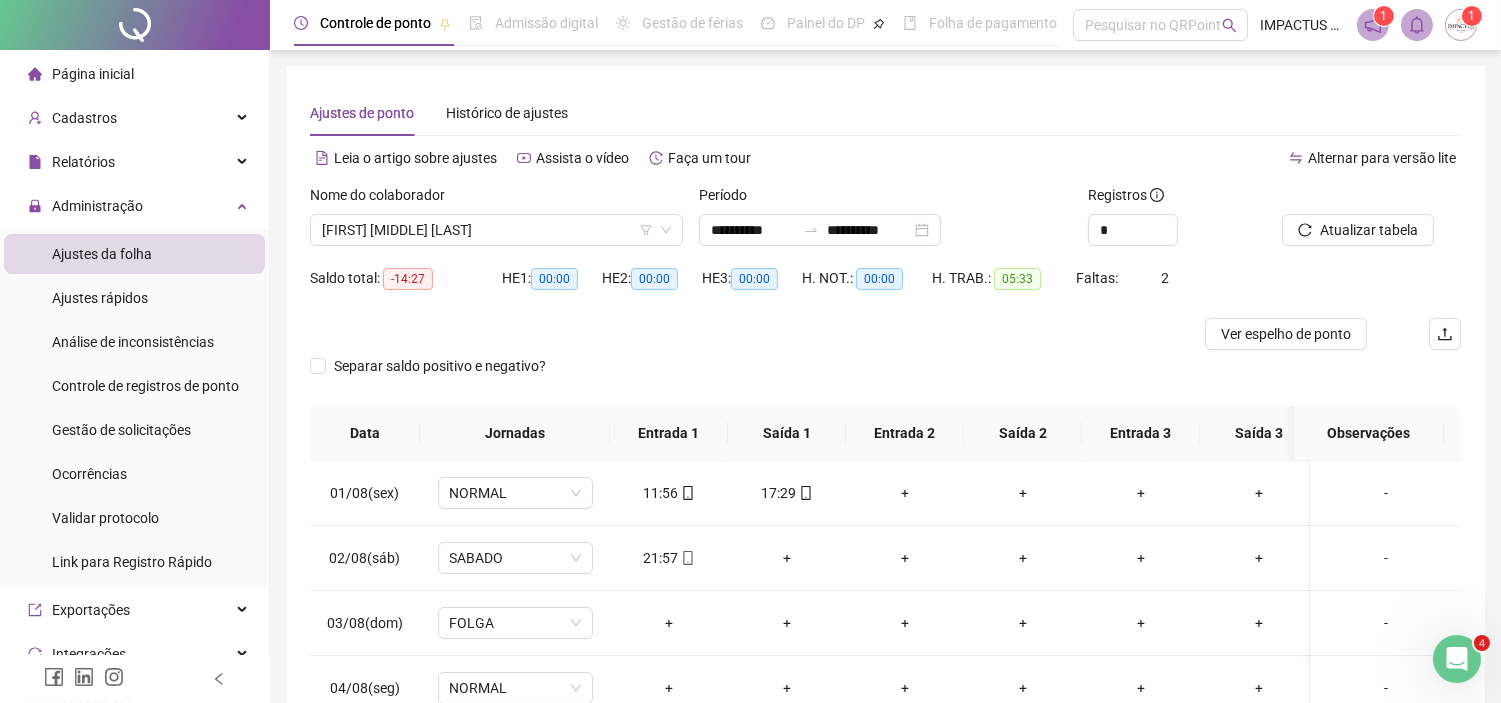 scroll, scrollTop: 144, scrollLeft: 0, axis: vertical 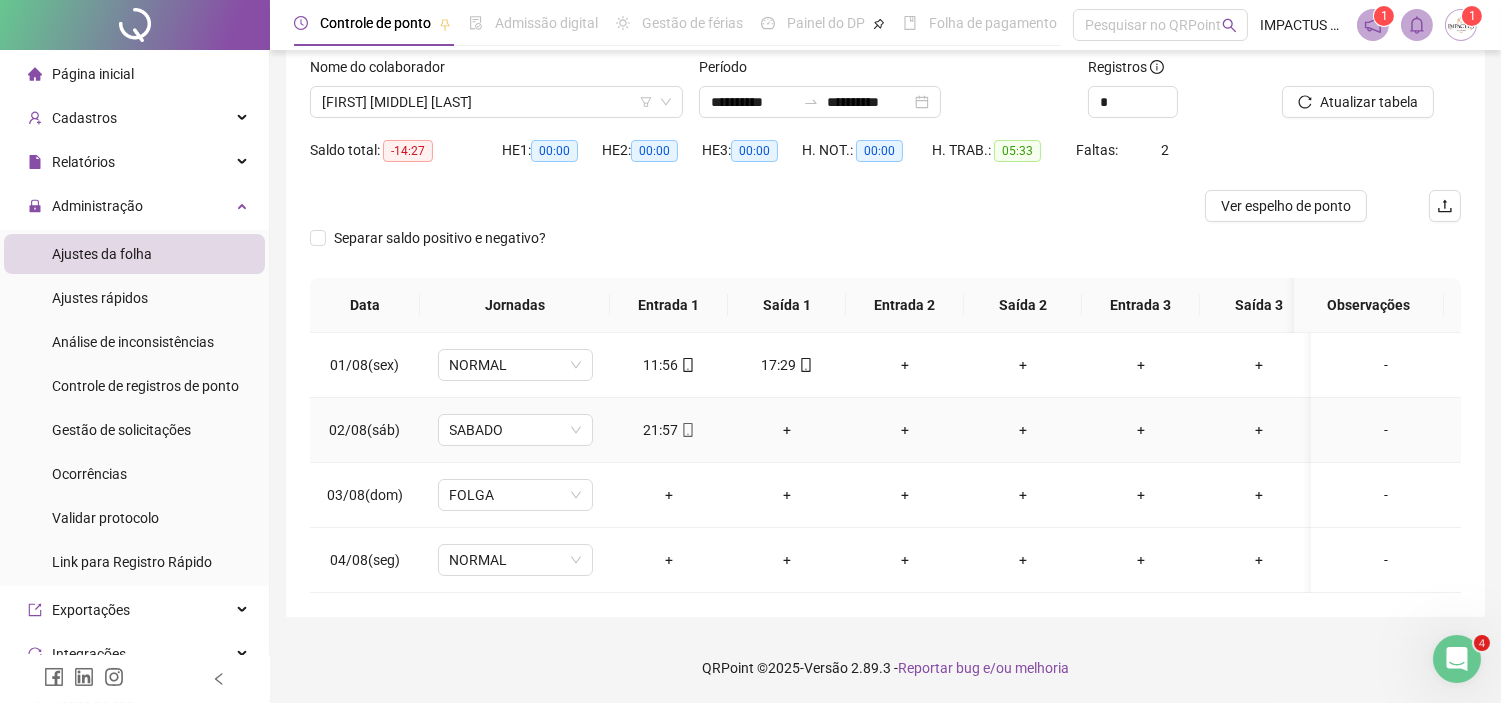 click on "-" at bounding box center (1386, 430) 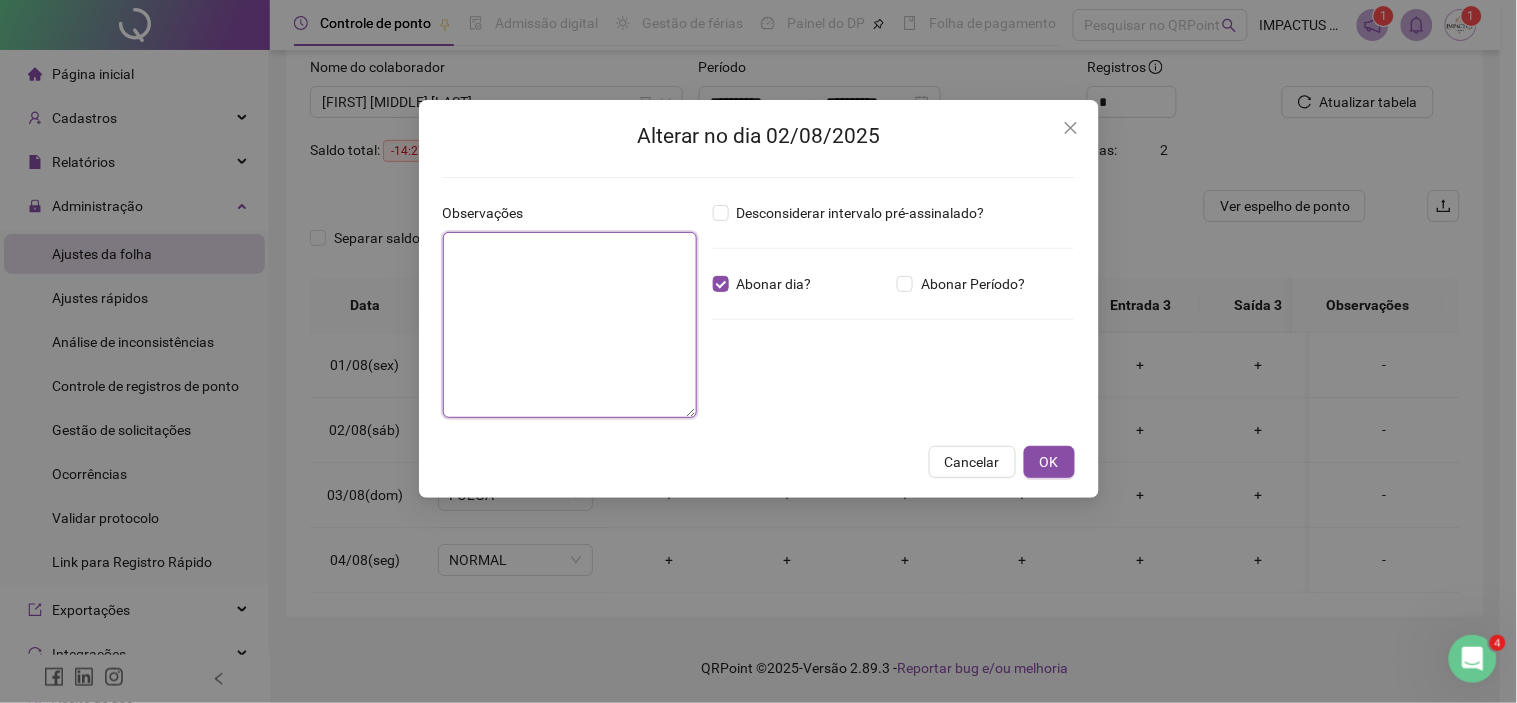 click at bounding box center (570, 325) 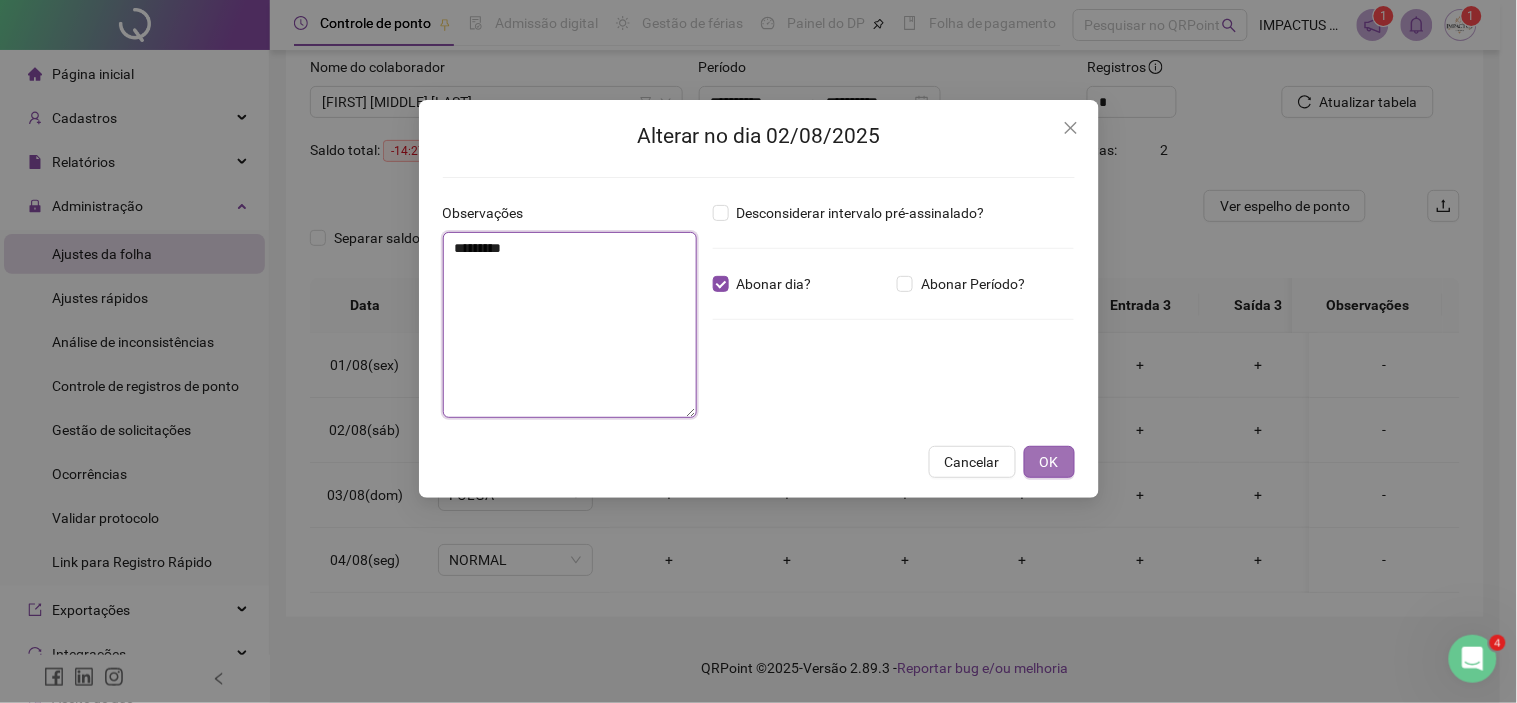 type on "*********" 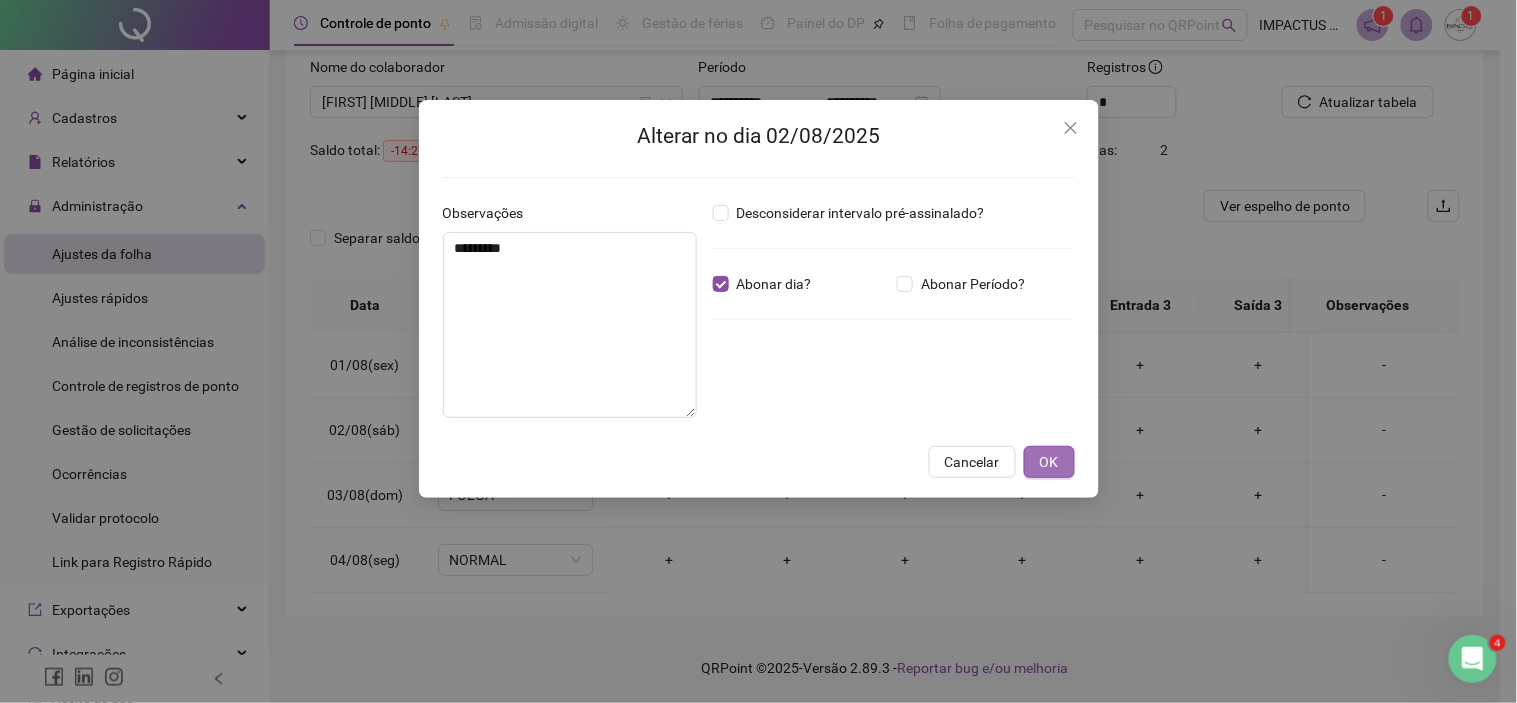 click on "OK" at bounding box center (1049, 462) 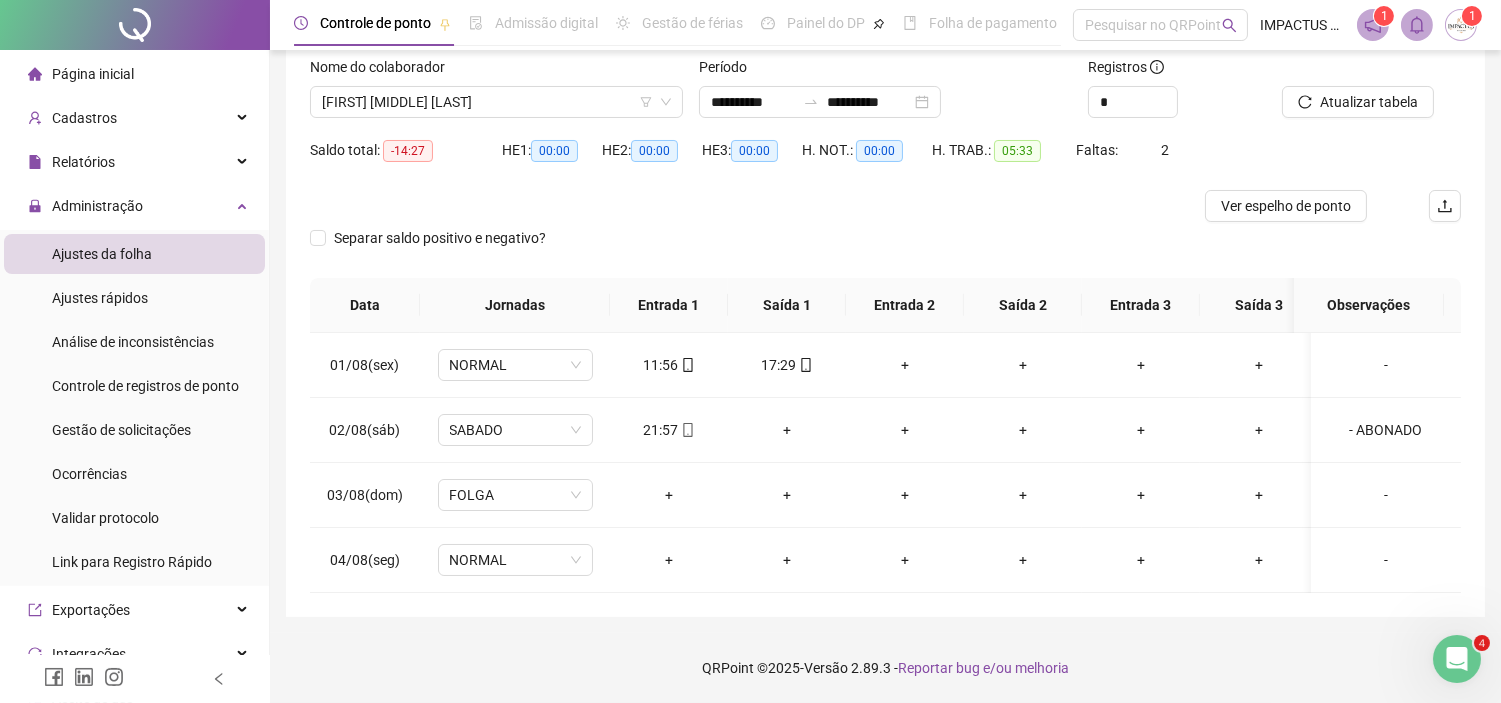 scroll, scrollTop: 0, scrollLeft: 0, axis: both 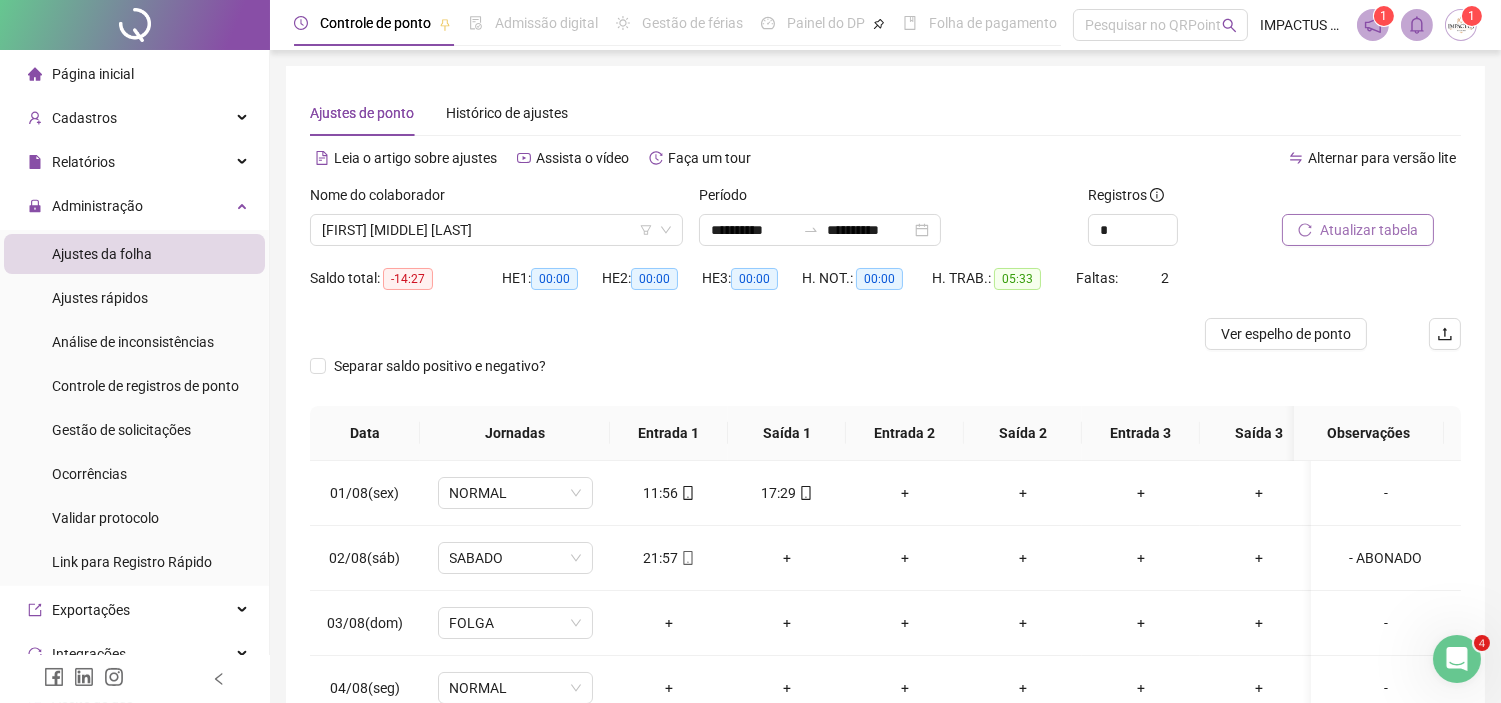 click on "Atualizar tabela" at bounding box center [1369, 230] 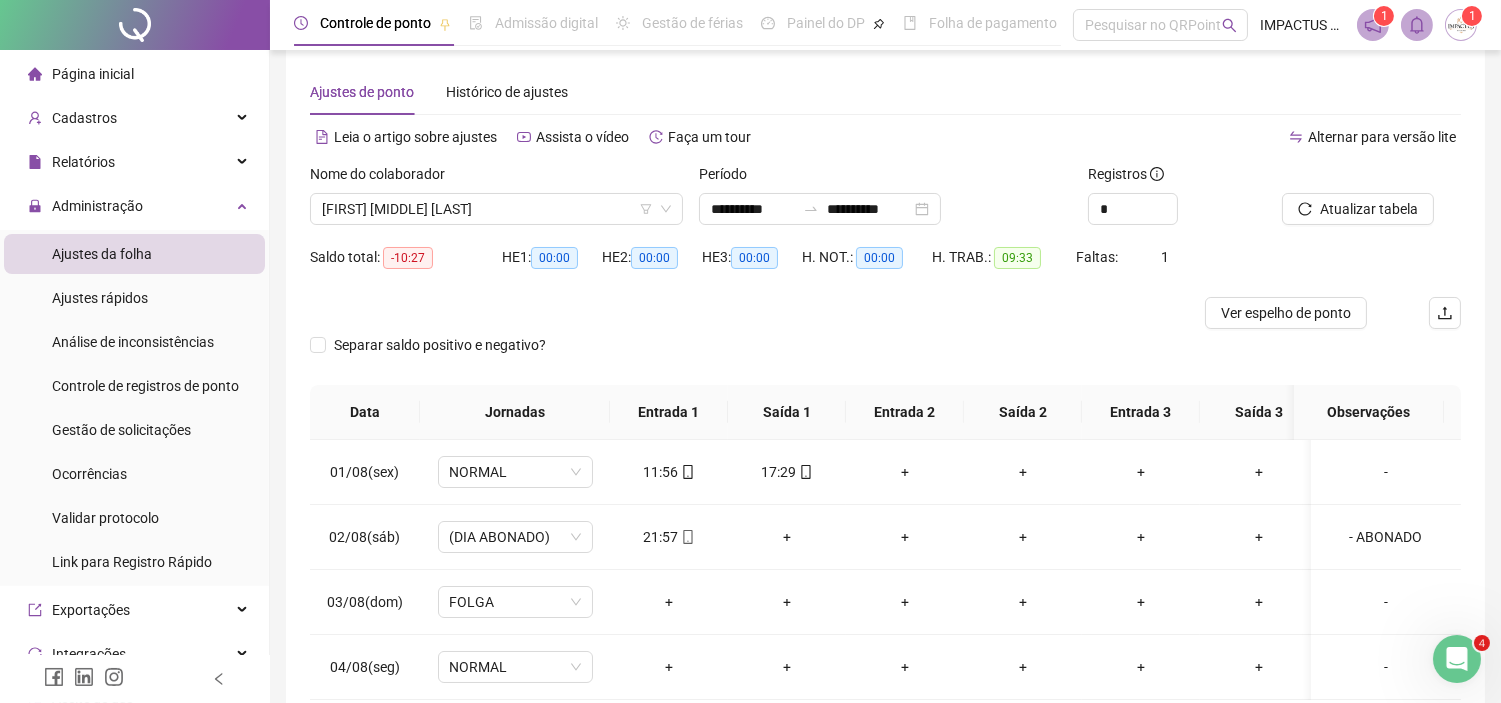 scroll, scrollTop: 20, scrollLeft: 0, axis: vertical 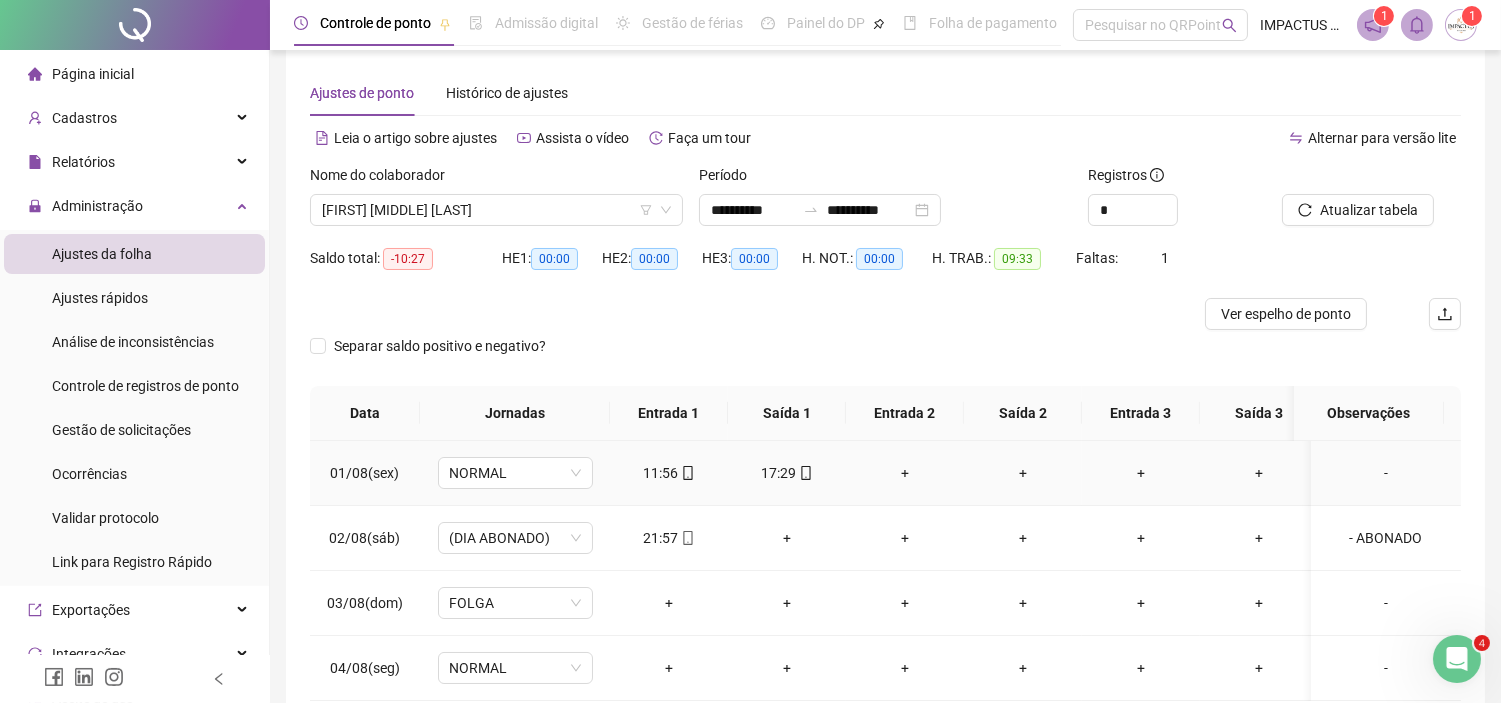 click on "+" at bounding box center (905, 473) 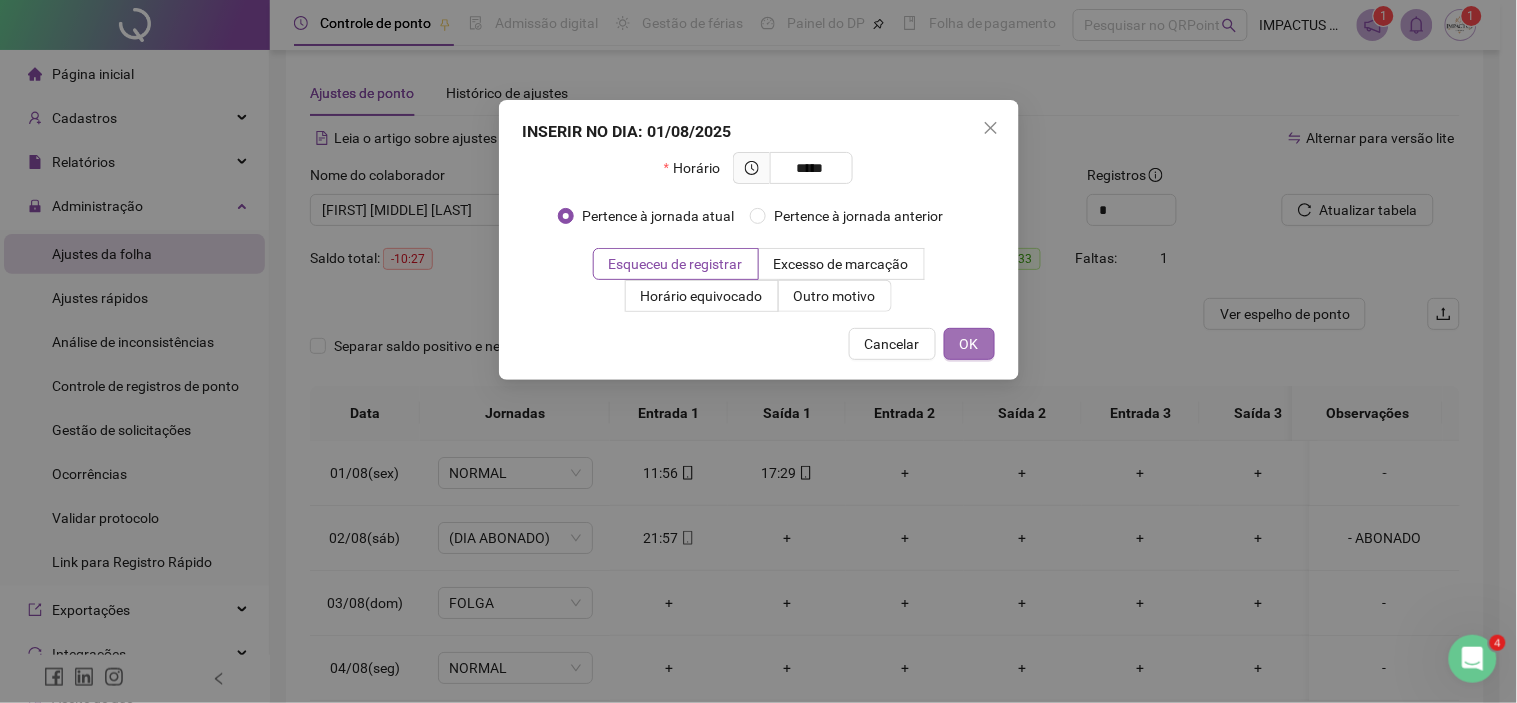 type on "*****" 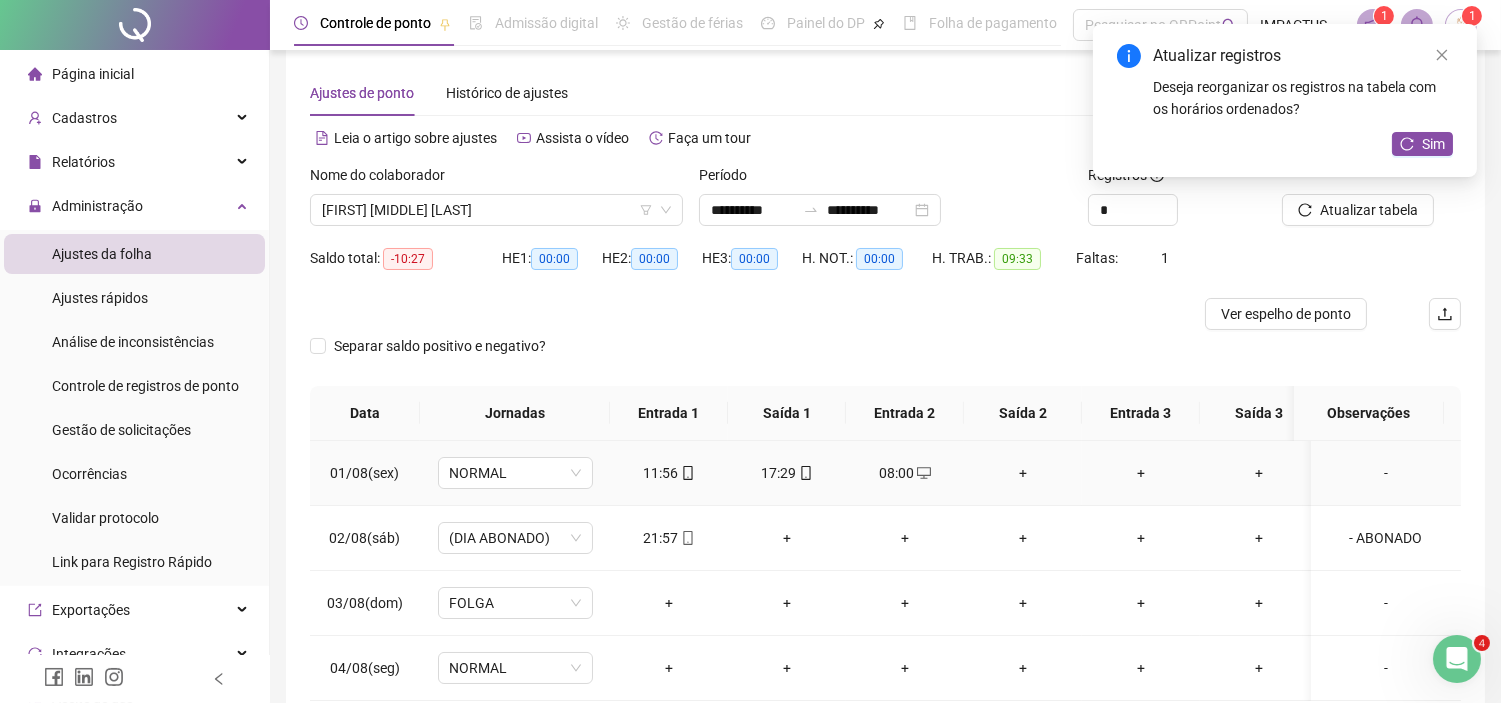 click on "+" at bounding box center (1023, 473) 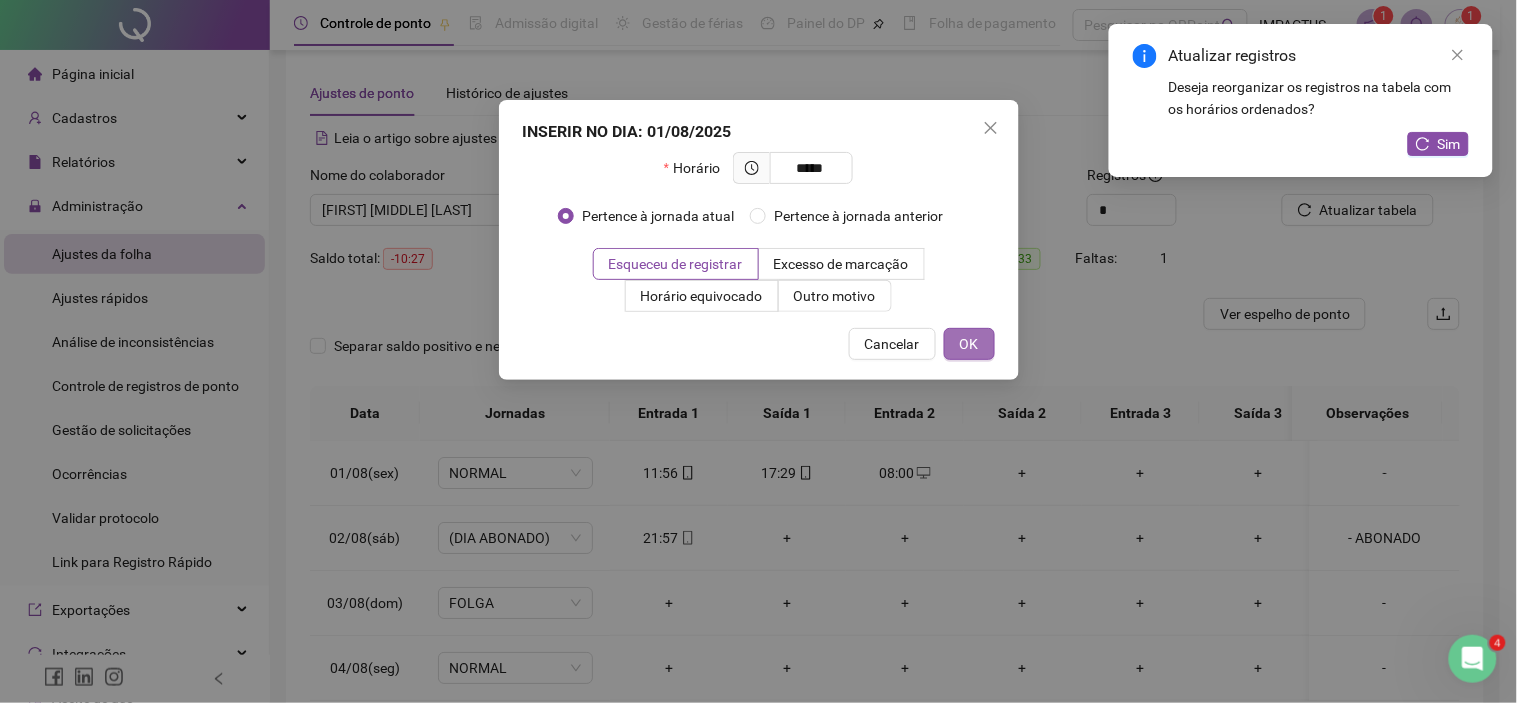 type on "*****" 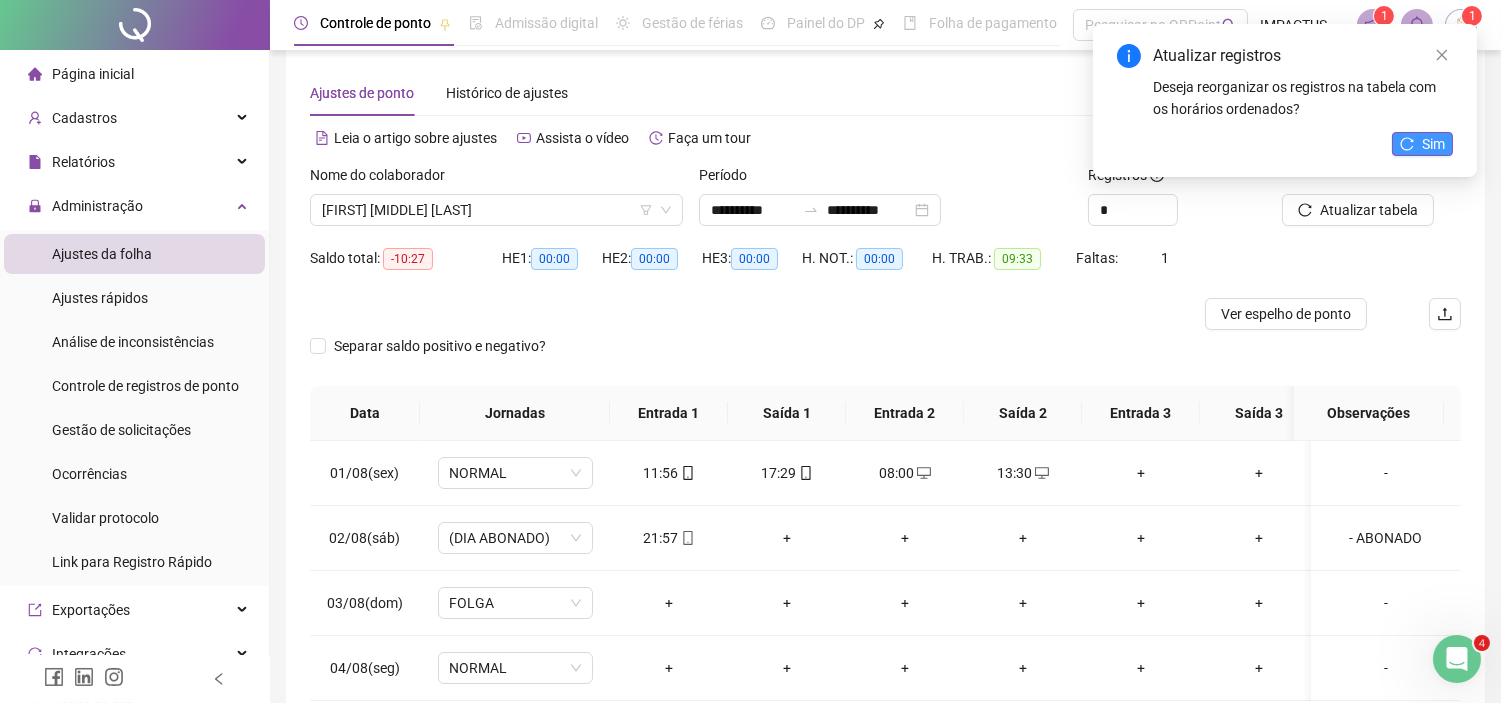 click on "Sim" at bounding box center (1433, 144) 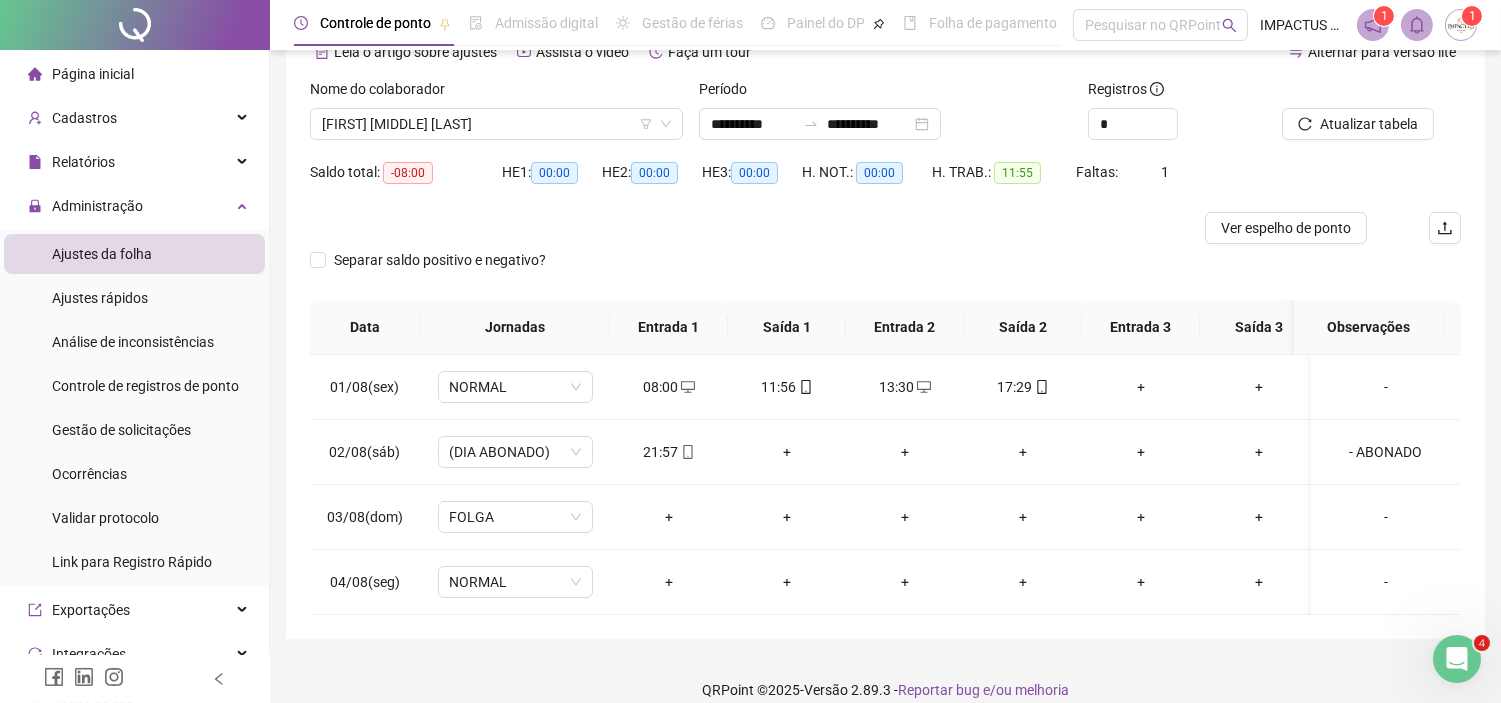 scroll, scrollTop: 0, scrollLeft: 0, axis: both 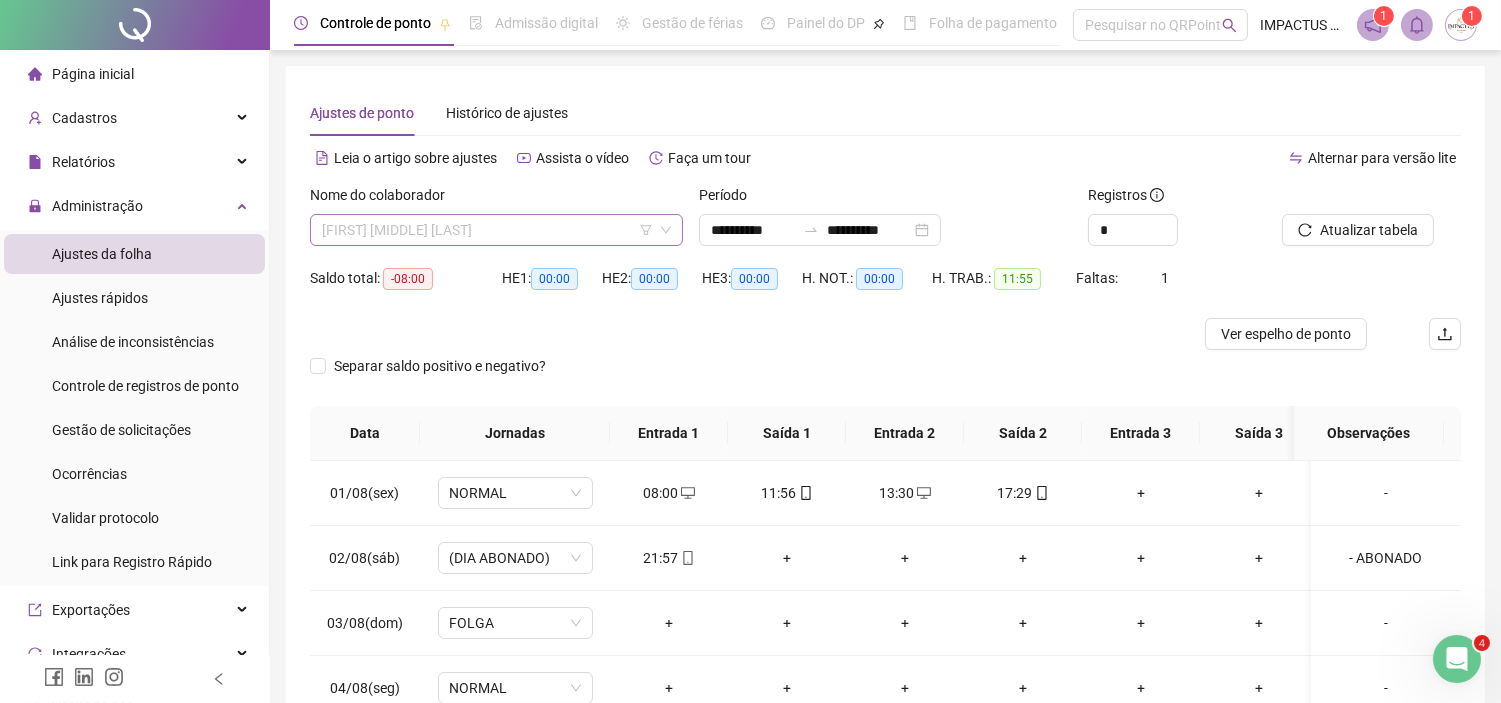 click on "[FIRST] [MIDDLE] [LAST]" at bounding box center (496, 230) 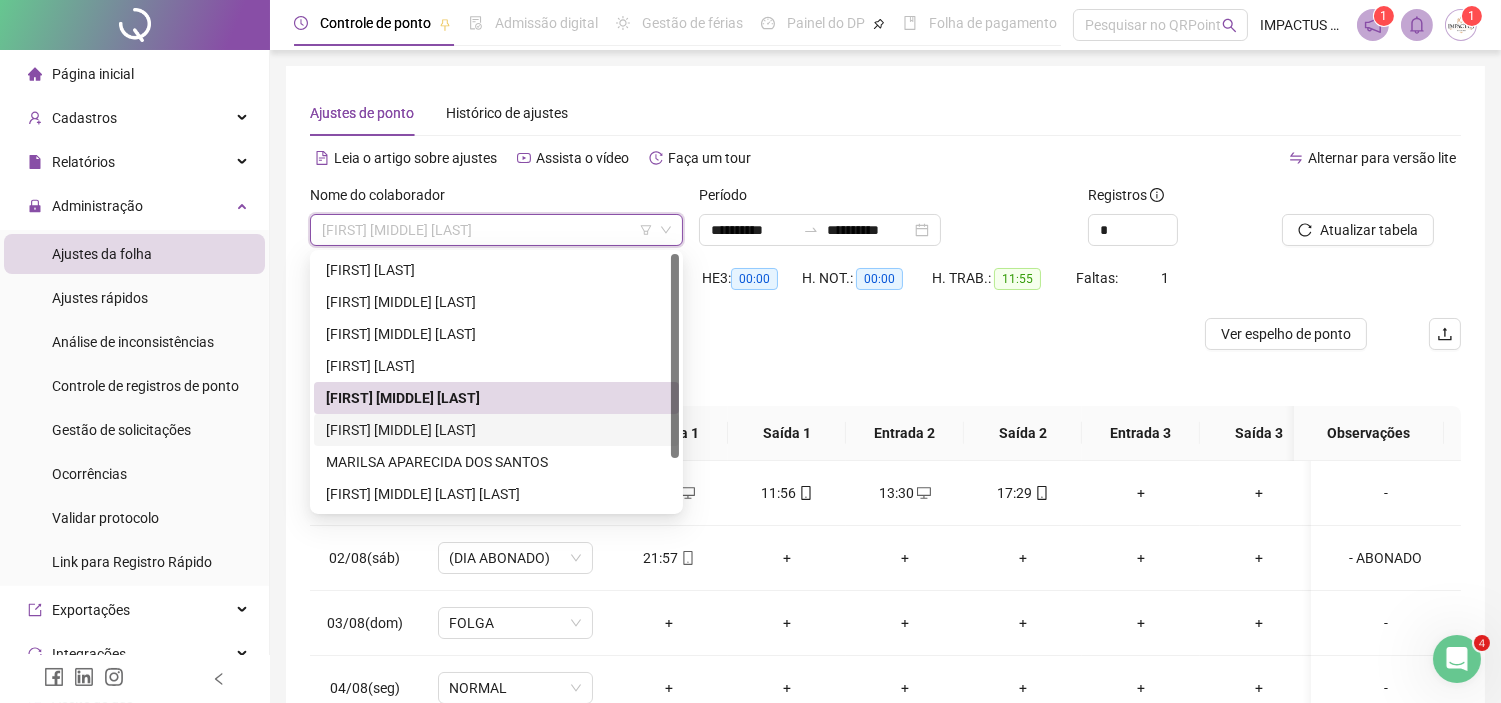 click on "[FIRST] [MIDDLE] [LAST]" at bounding box center [496, 430] 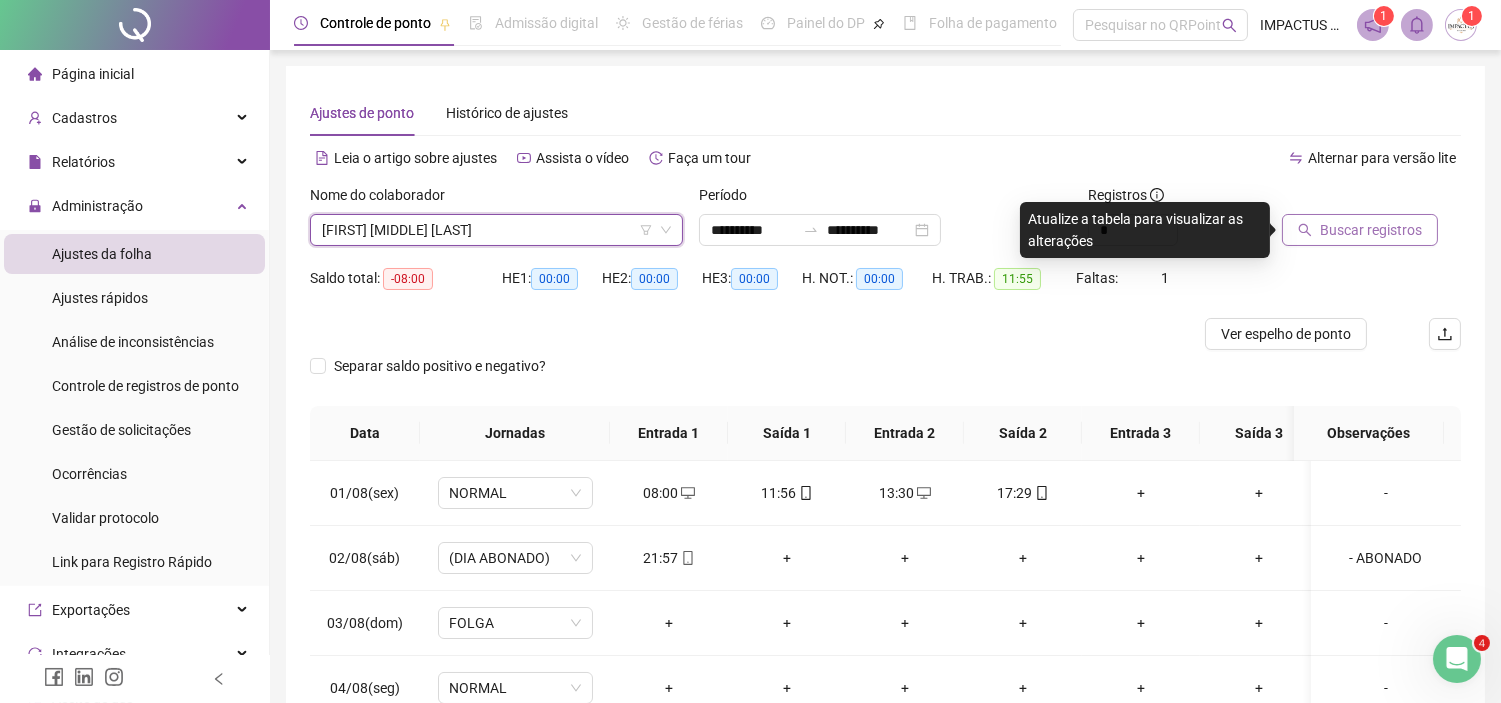 click on "Buscar registros" at bounding box center [1371, 230] 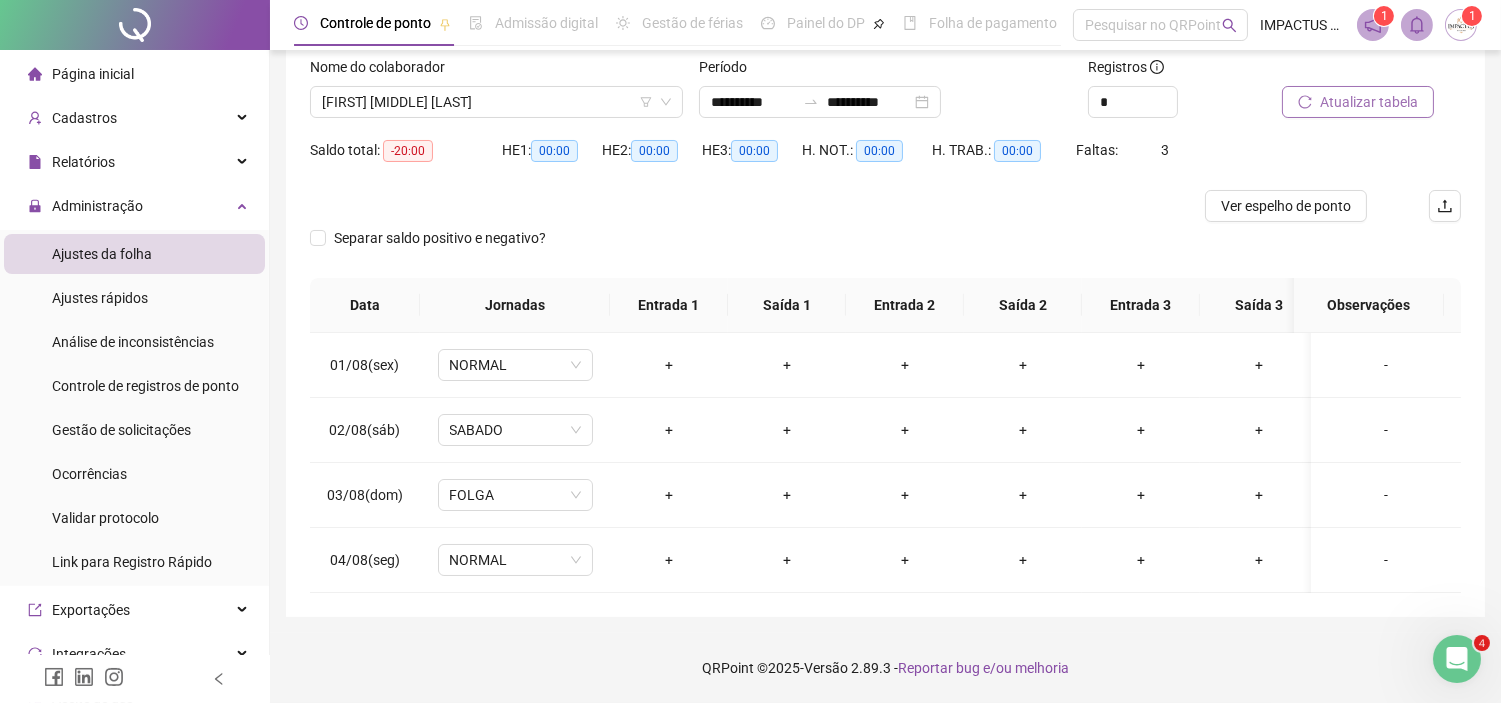 scroll, scrollTop: 144, scrollLeft: 0, axis: vertical 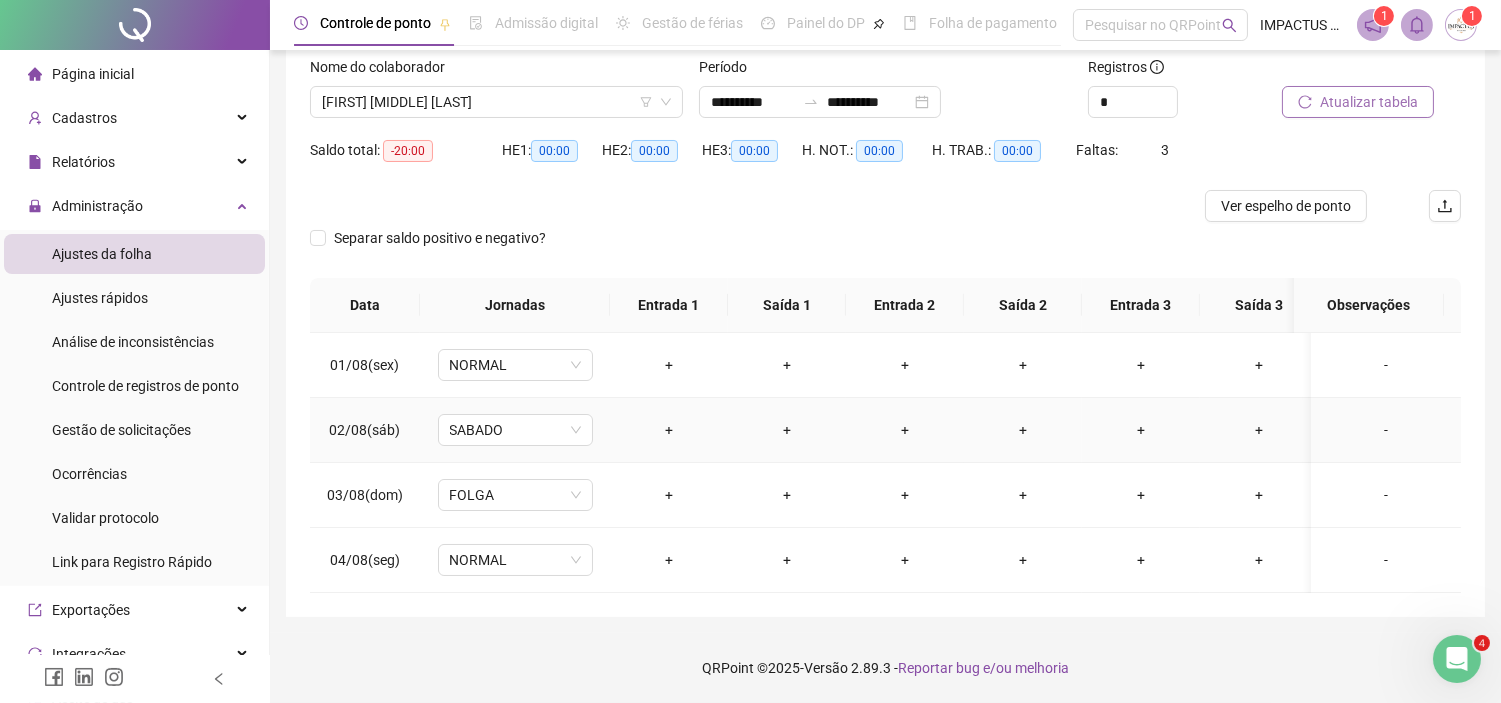 click on "-" at bounding box center [1386, 430] 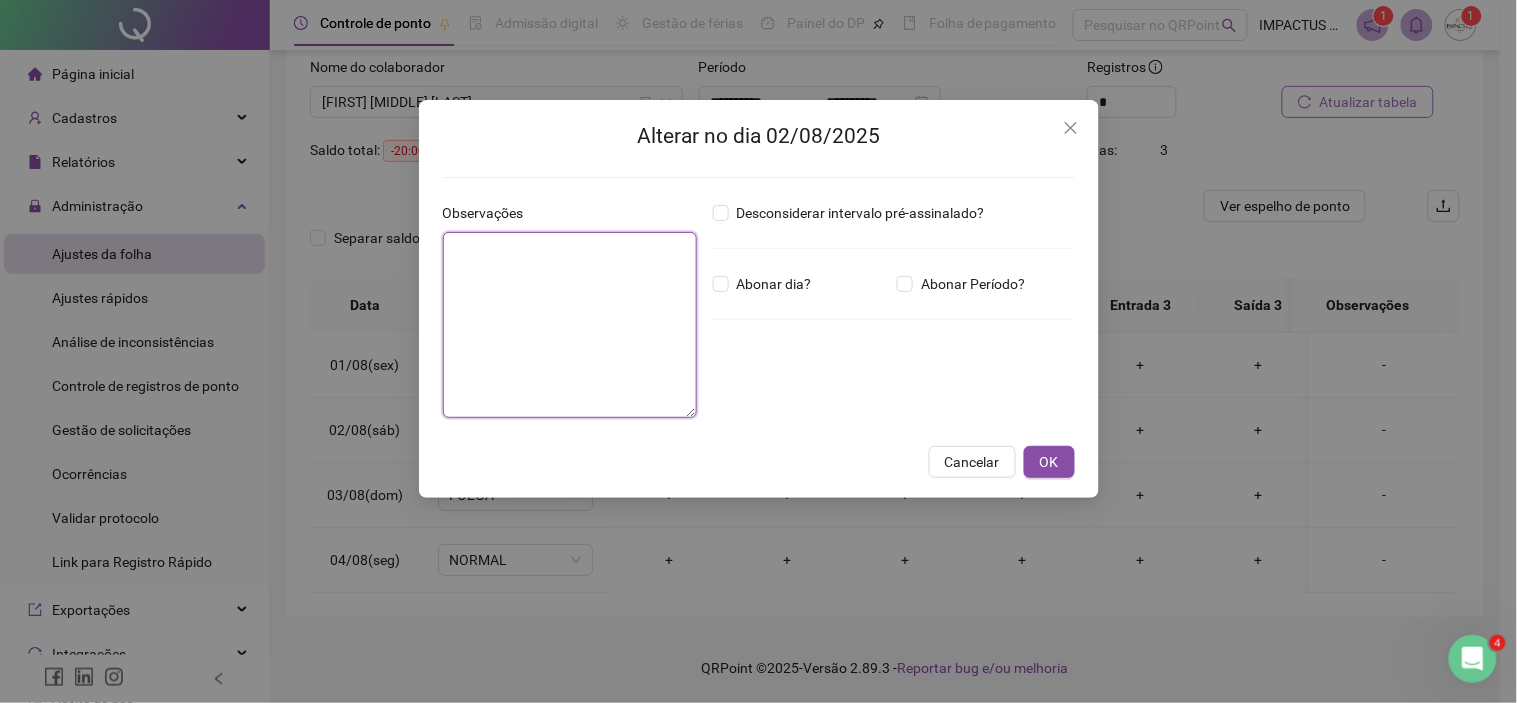 click at bounding box center (570, 325) 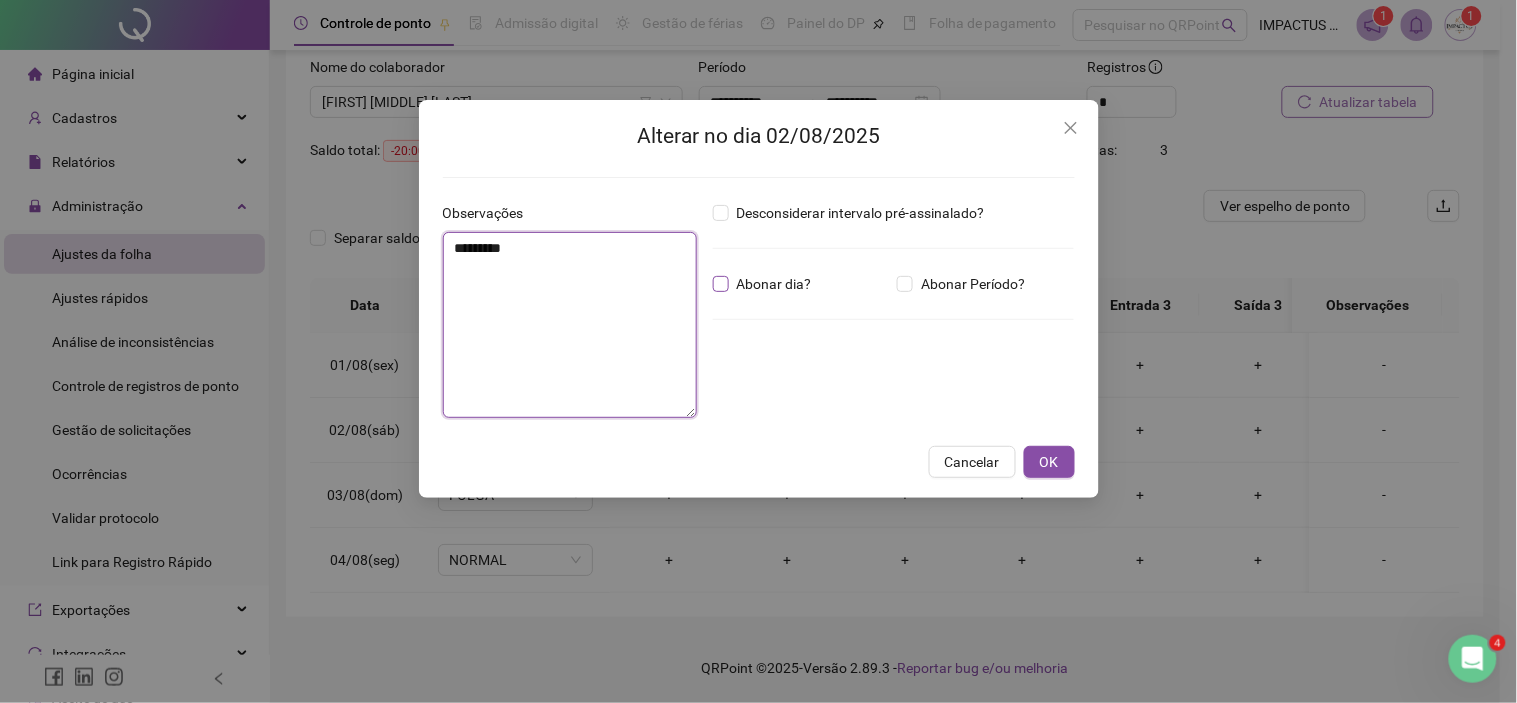 type on "*********" 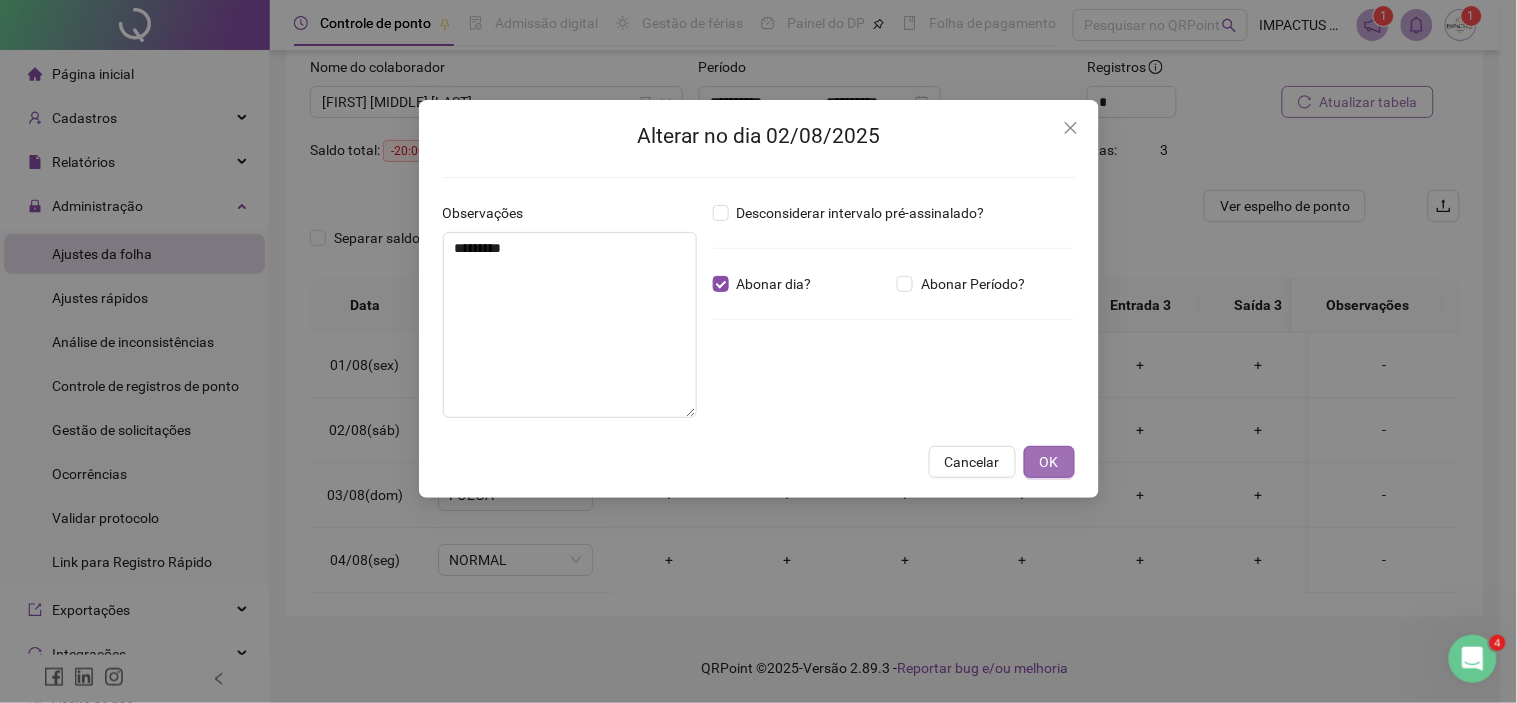 click on "OK" at bounding box center (1049, 462) 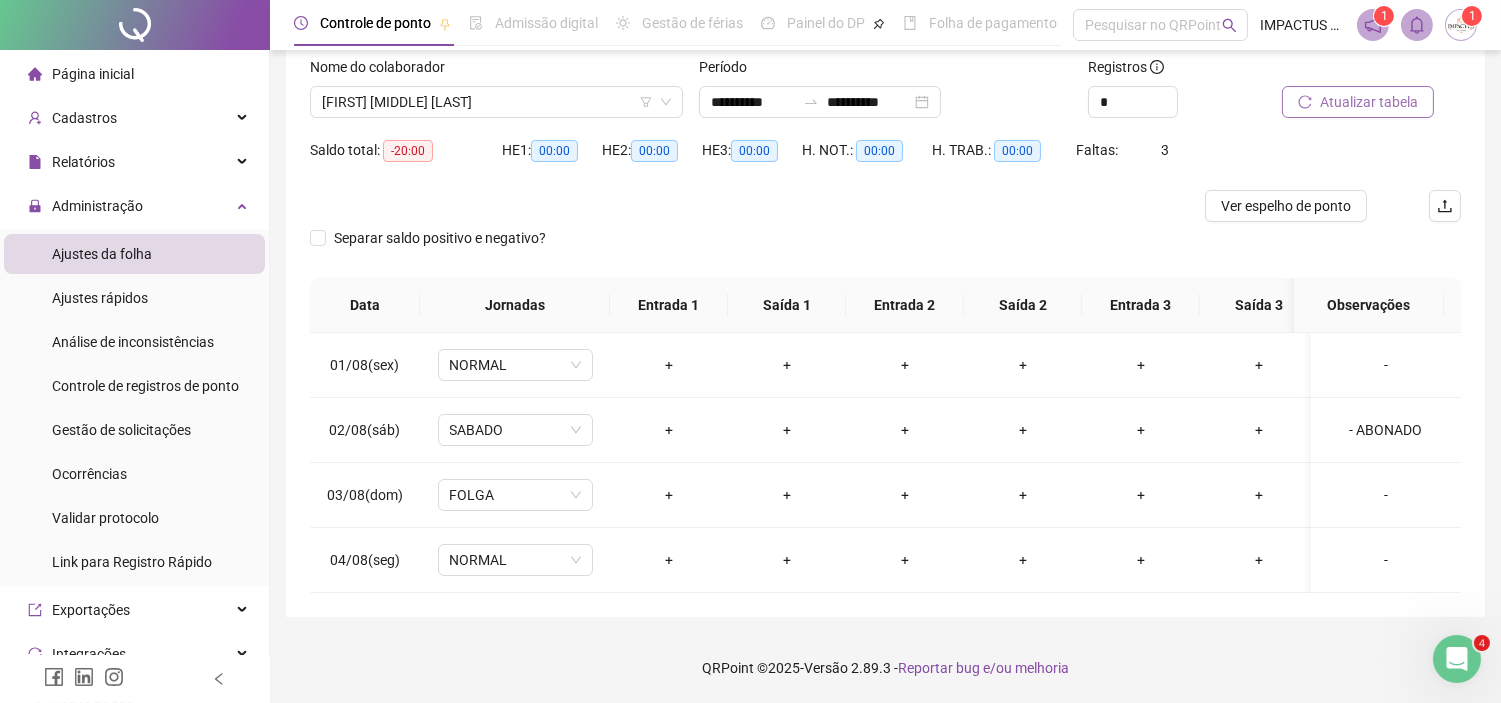 scroll, scrollTop: 0, scrollLeft: 0, axis: both 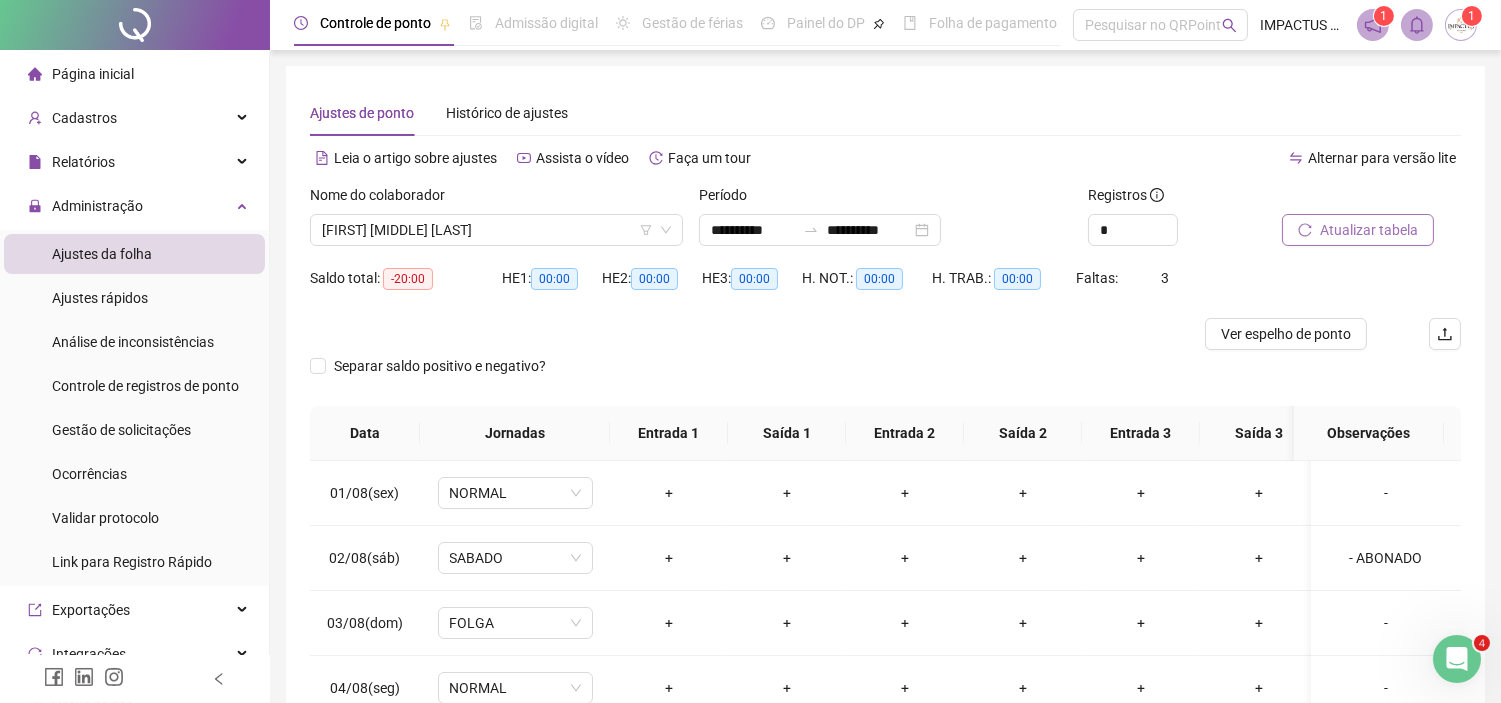 click on "Atualizar tabela" at bounding box center (1369, 230) 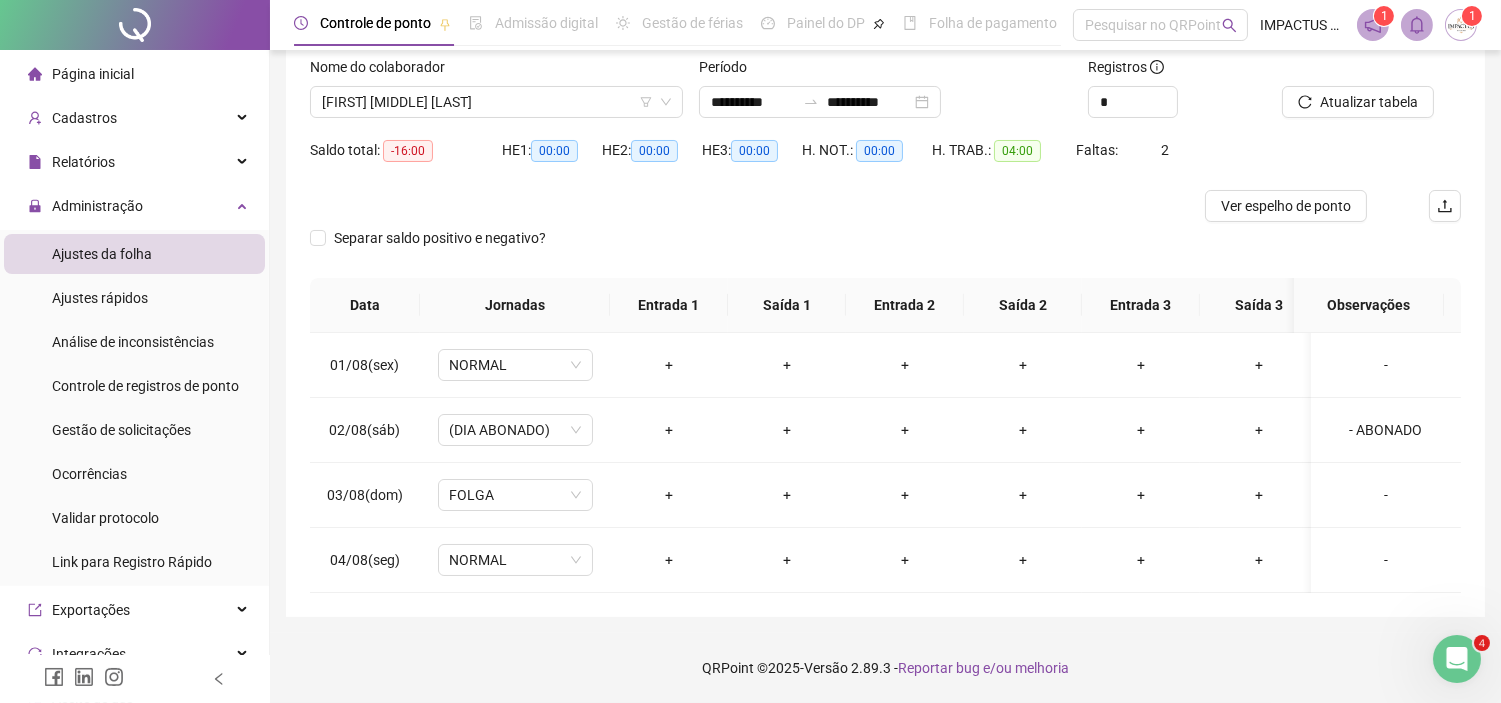 scroll, scrollTop: 0, scrollLeft: 0, axis: both 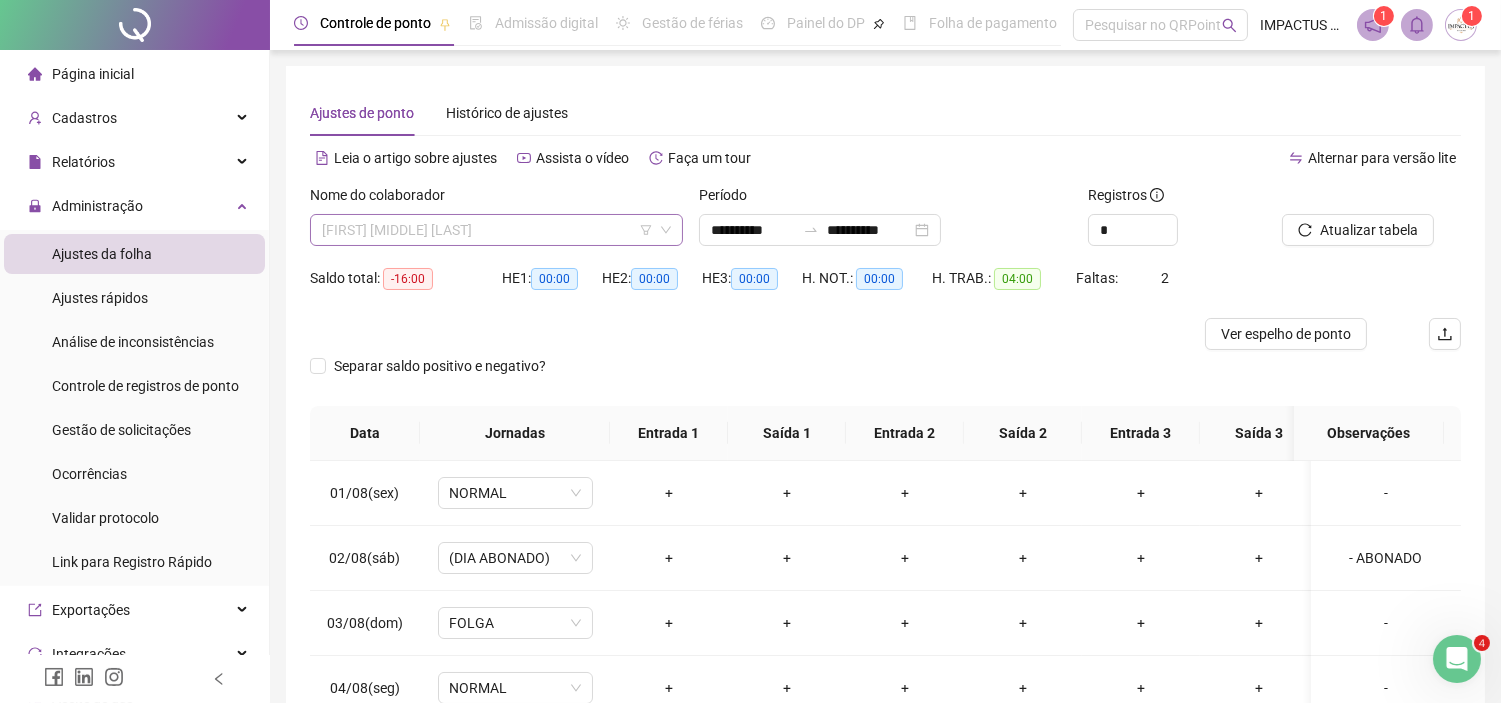 click on "[FIRST] [MIDDLE] [LAST]" at bounding box center [496, 230] 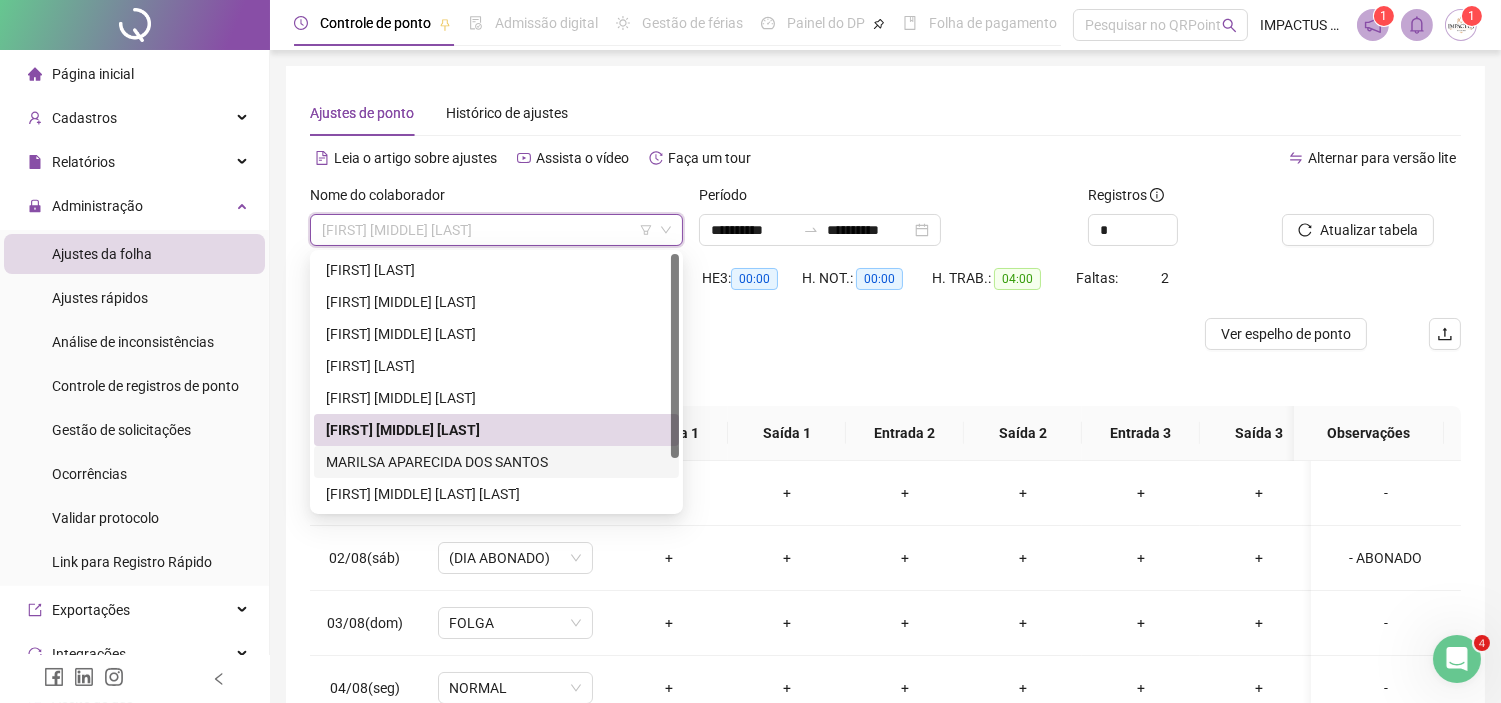 click on "MARILSA APARECIDA DOS SANTOS" at bounding box center [496, 462] 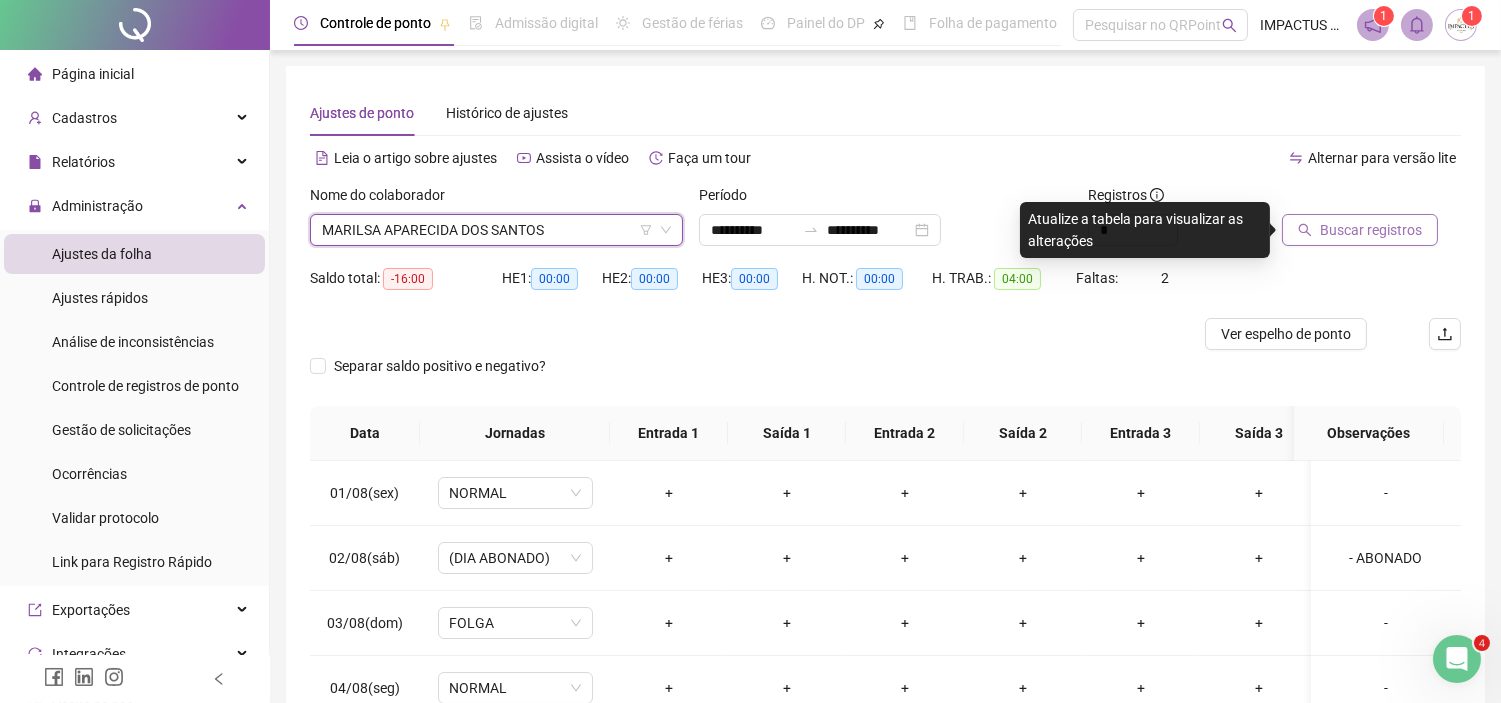 click on "Buscar registros" at bounding box center [1371, 230] 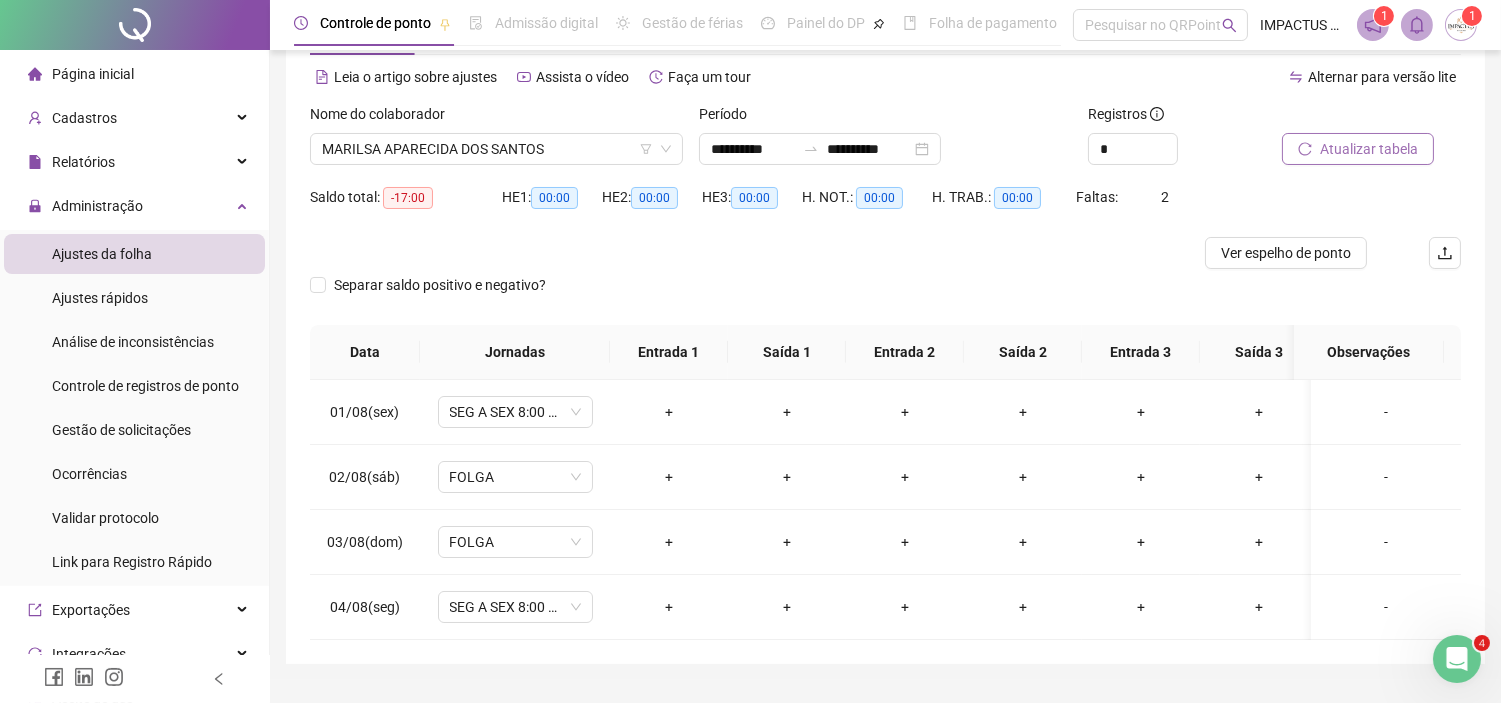scroll, scrollTop: 77, scrollLeft: 0, axis: vertical 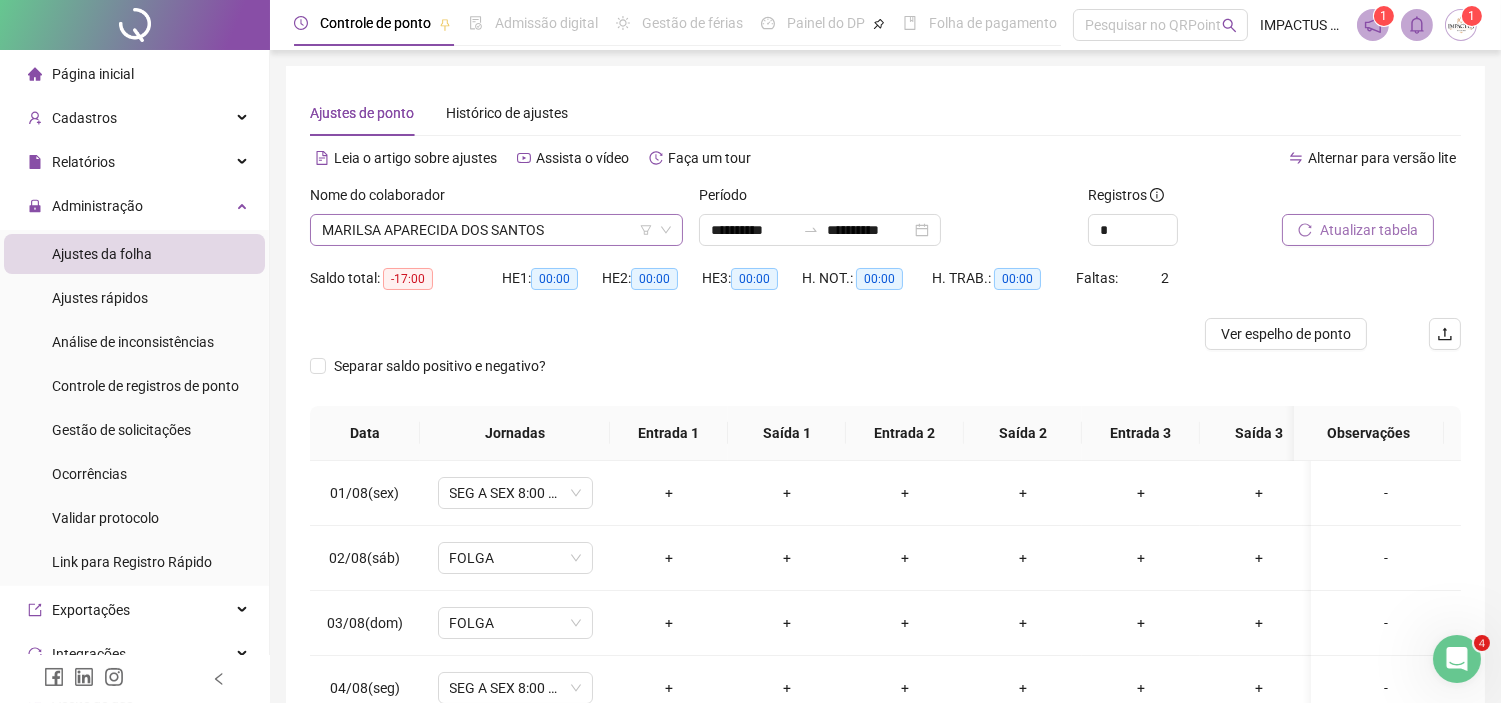 click on "MARILSA APARECIDA DOS SANTOS" at bounding box center (496, 230) 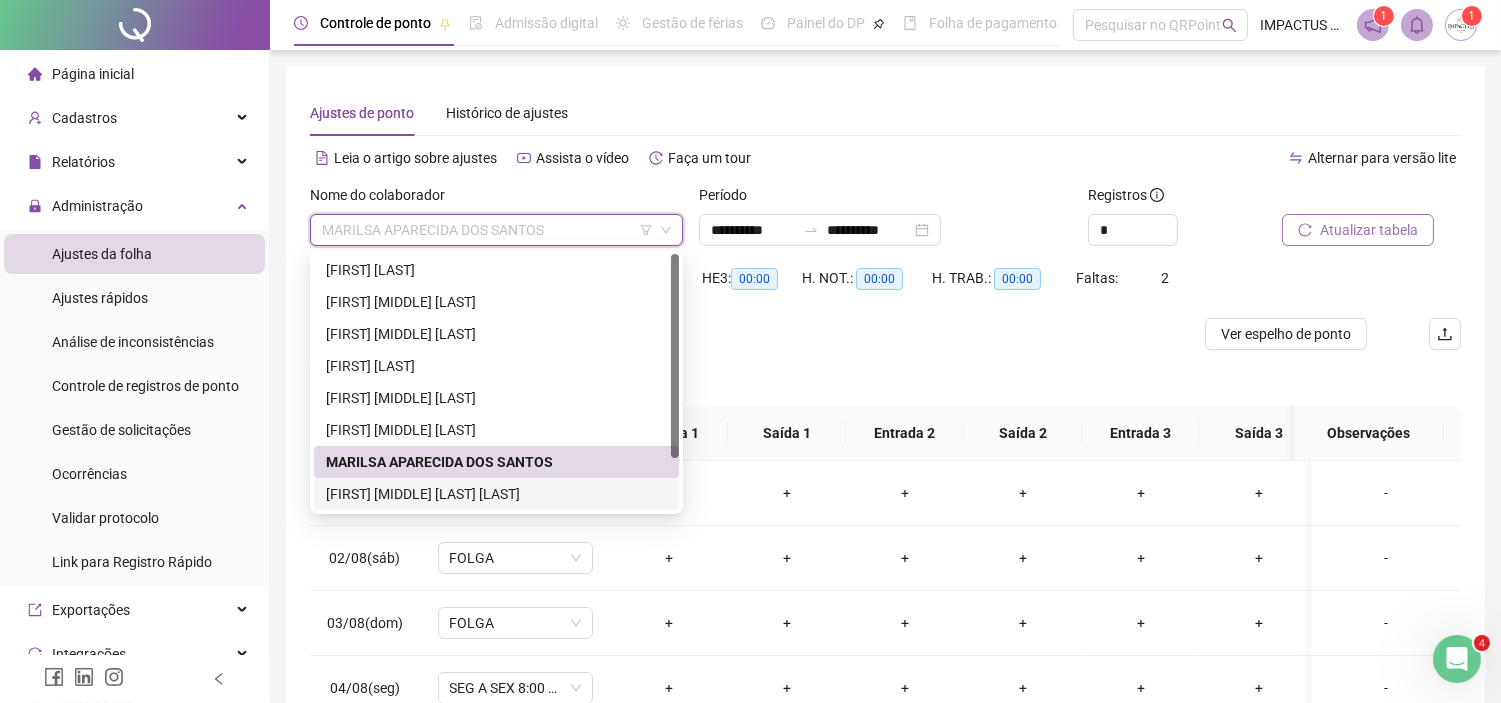 click on "[FIRST] [MIDDLE] [LAST] [LAST]" at bounding box center (496, 494) 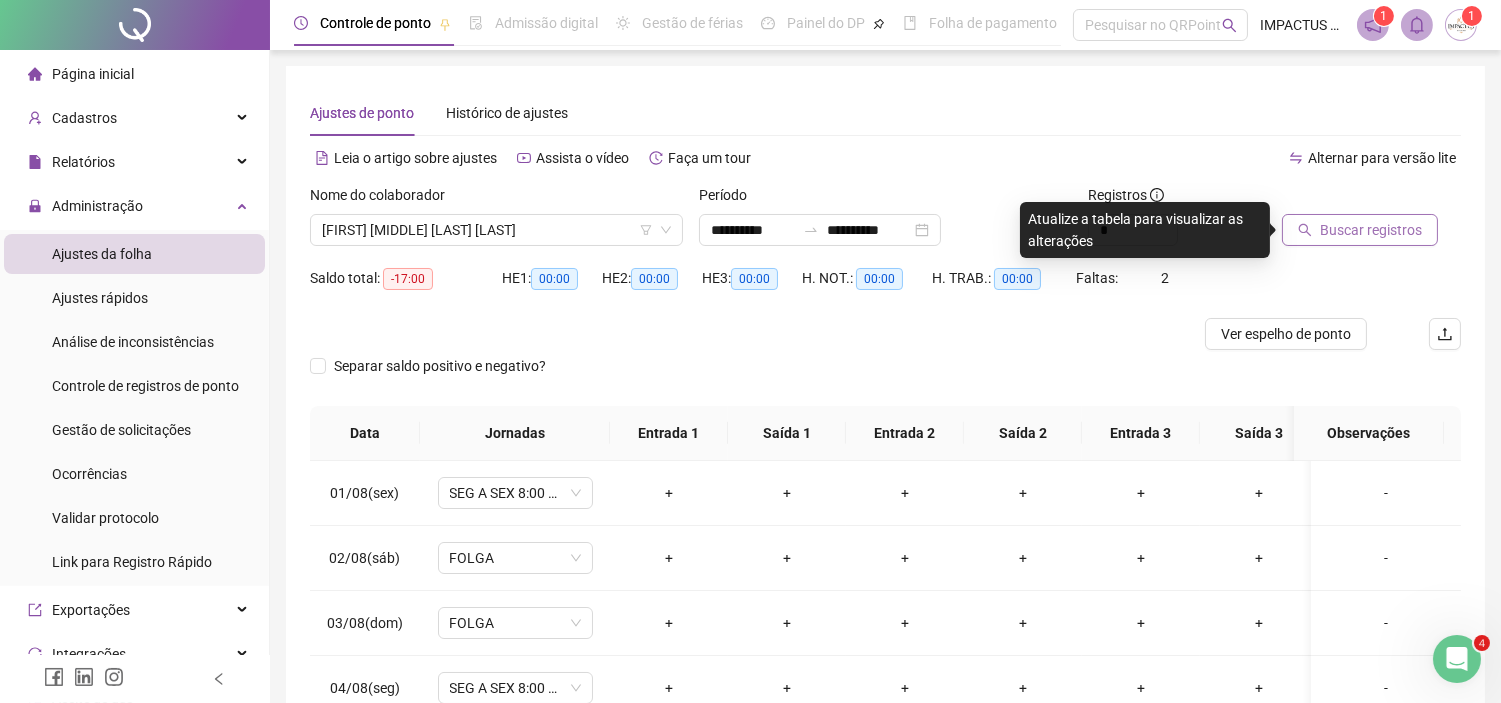 click on "Buscar registros" at bounding box center (1371, 230) 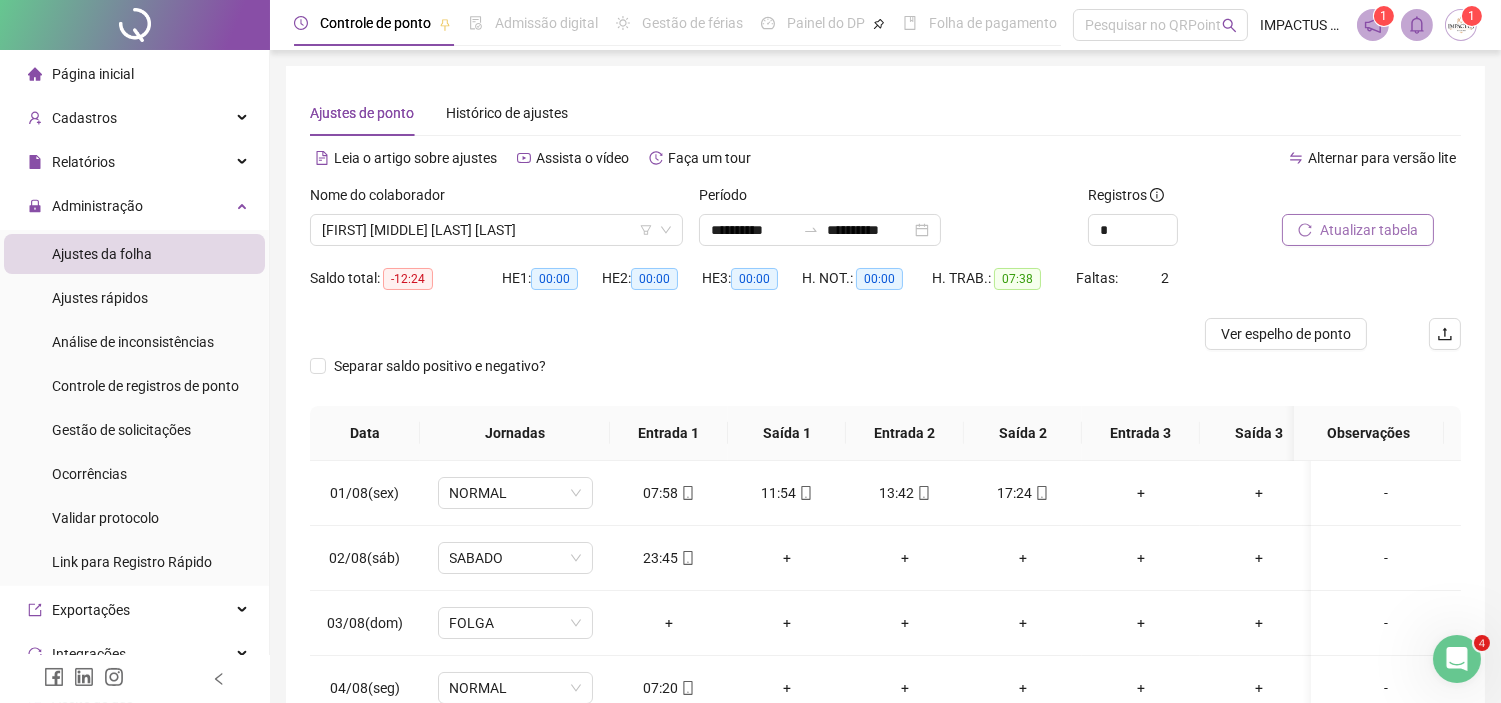 scroll, scrollTop: 144, scrollLeft: 0, axis: vertical 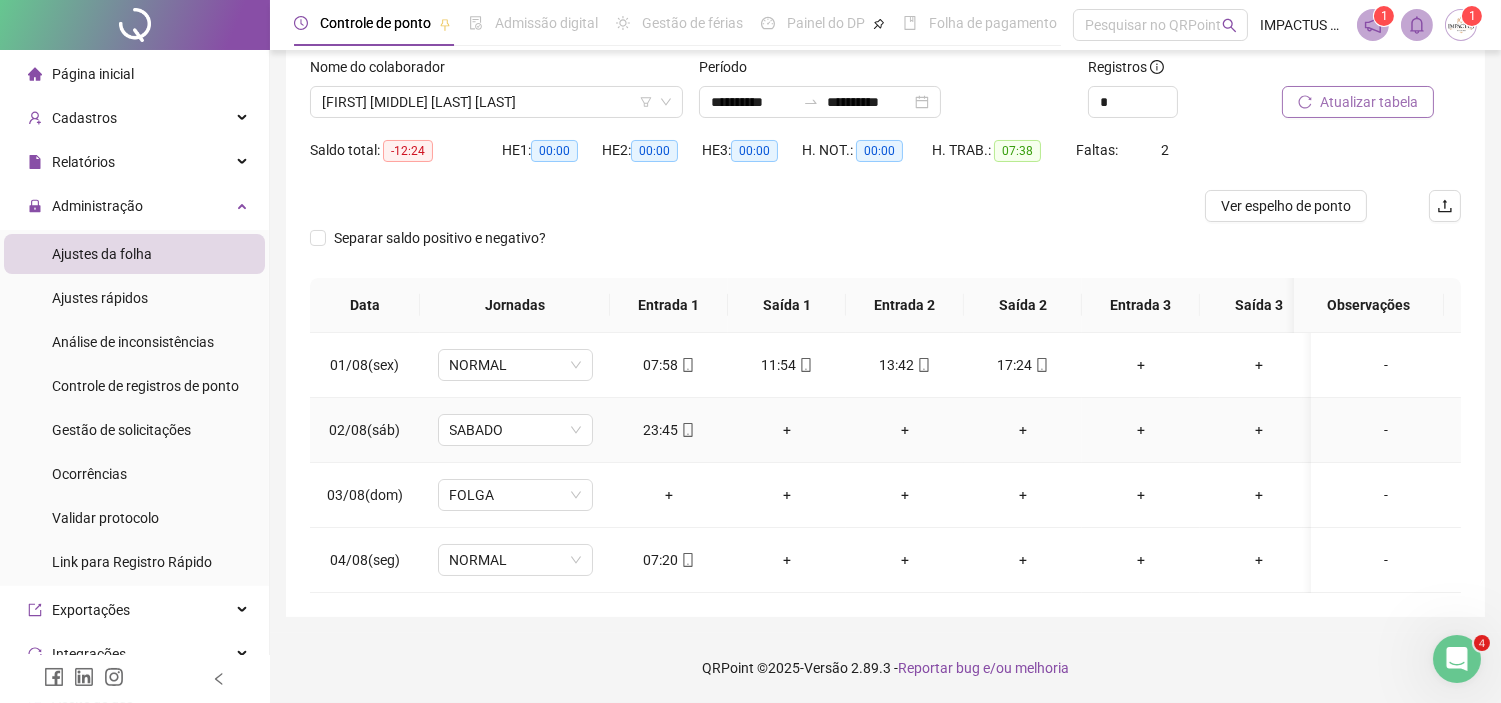 click 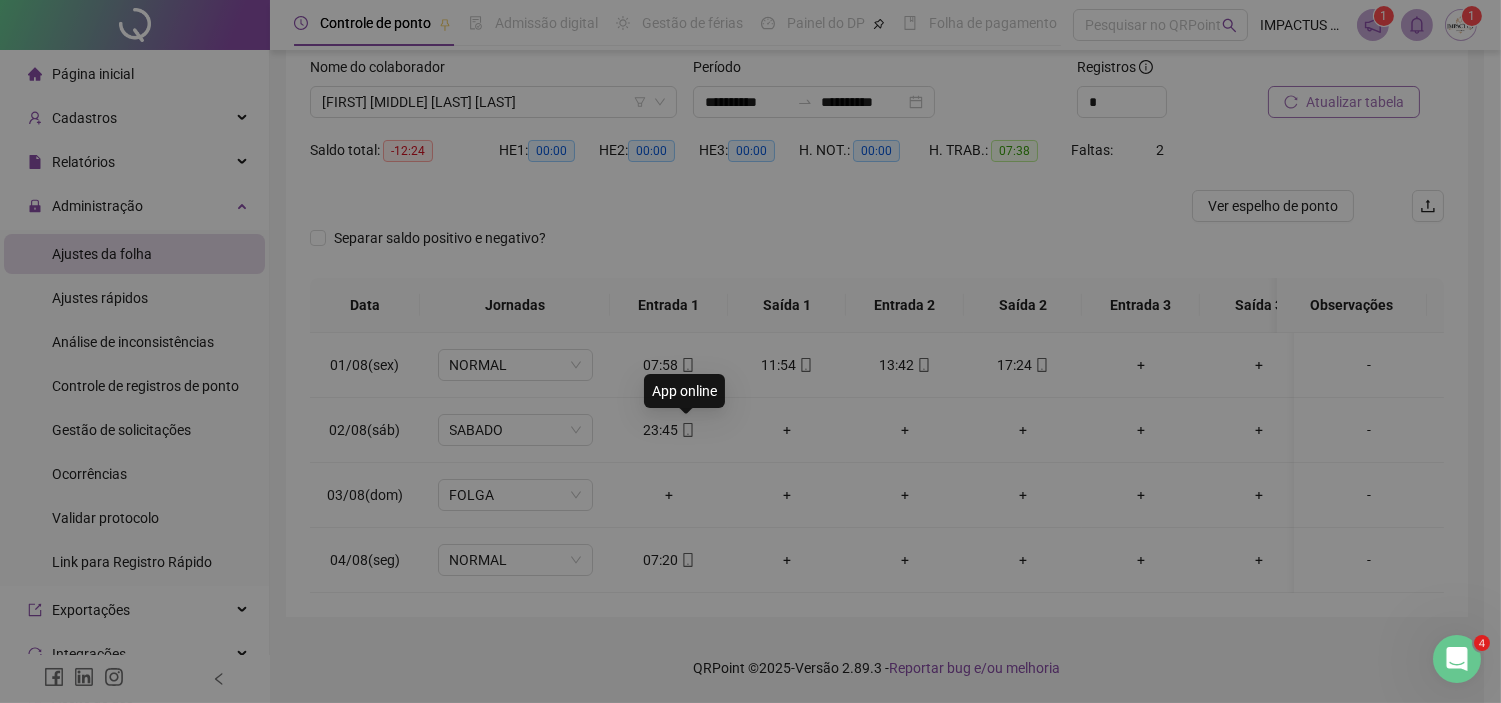type on "**********" 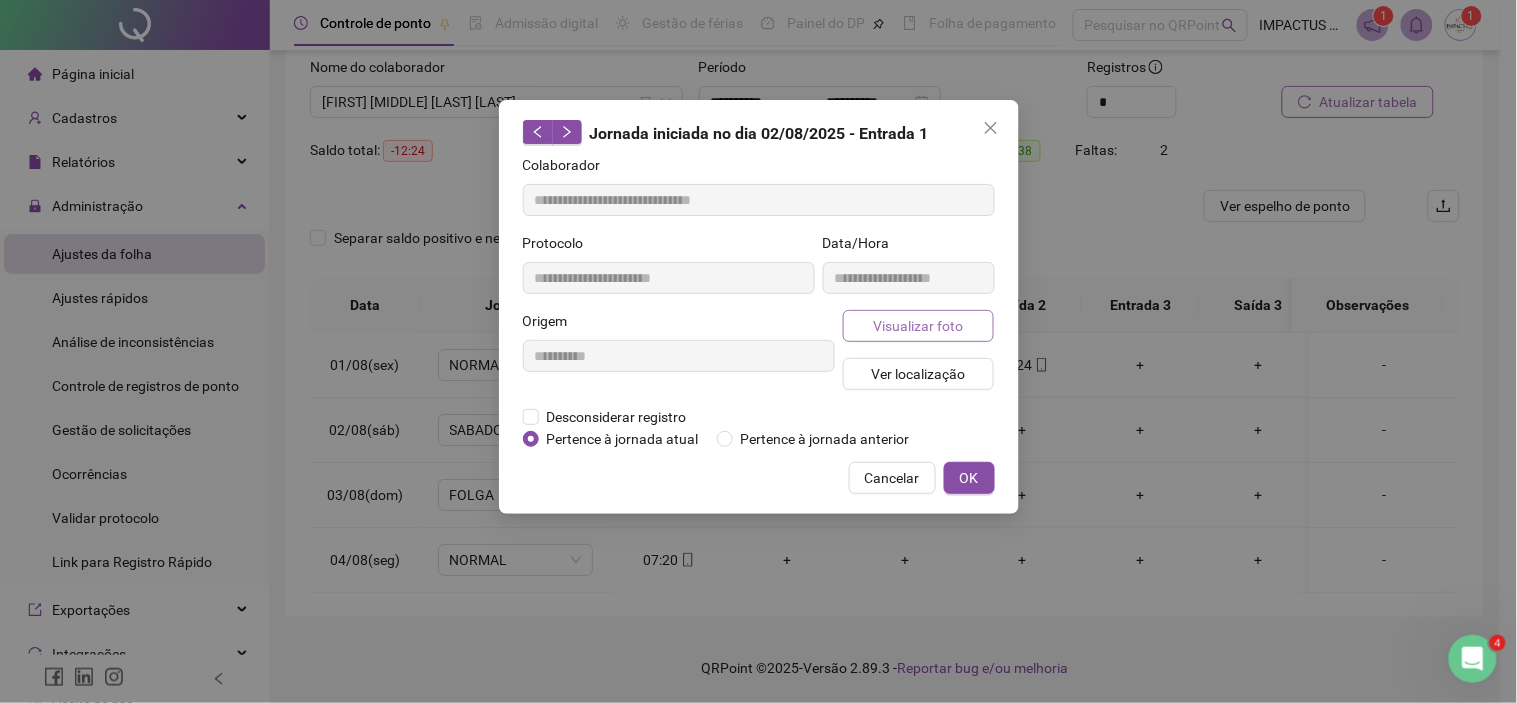 click on "Visualizar foto" at bounding box center (918, 326) 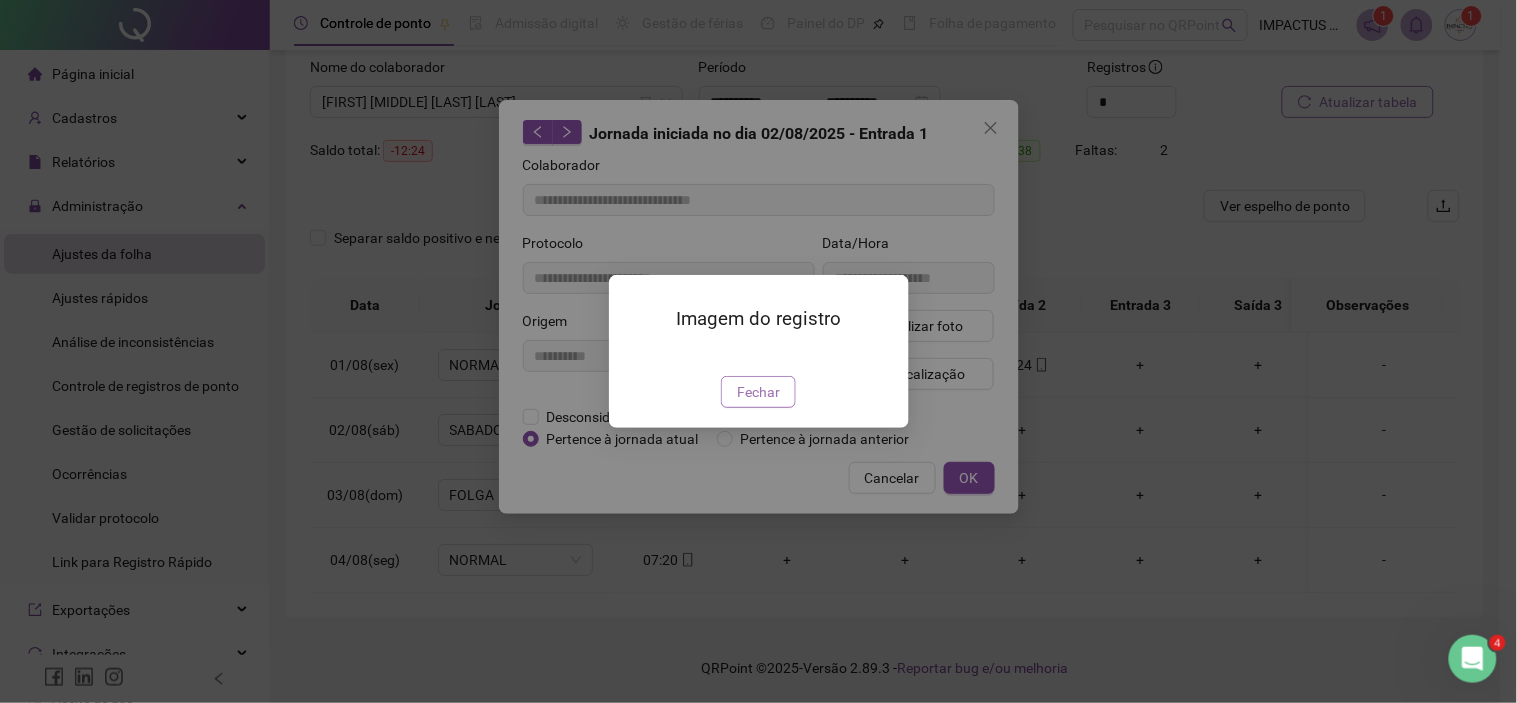 click on "Fechar" at bounding box center [758, 392] 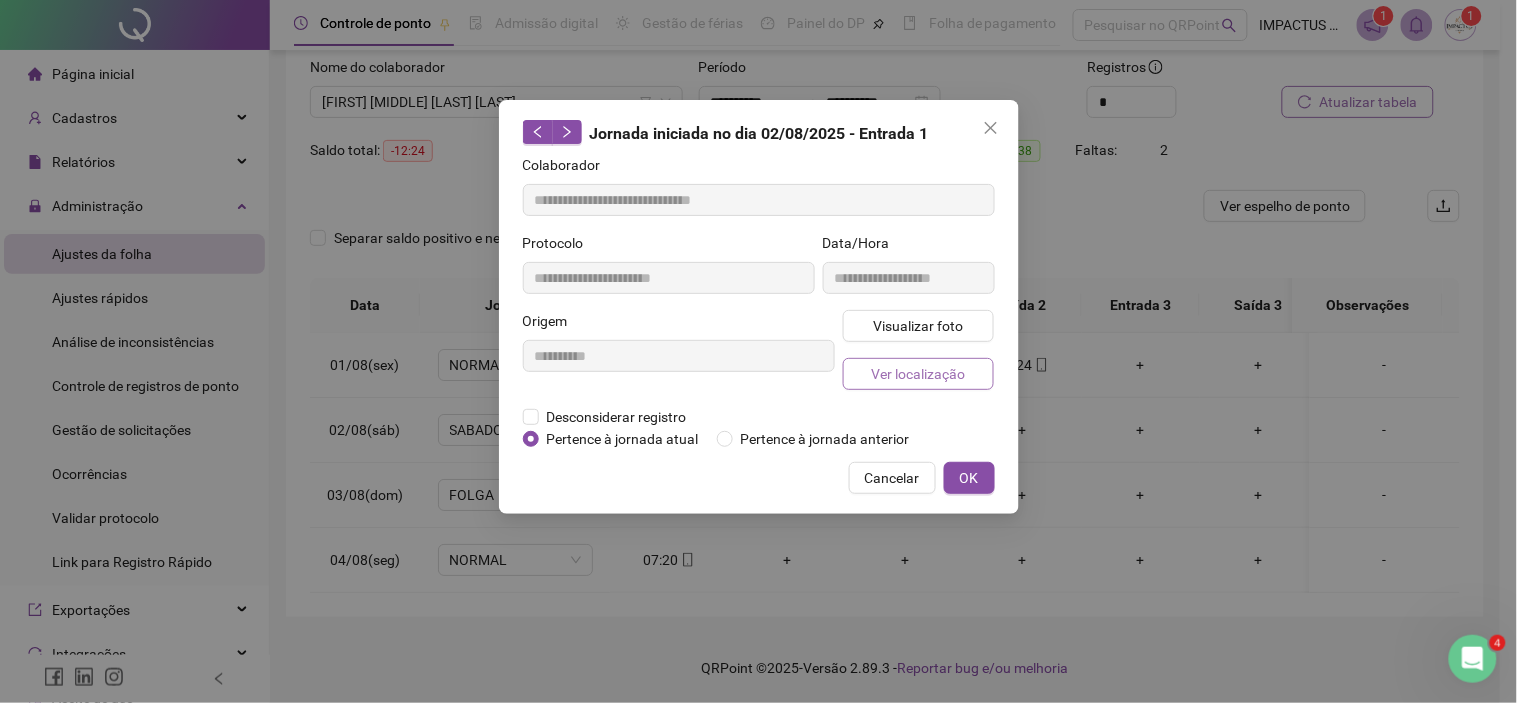 click on "Ver localização" at bounding box center [918, 374] 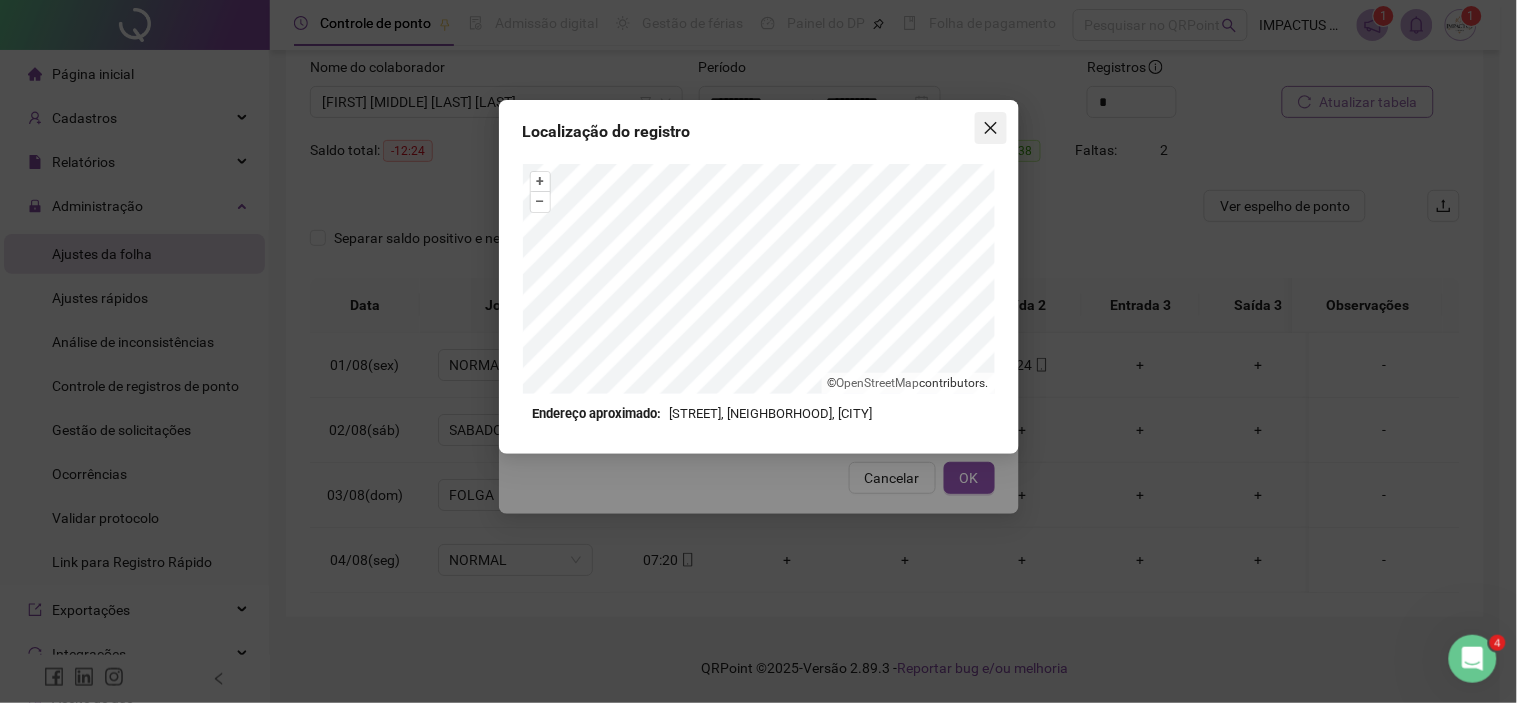 click 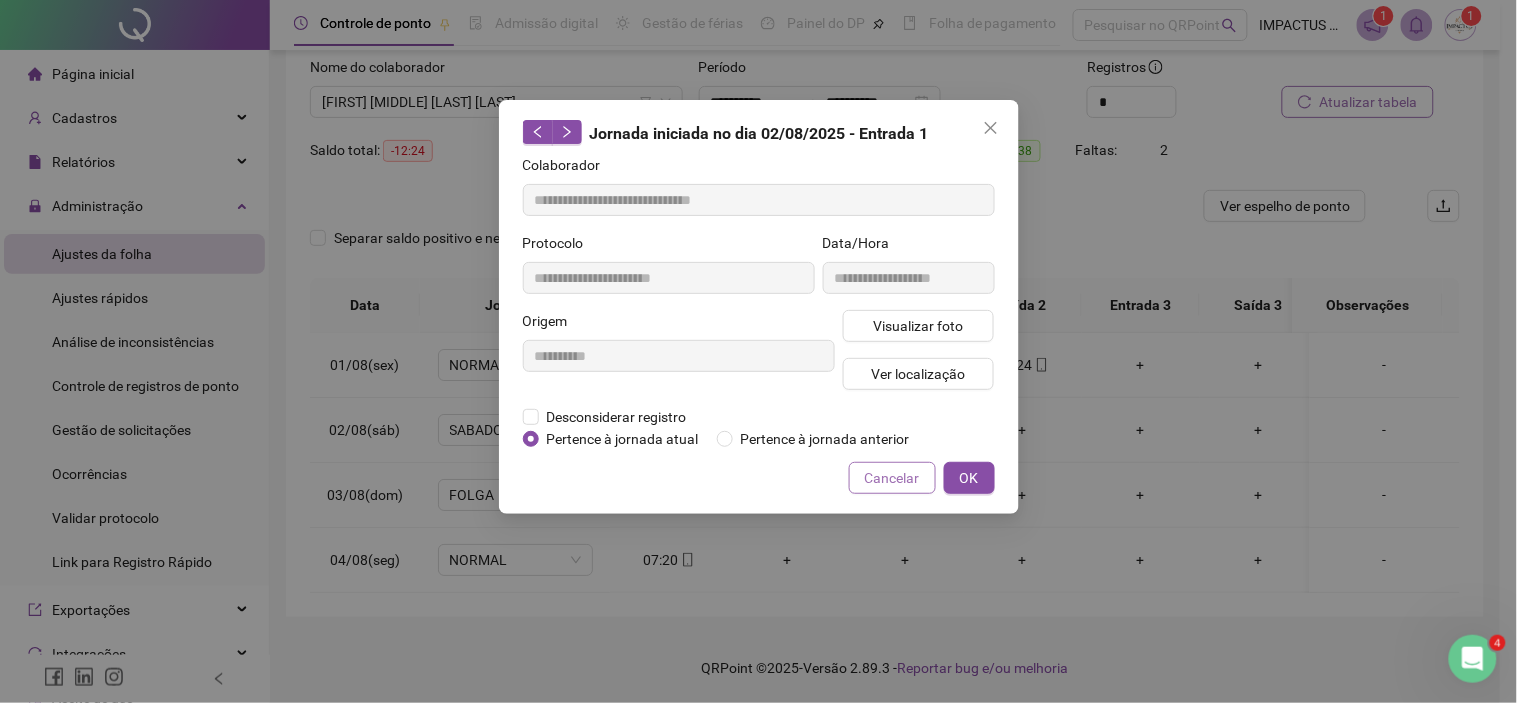 click on "Cancelar" at bounding box center (892, 478) 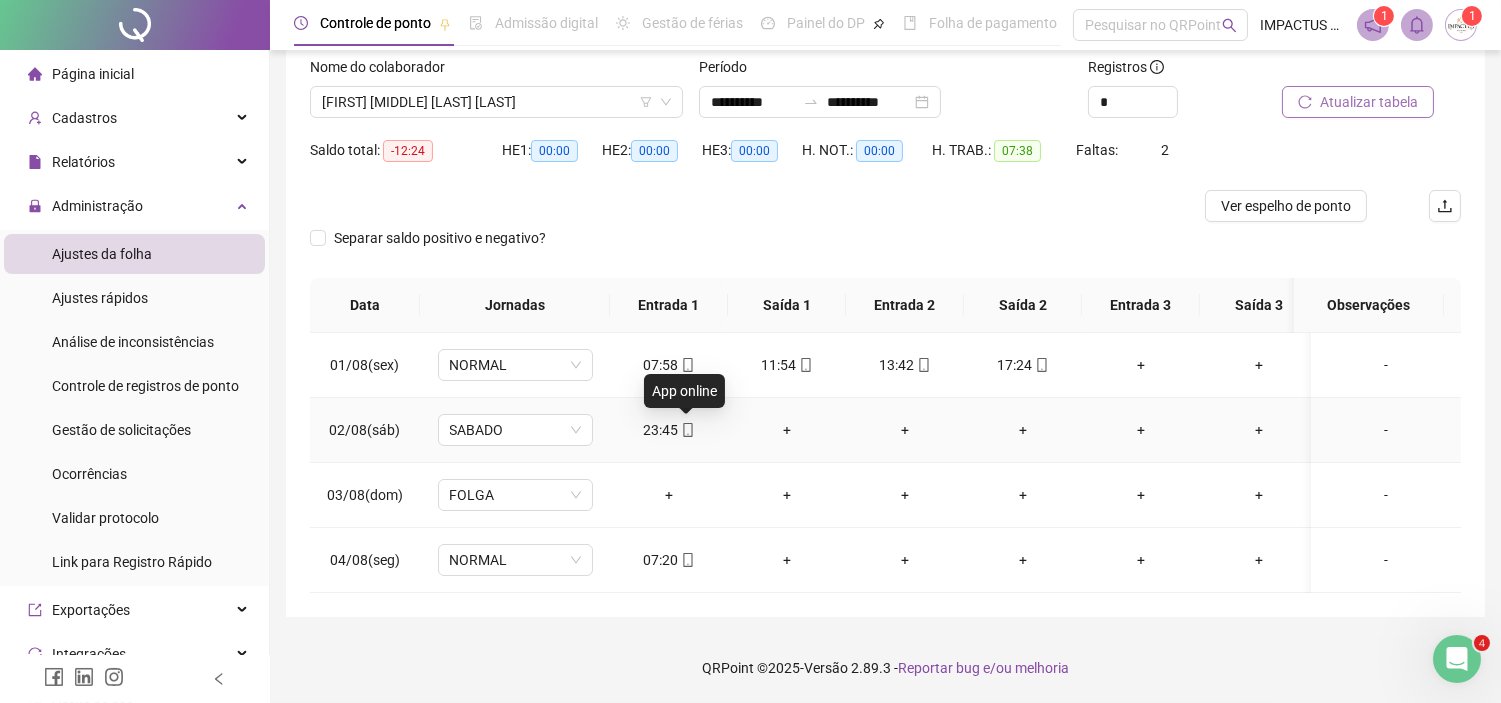 click 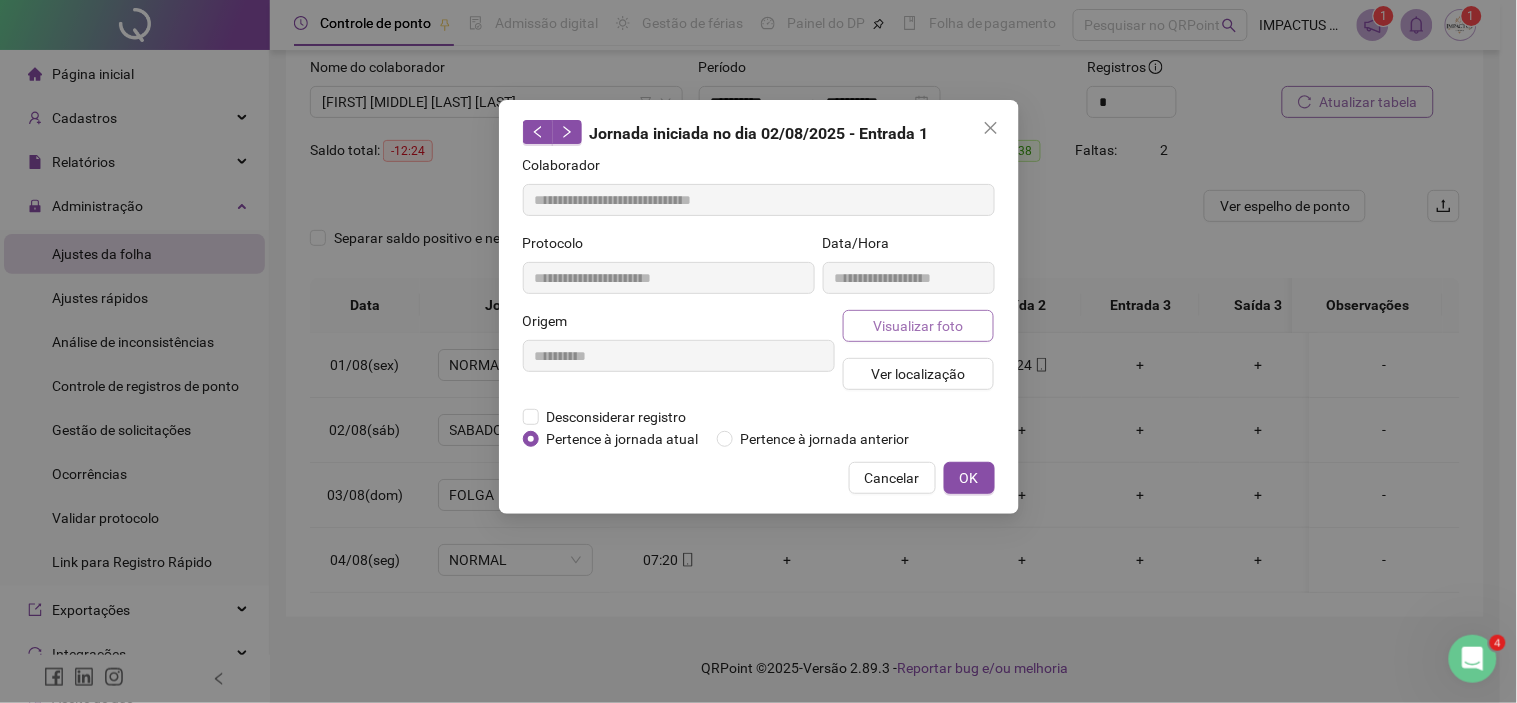 click on "Visualizar foto" at bounding box center [918, 326] 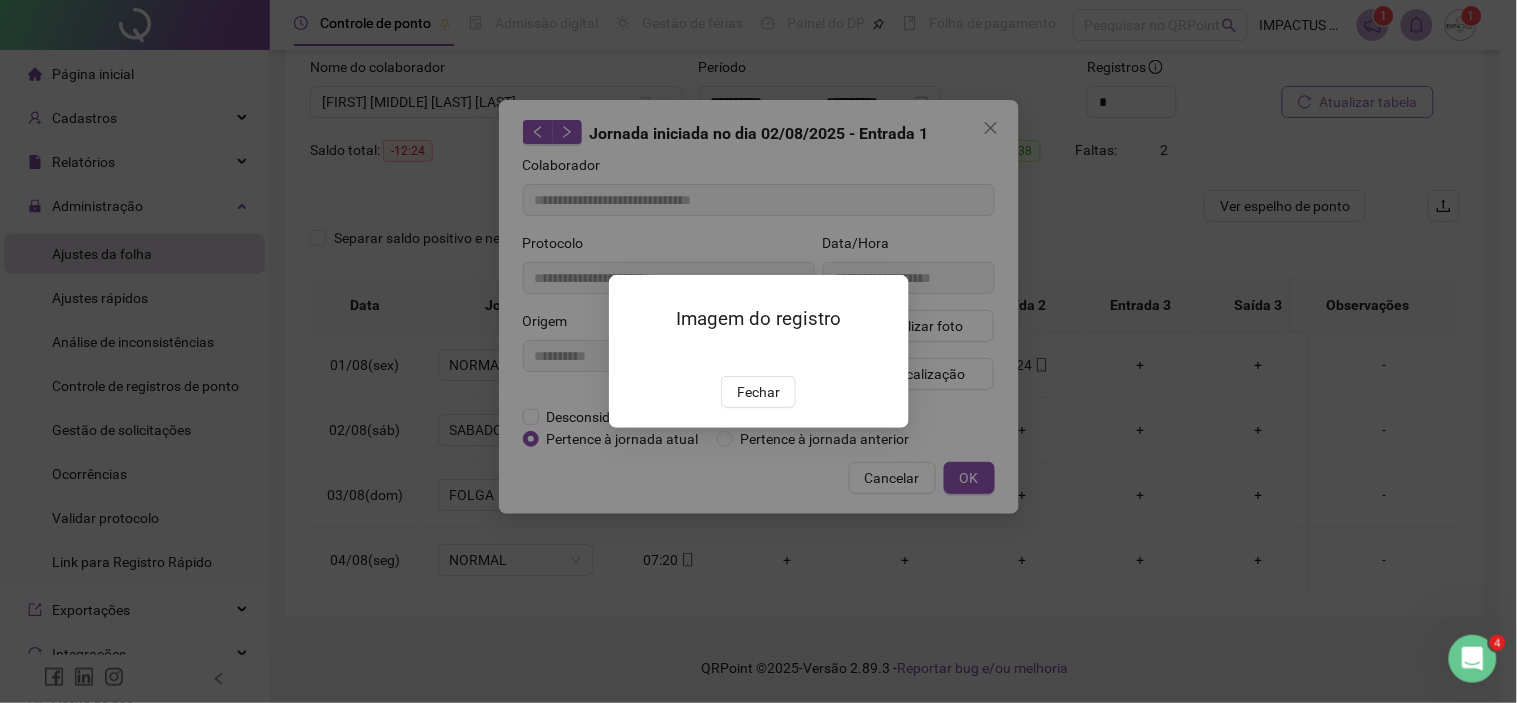 click at bounding box center (633, 355) 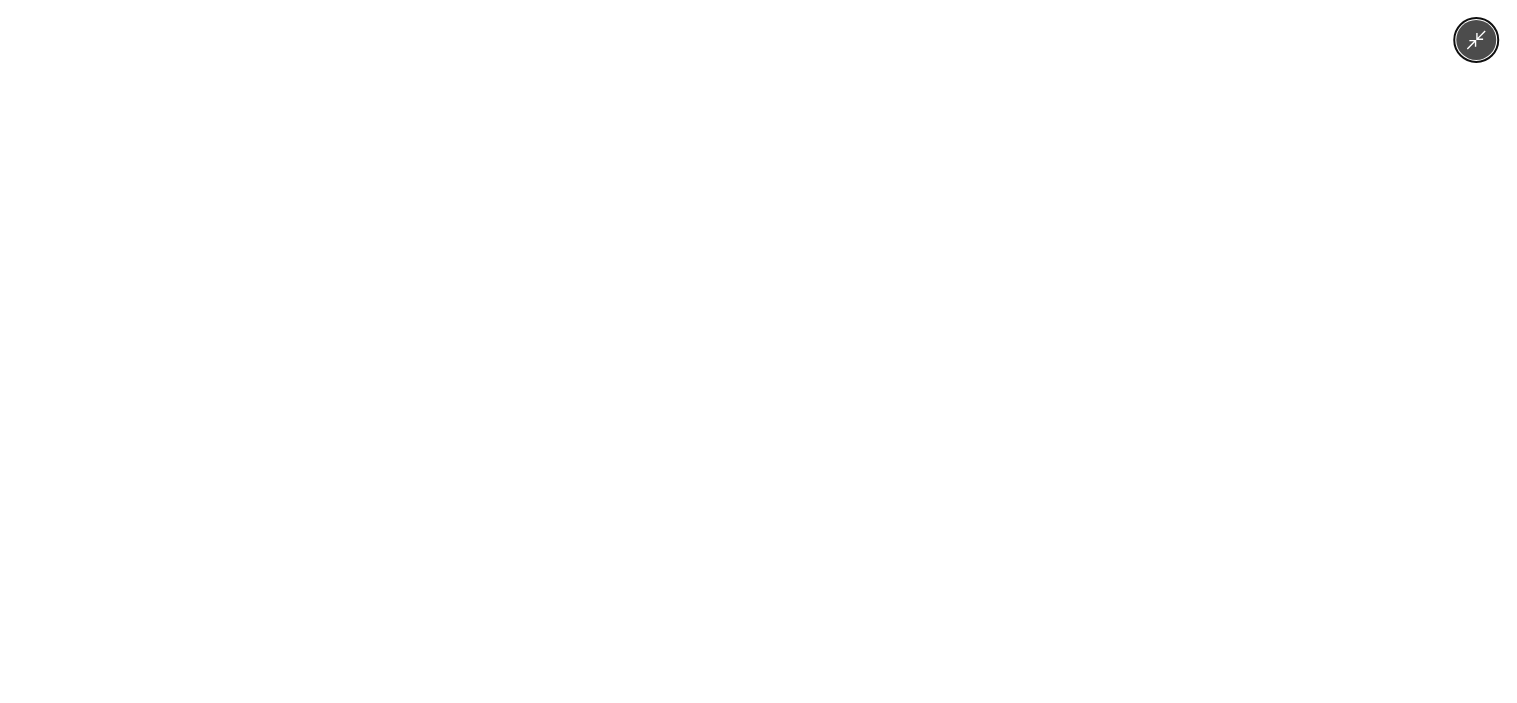 type 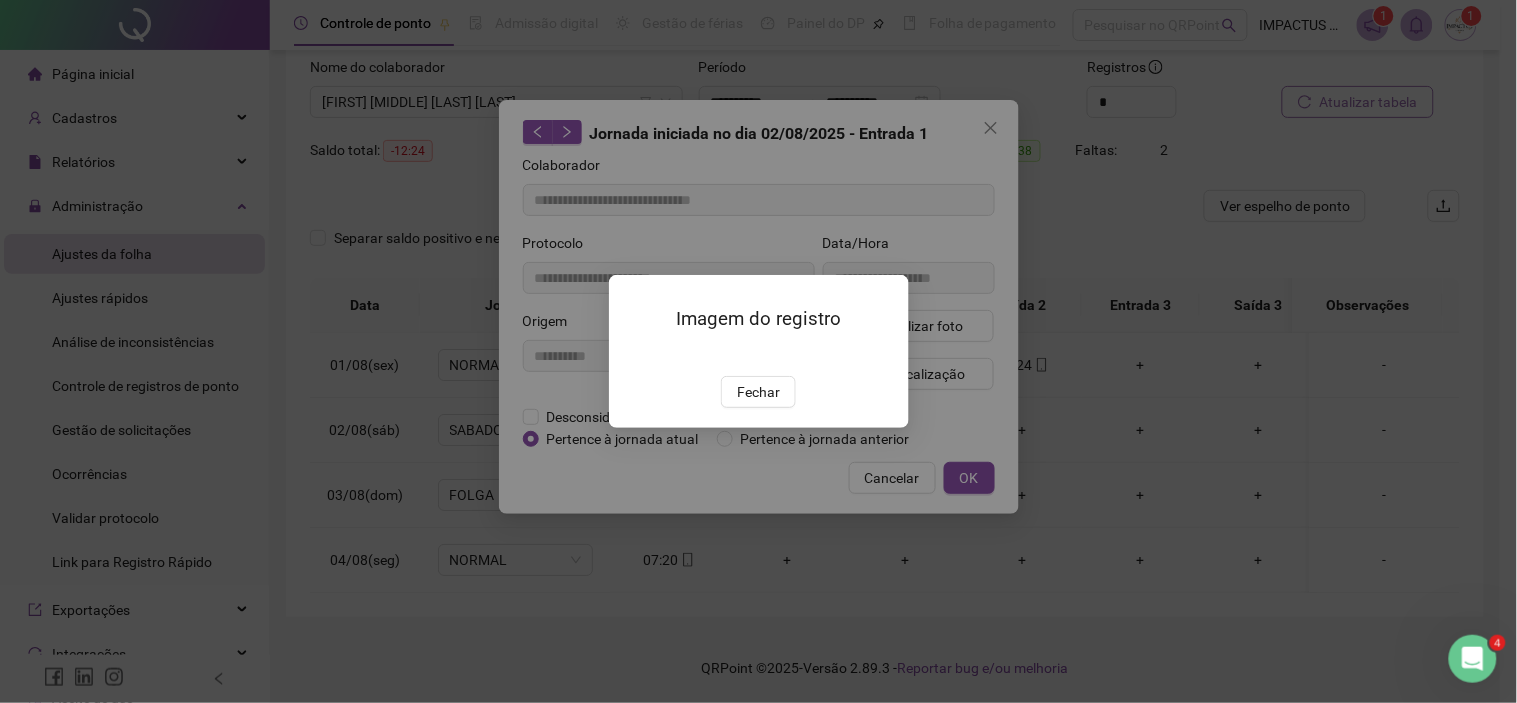 click at bounding box center [633, 355] 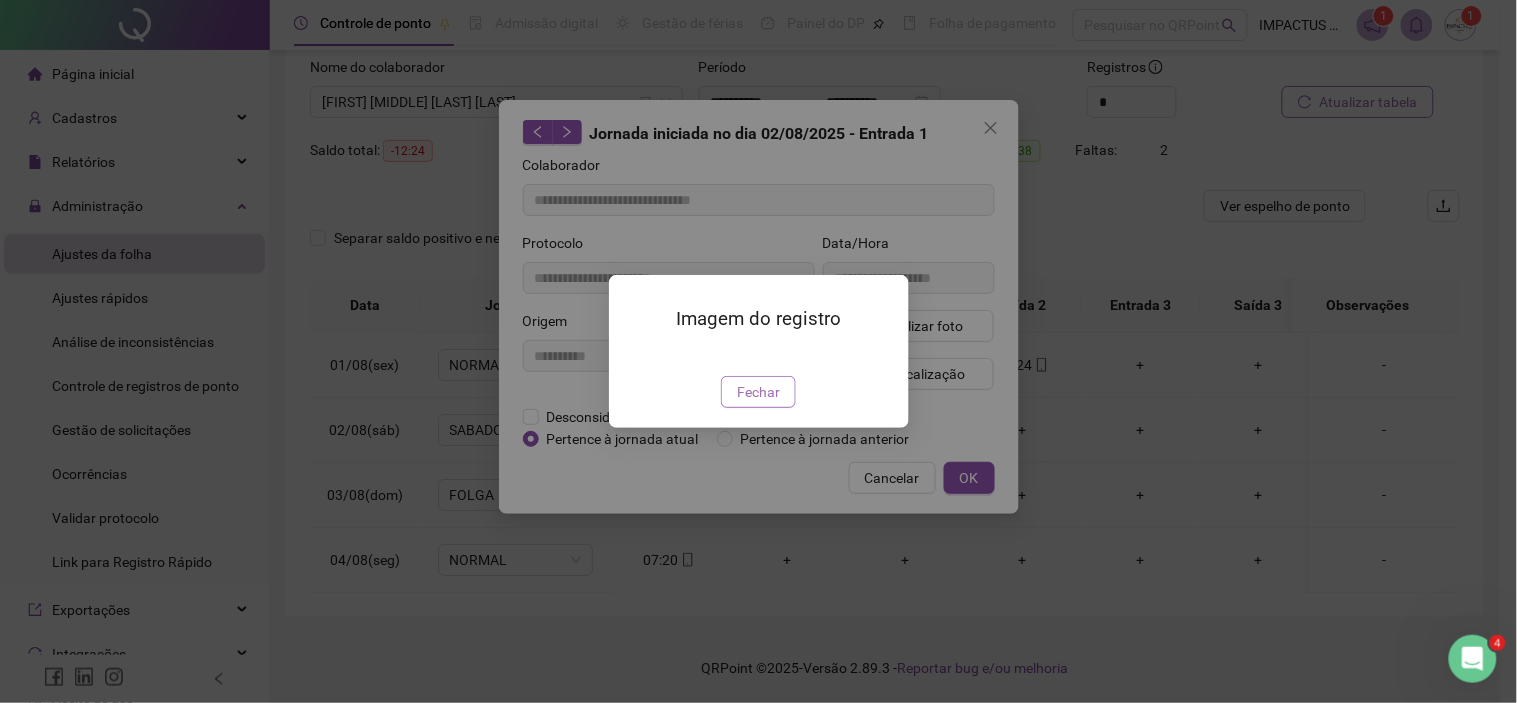 click on "Fechar" at bounding box center (758, 392) 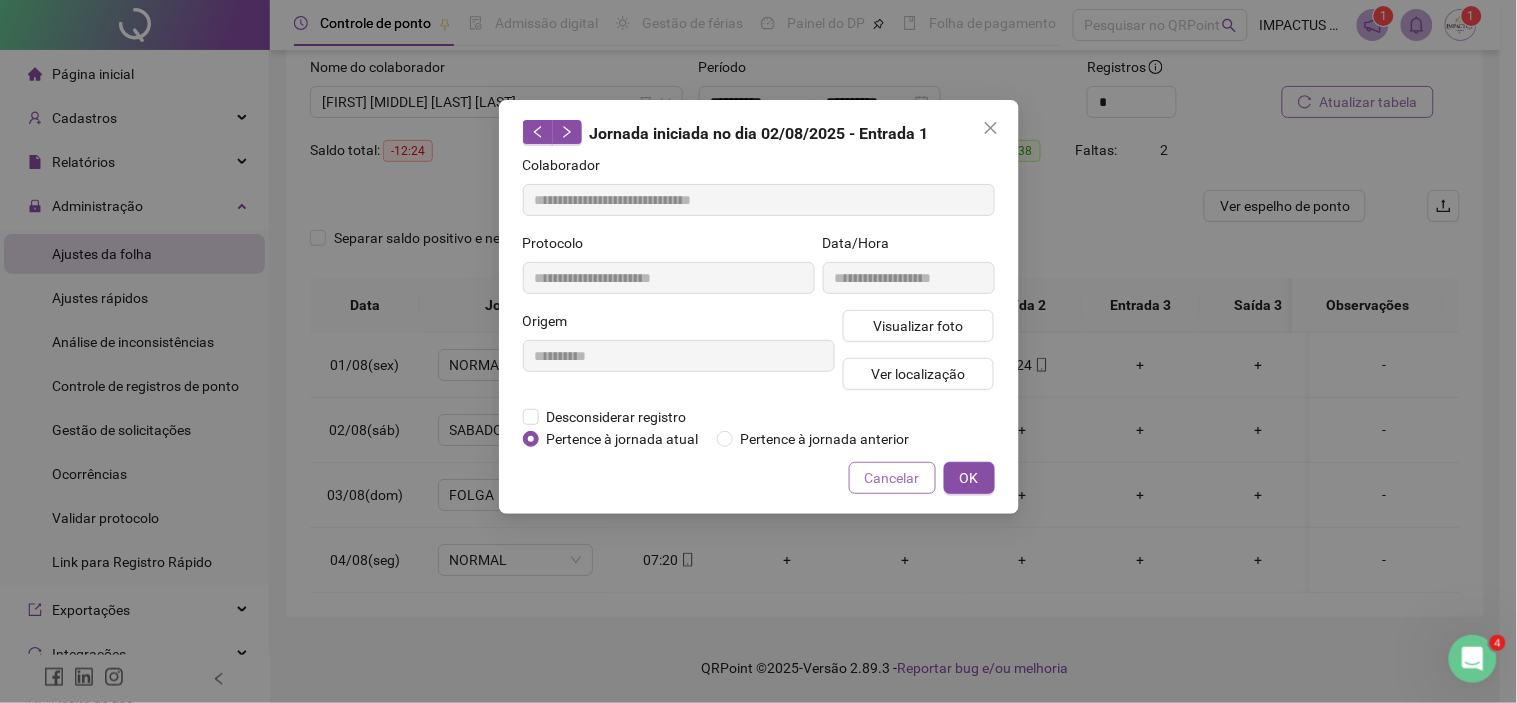 click on "Cancelar" at bounding box center [892, 478] 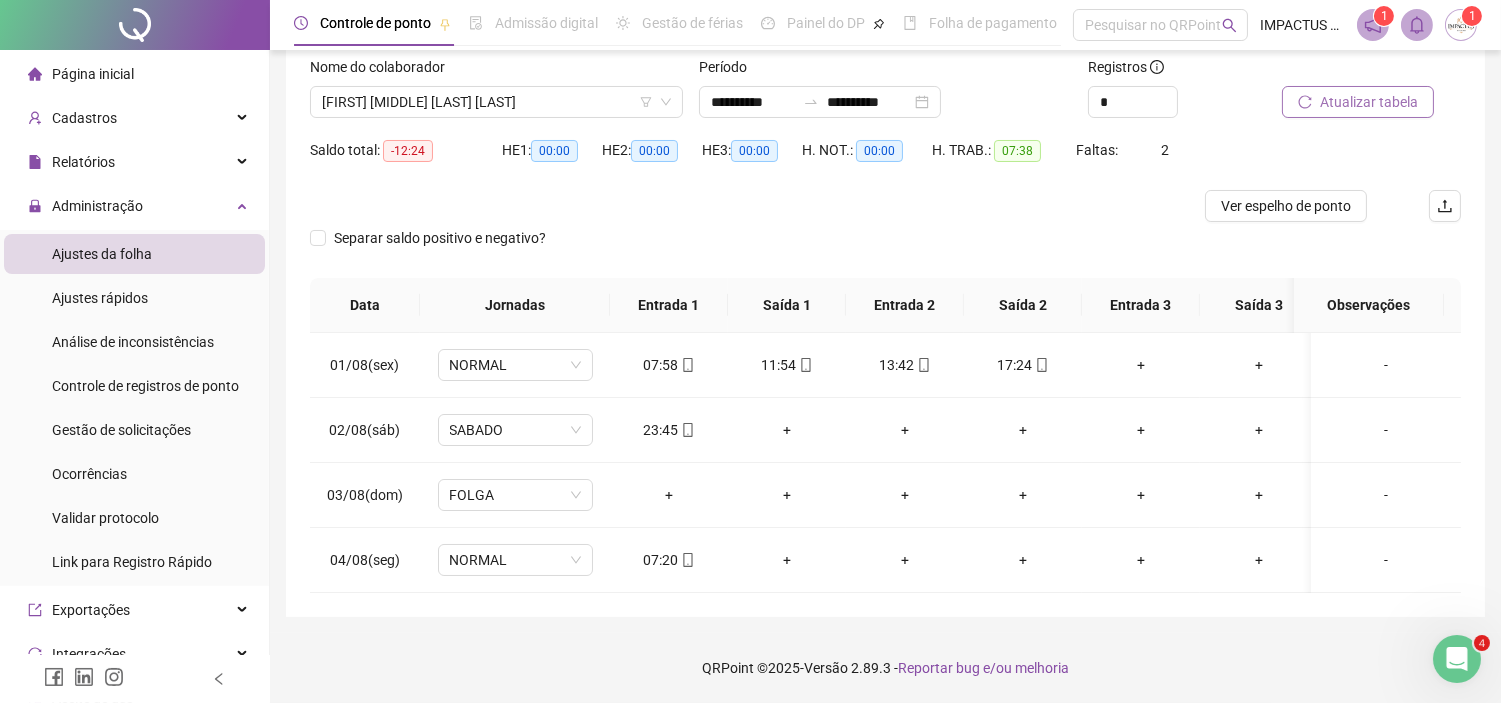 scroll, scrollTop: 0, scrollLeft: 0, axis: both 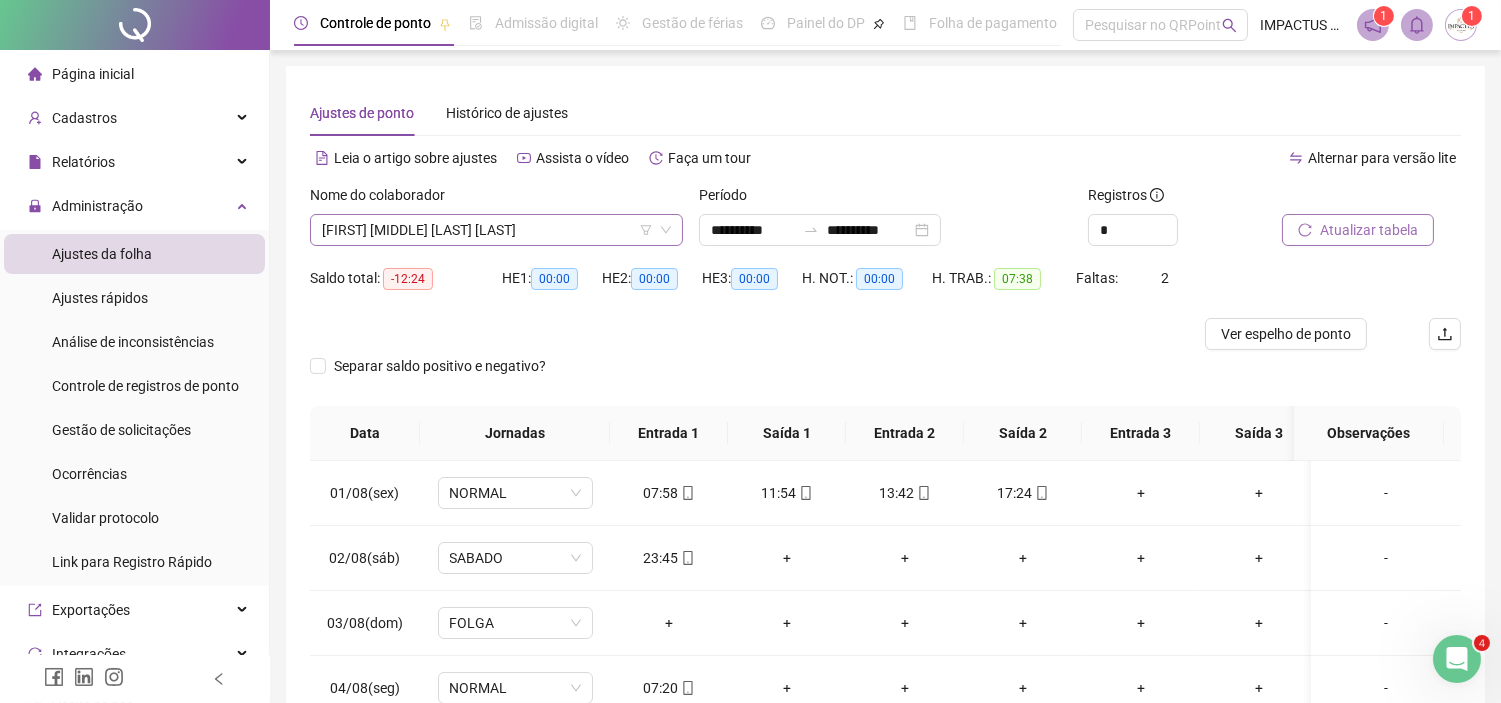 click on "[FIRST] [MIDDLE] [LAST] [LAST]" at bounding box center [496, 230] 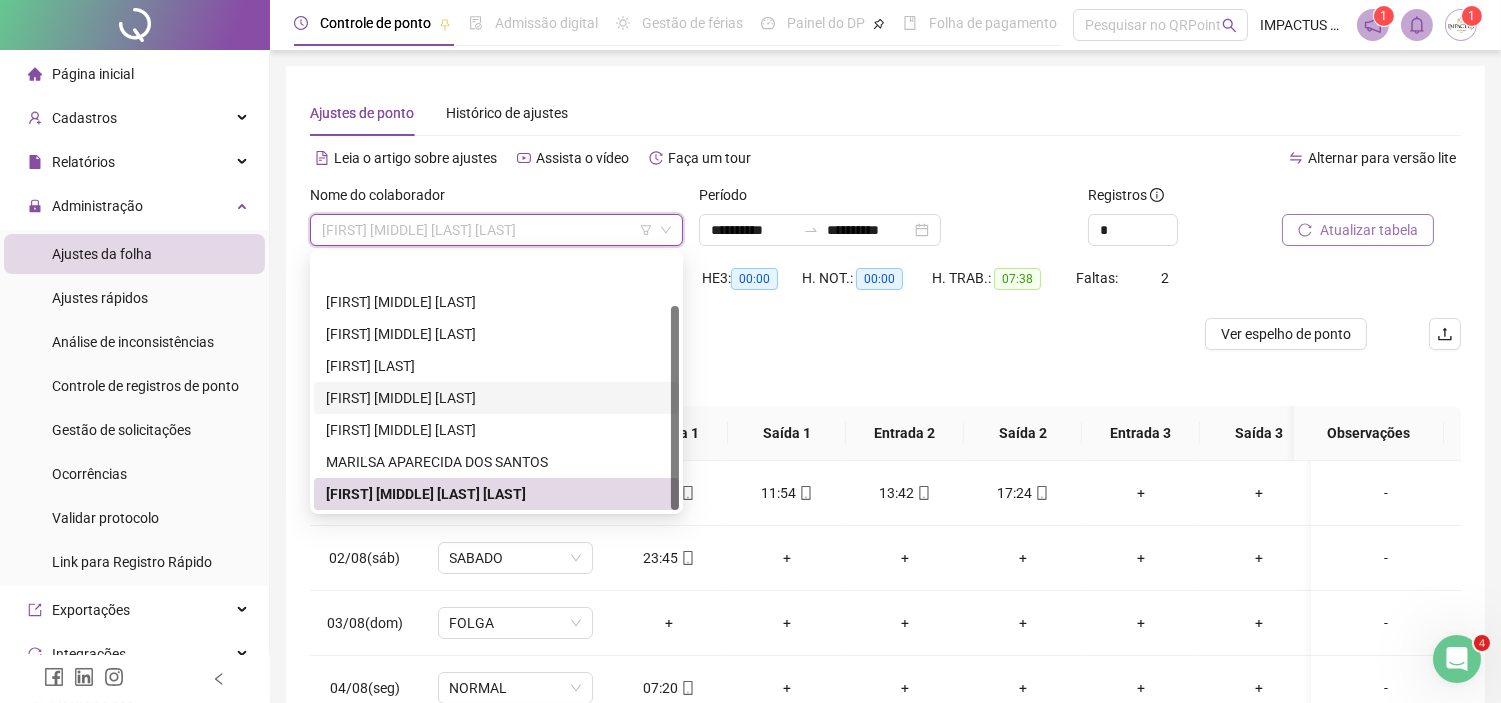 scroll, scrollTop: 64, scrollLeft: 0, axis: vertical 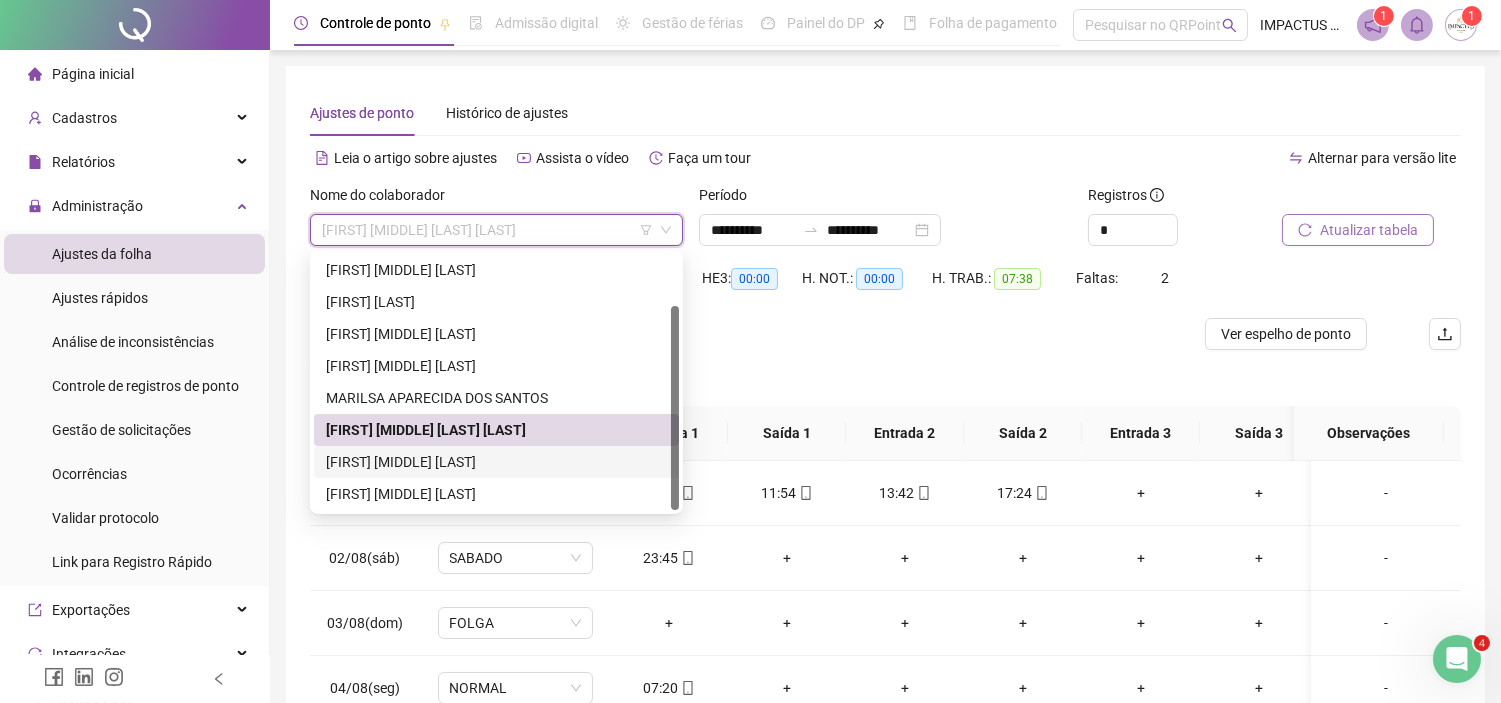 click on "[FIRST] [MIDDLE] [LAST]" at bounding box center (496, 462) 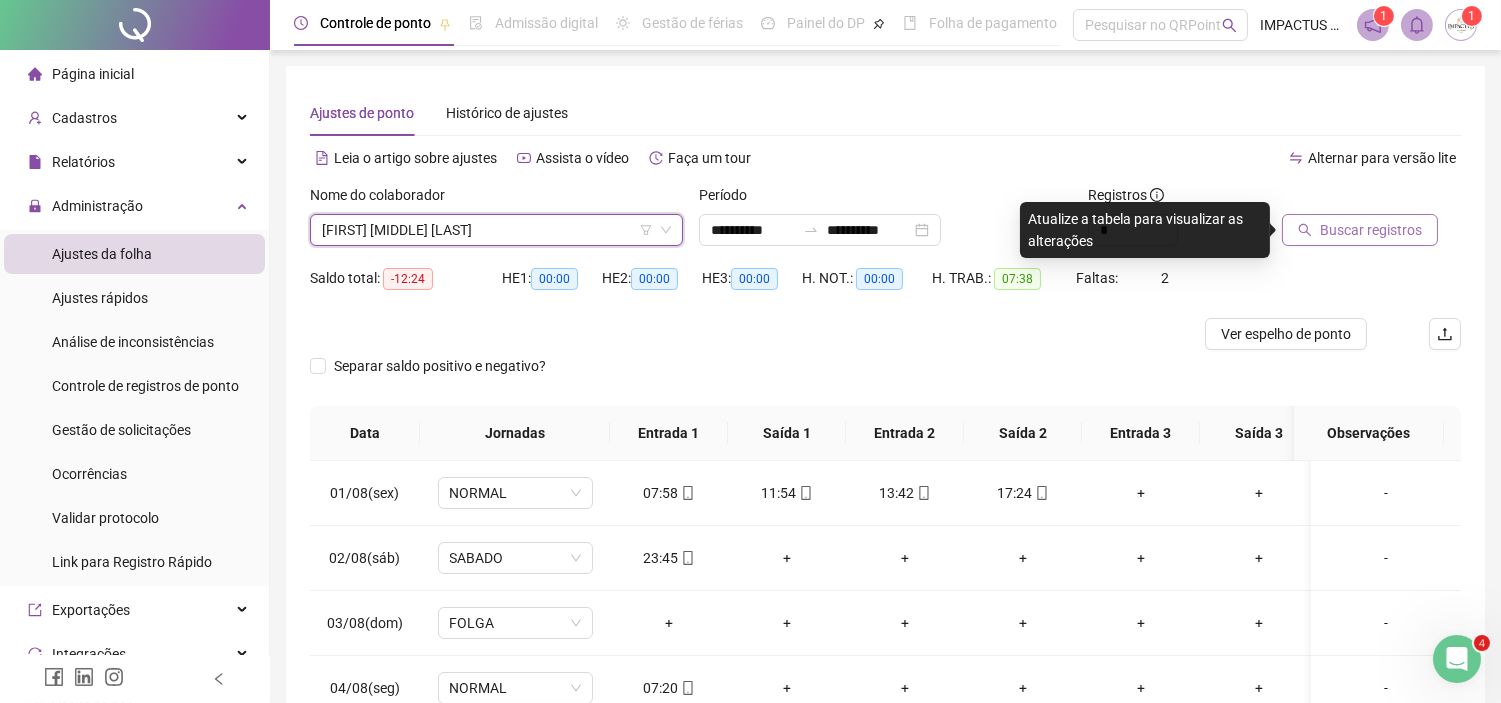 click on "Buscar registros" at bounding box center [1371, 230] 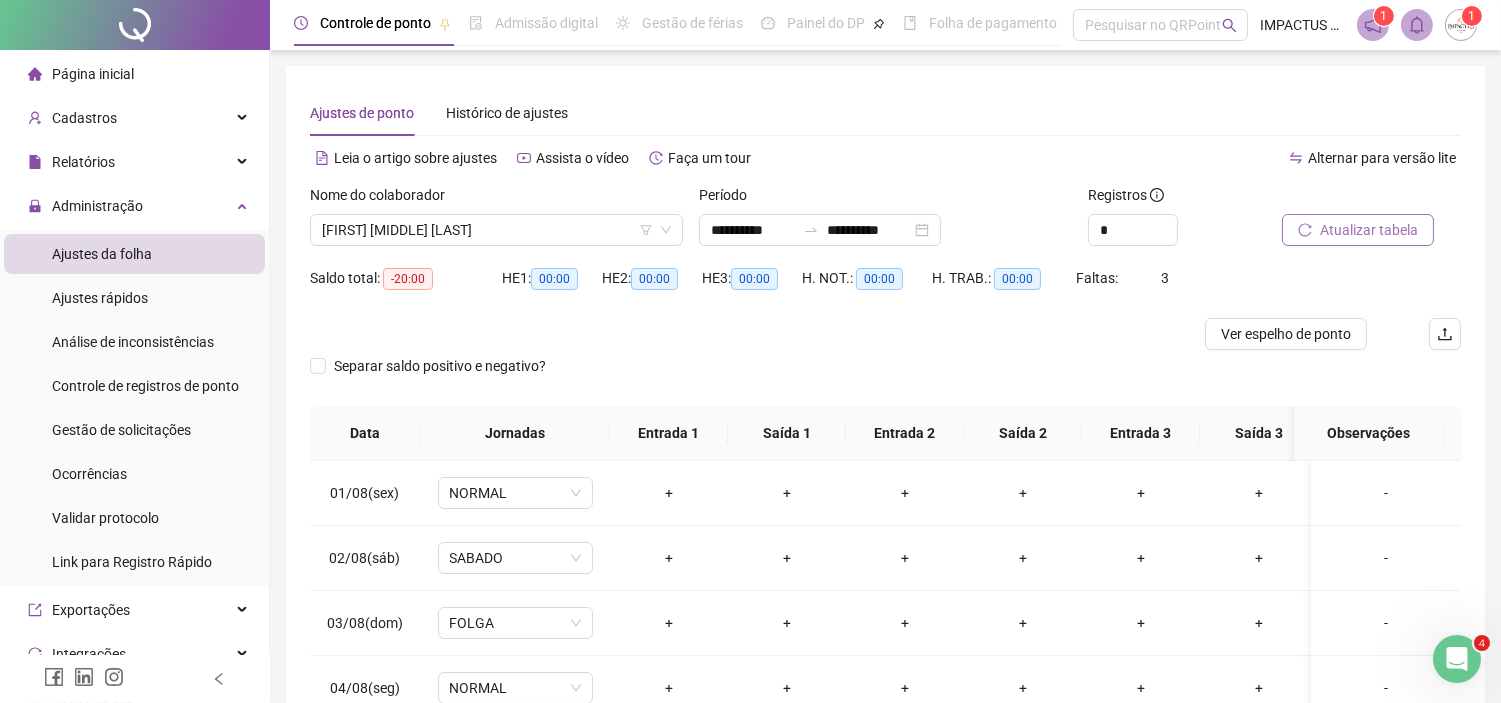 scroll, scrollTop: 144, scrollLeft: 0, axis: vertical 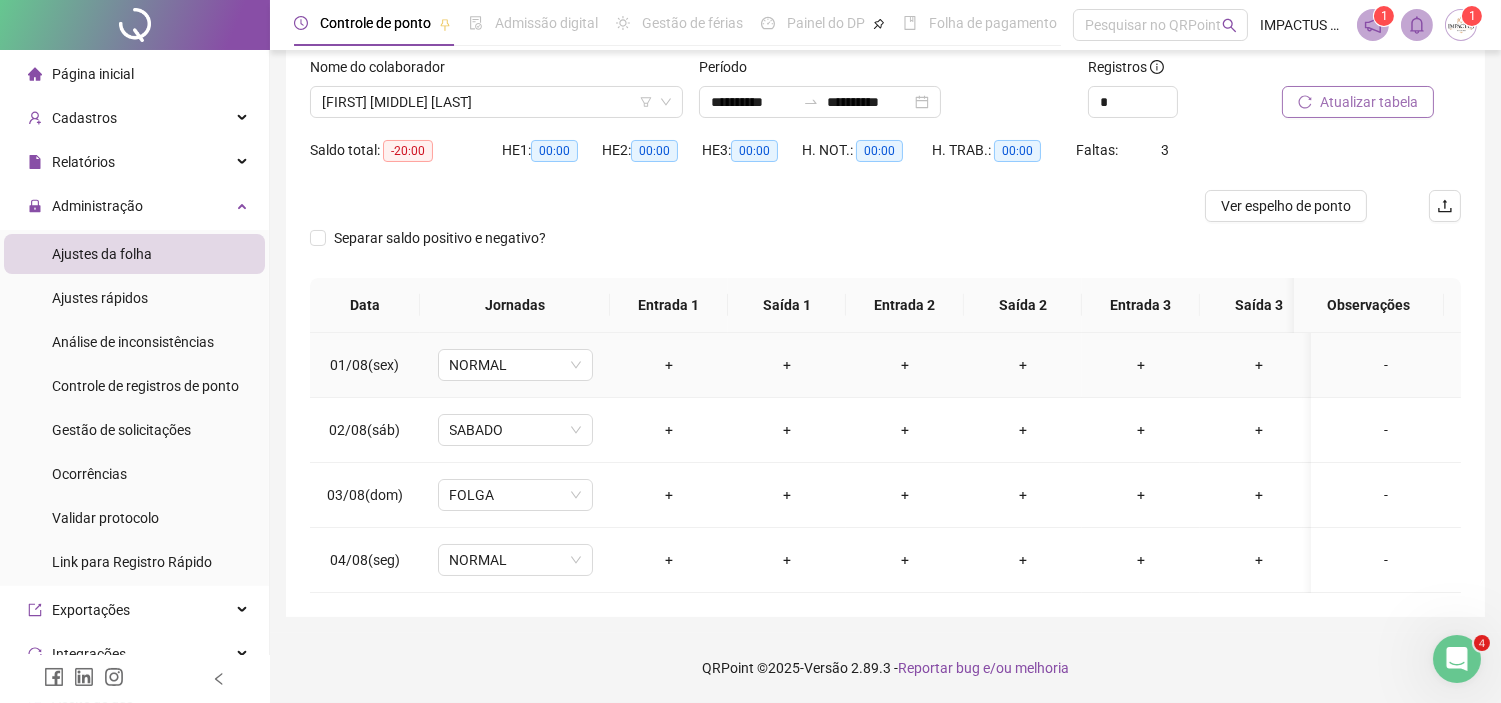 click on "+" at bounding box center (669, 365) 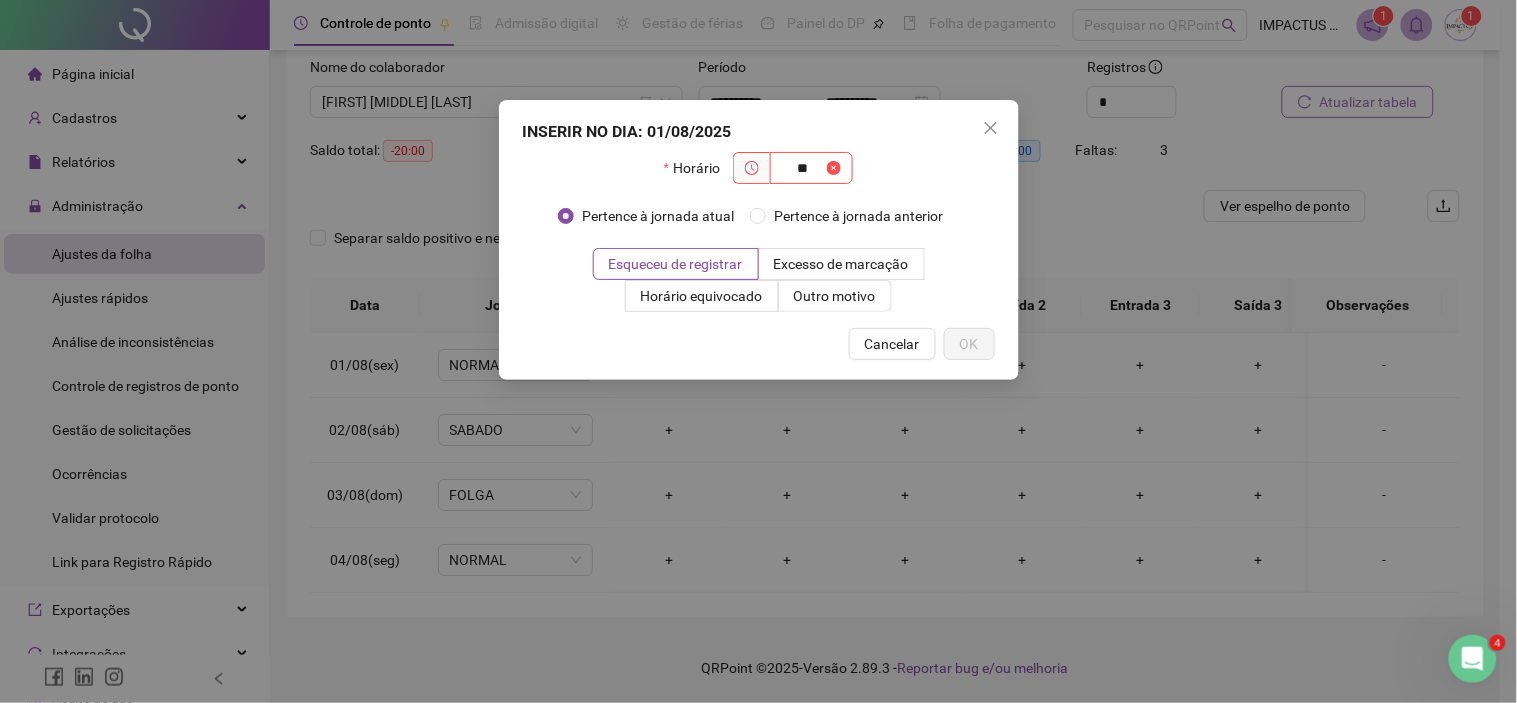 type on "*" 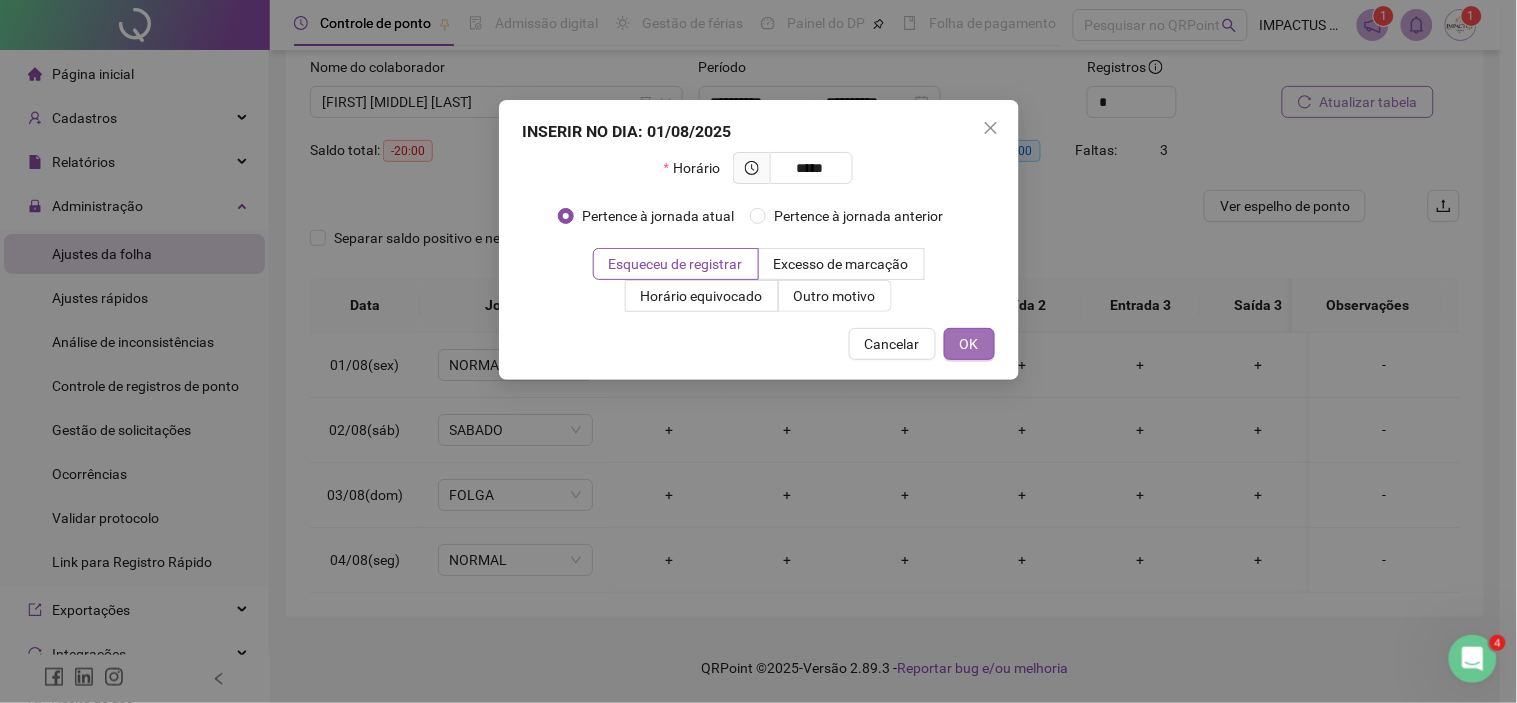 type on "*****" 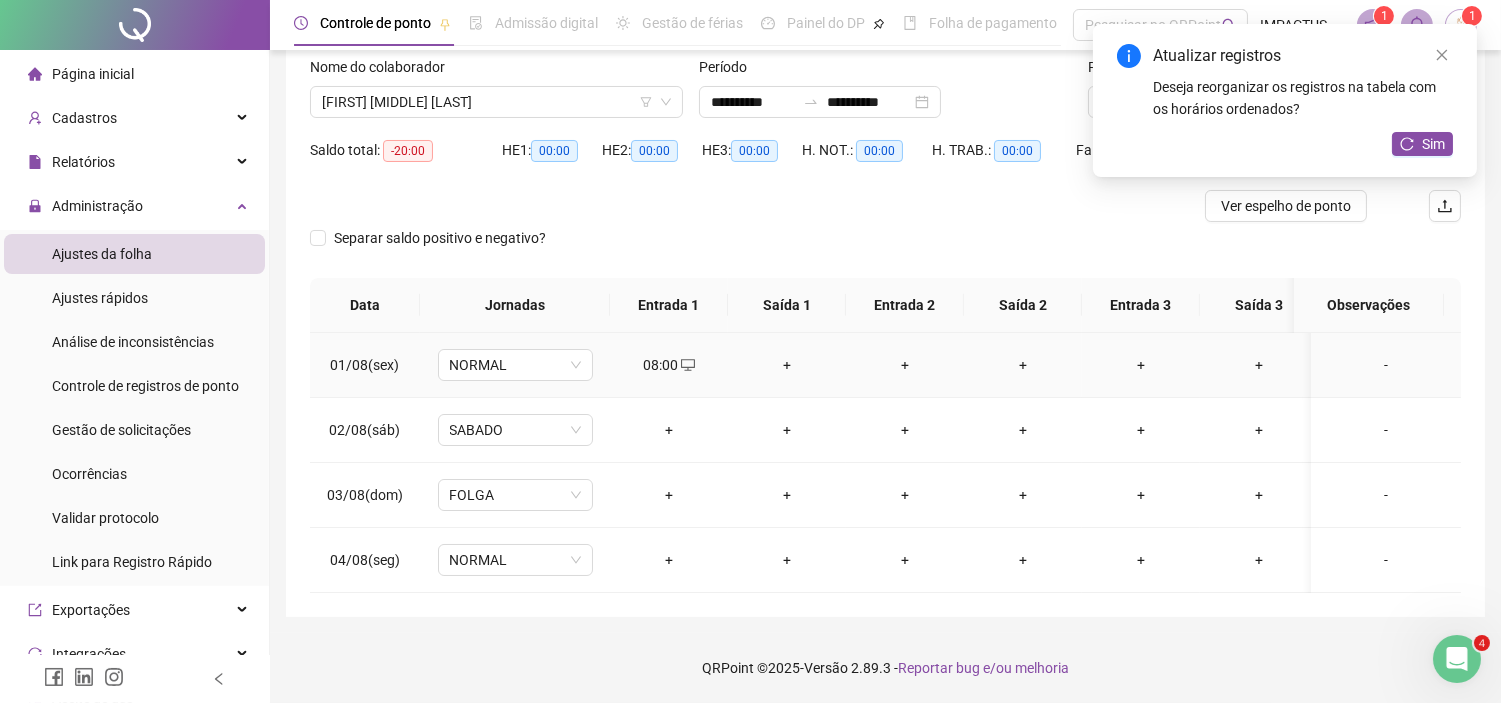 click on "+" at bounding box center [787, 365] 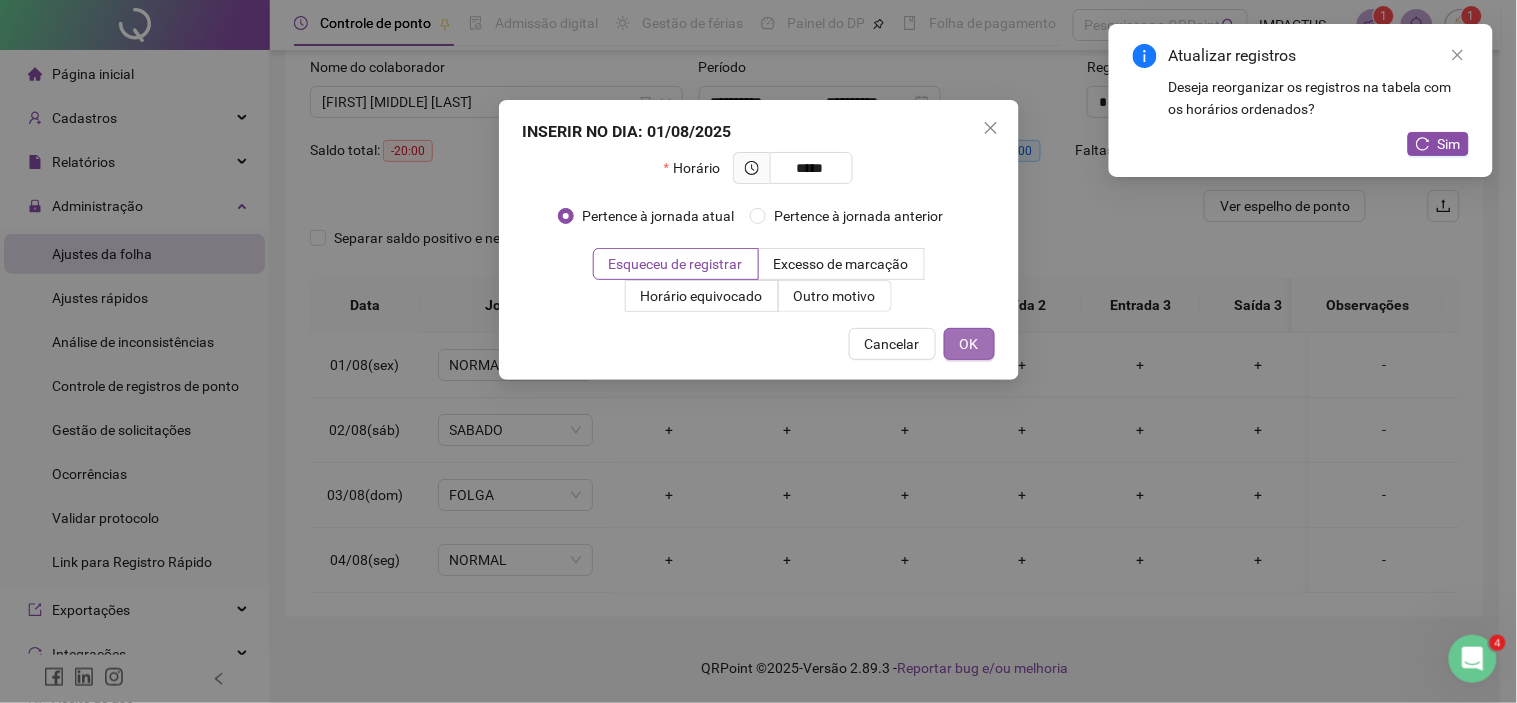 type on "*****" 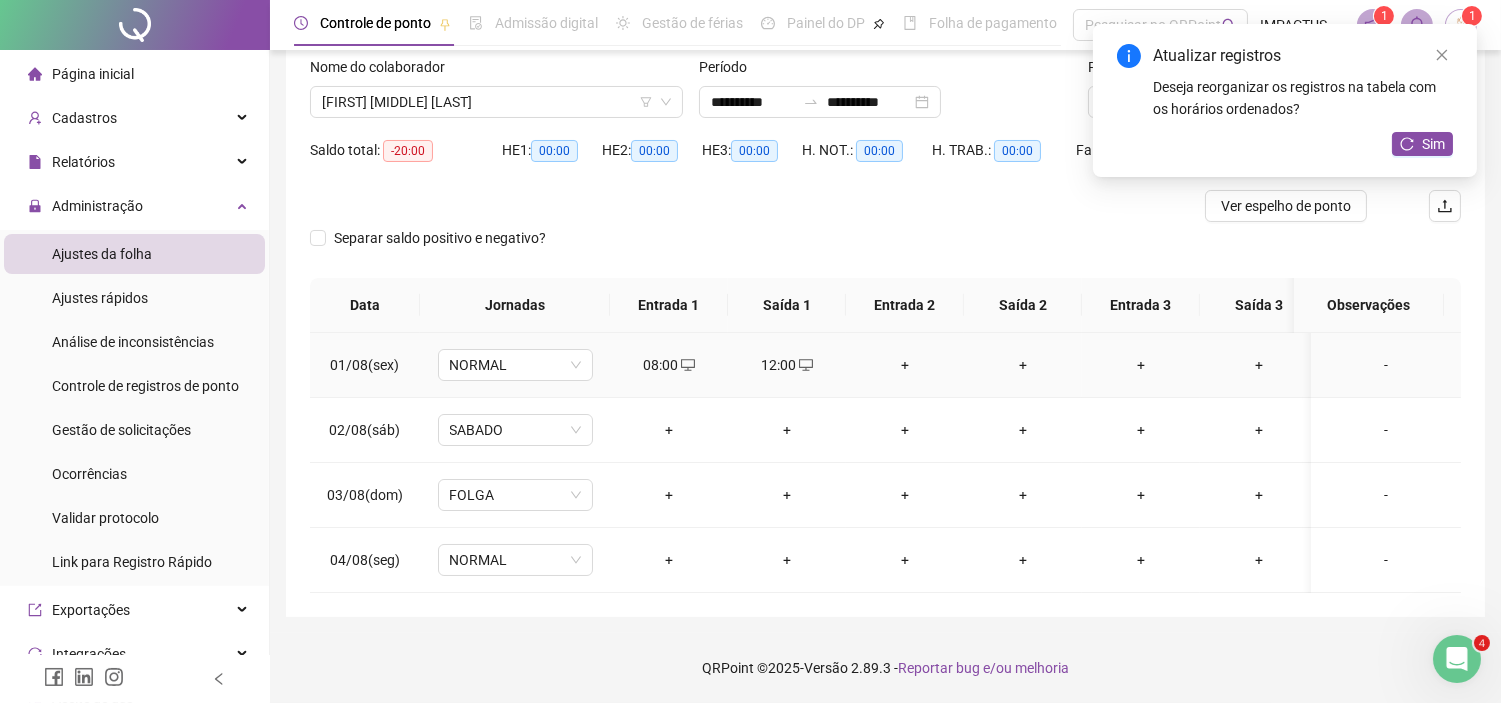click on "+" at bounding box center [905, 365] 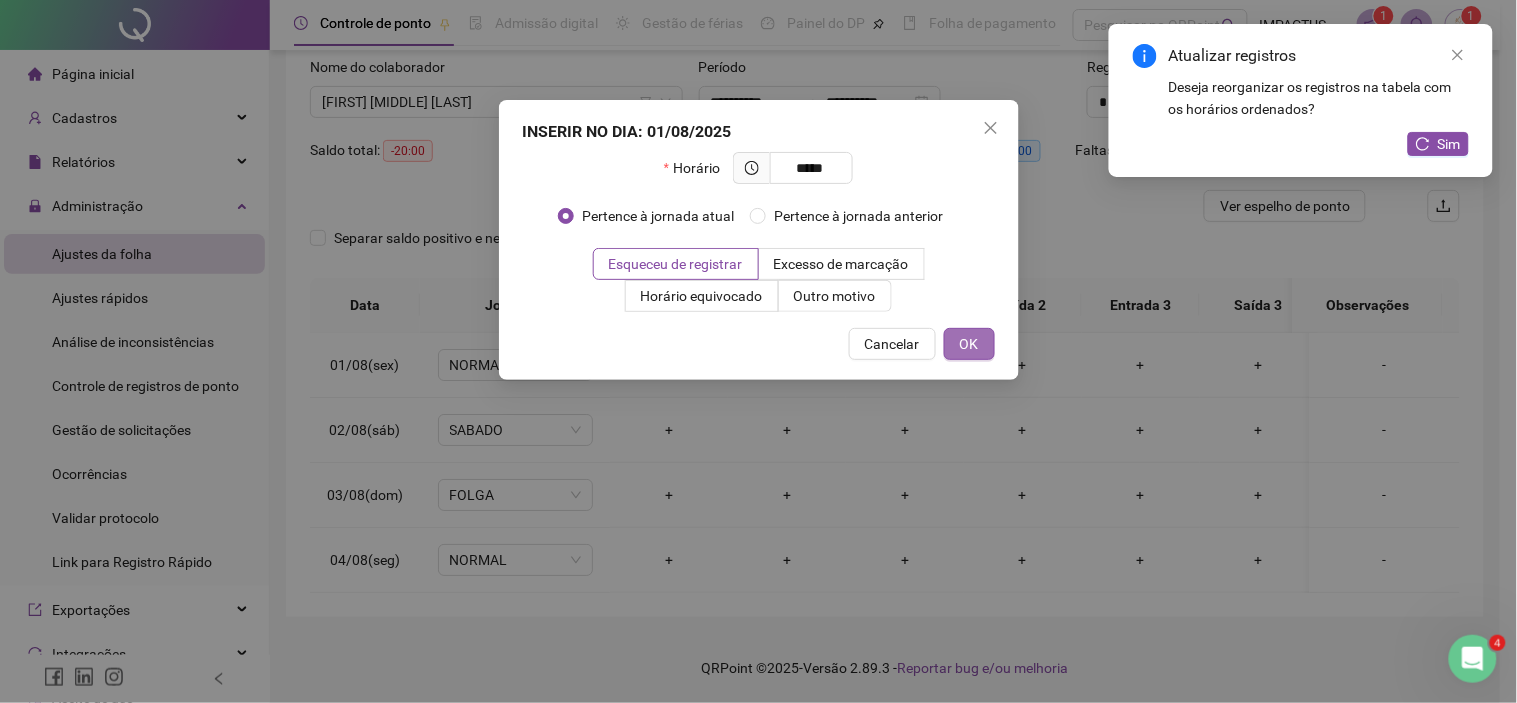 type on "*****" 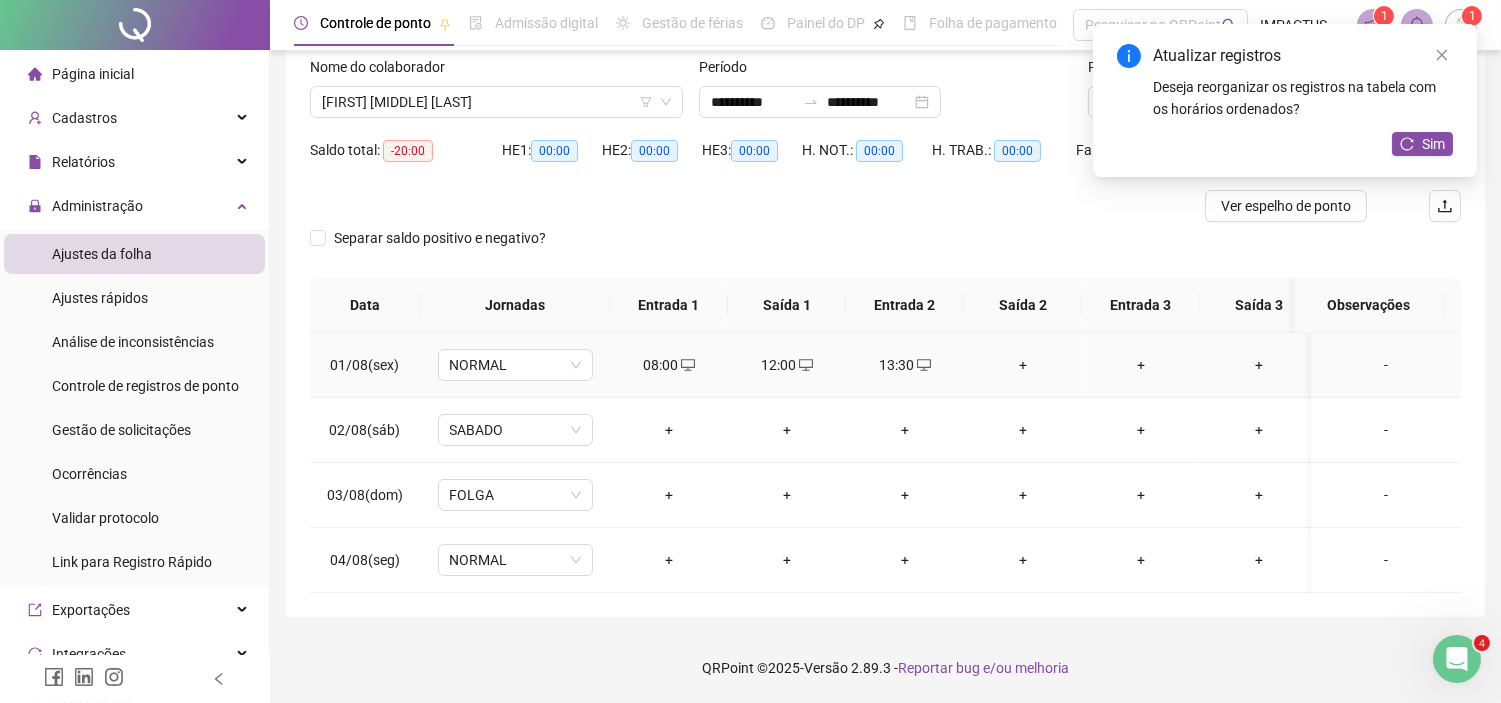 click on "+" at bounding box center [1023, 365] 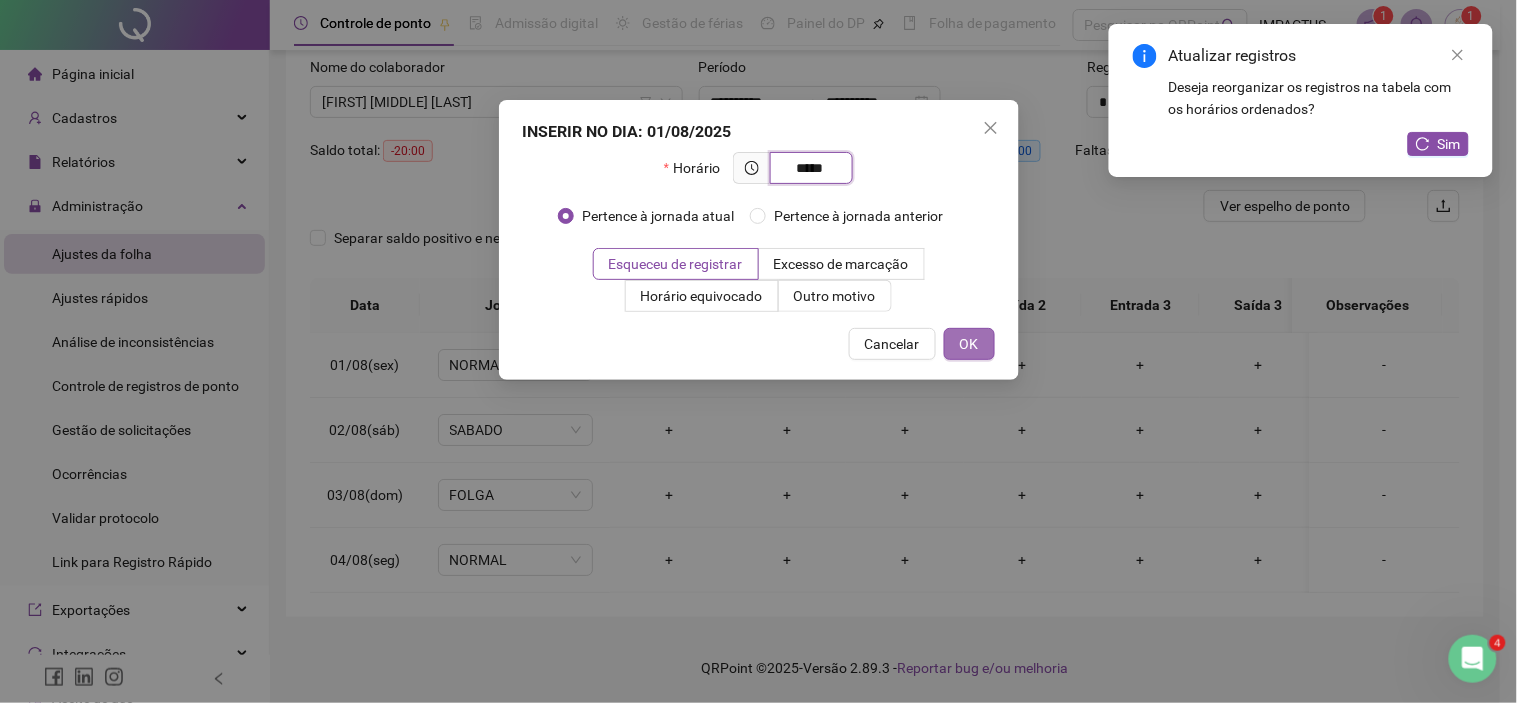 type on "*****" 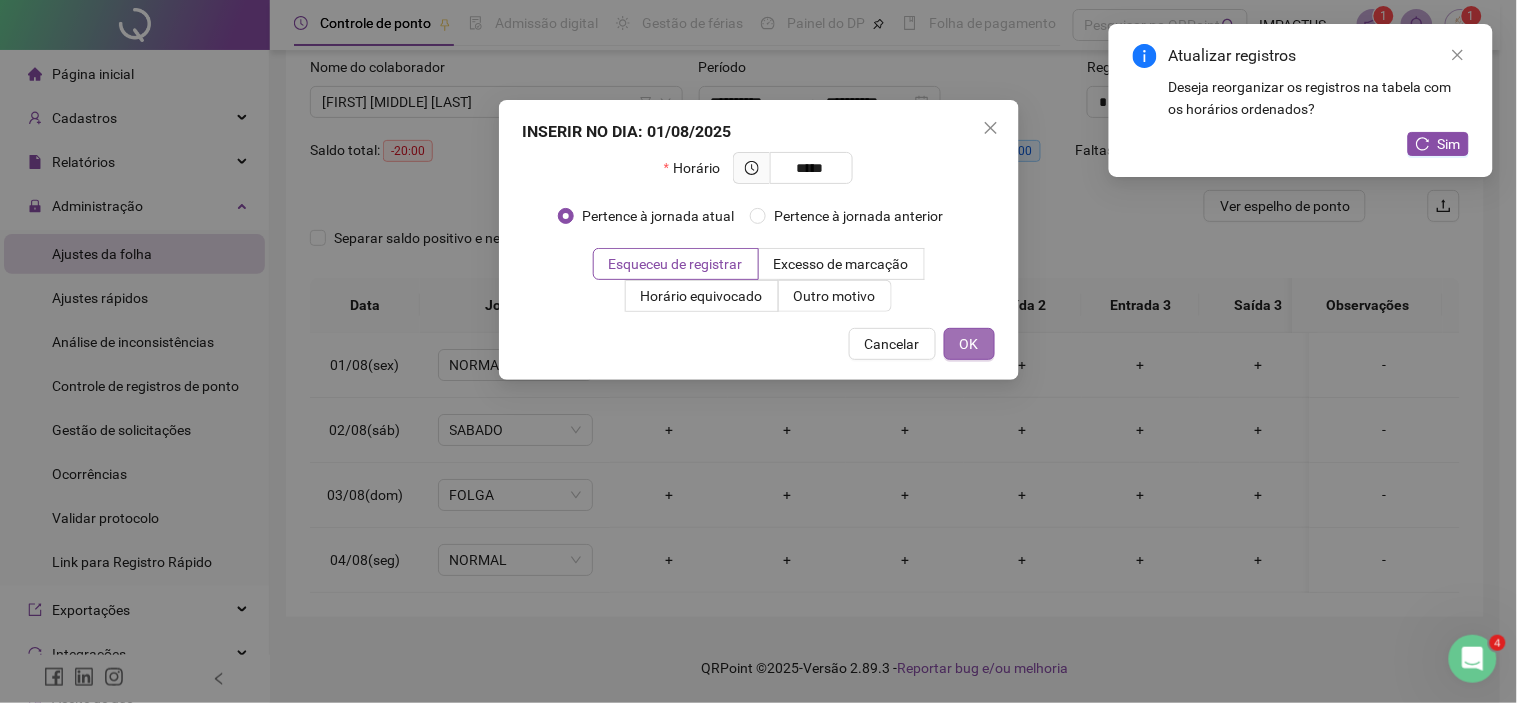 click on "OK" at bounding box center (969, 344) 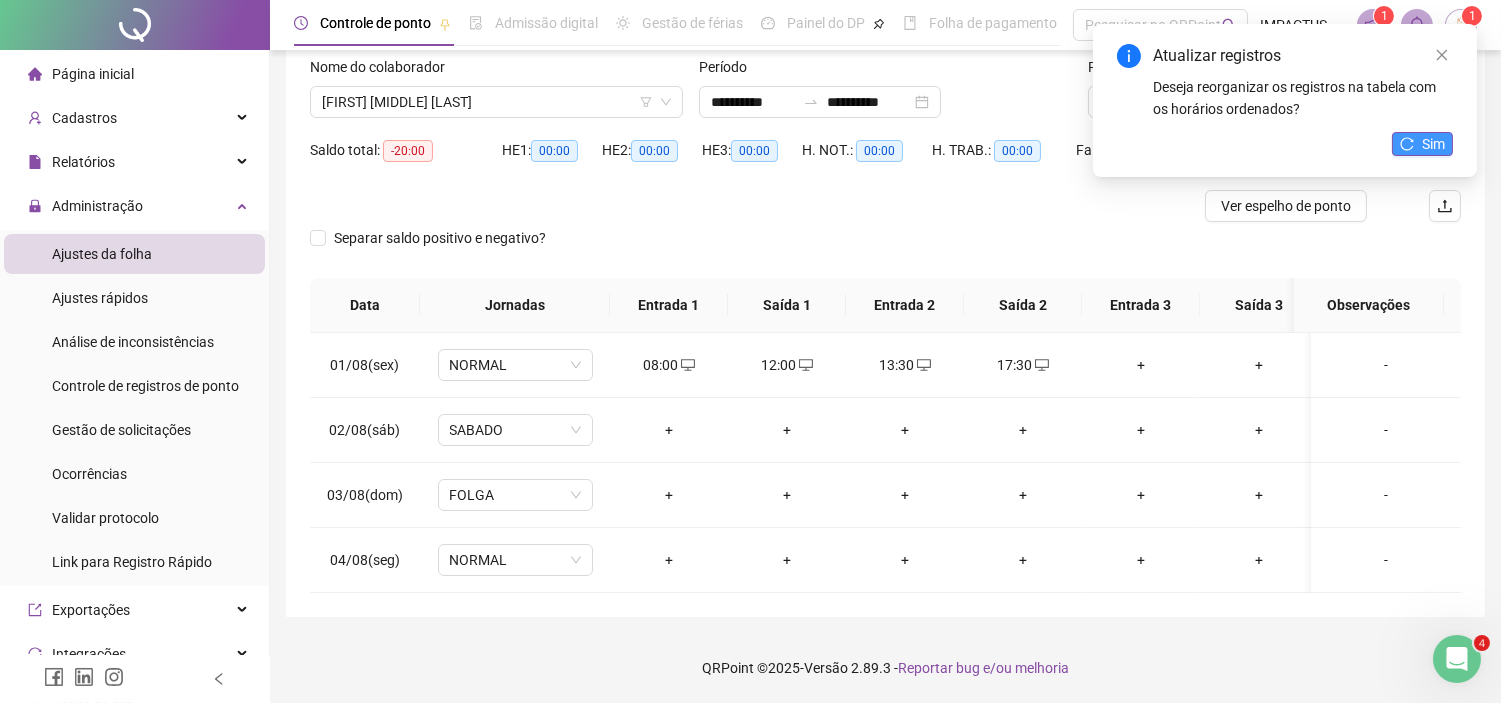 click on "Sim" at bounding box center [1433, 144] 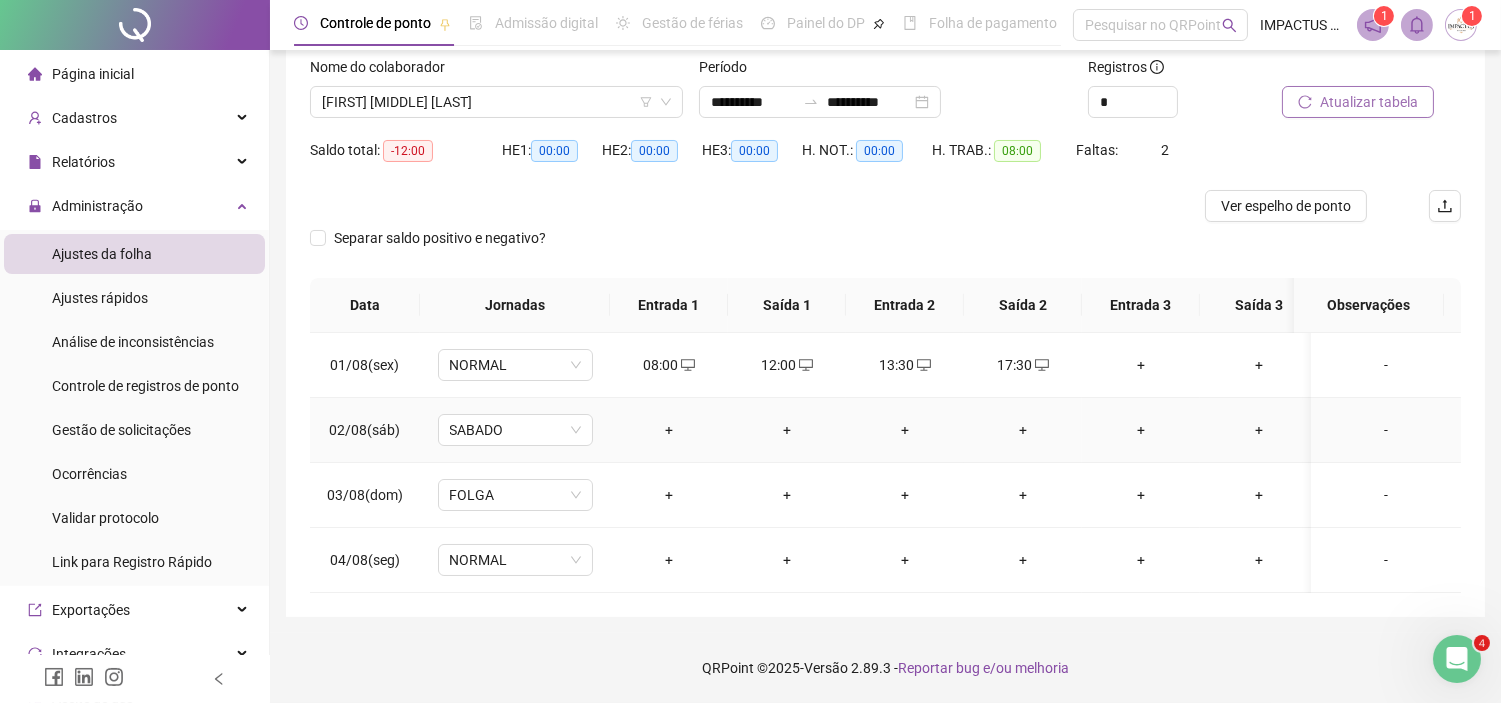 click on "-" at bounding box center (1386, 430) 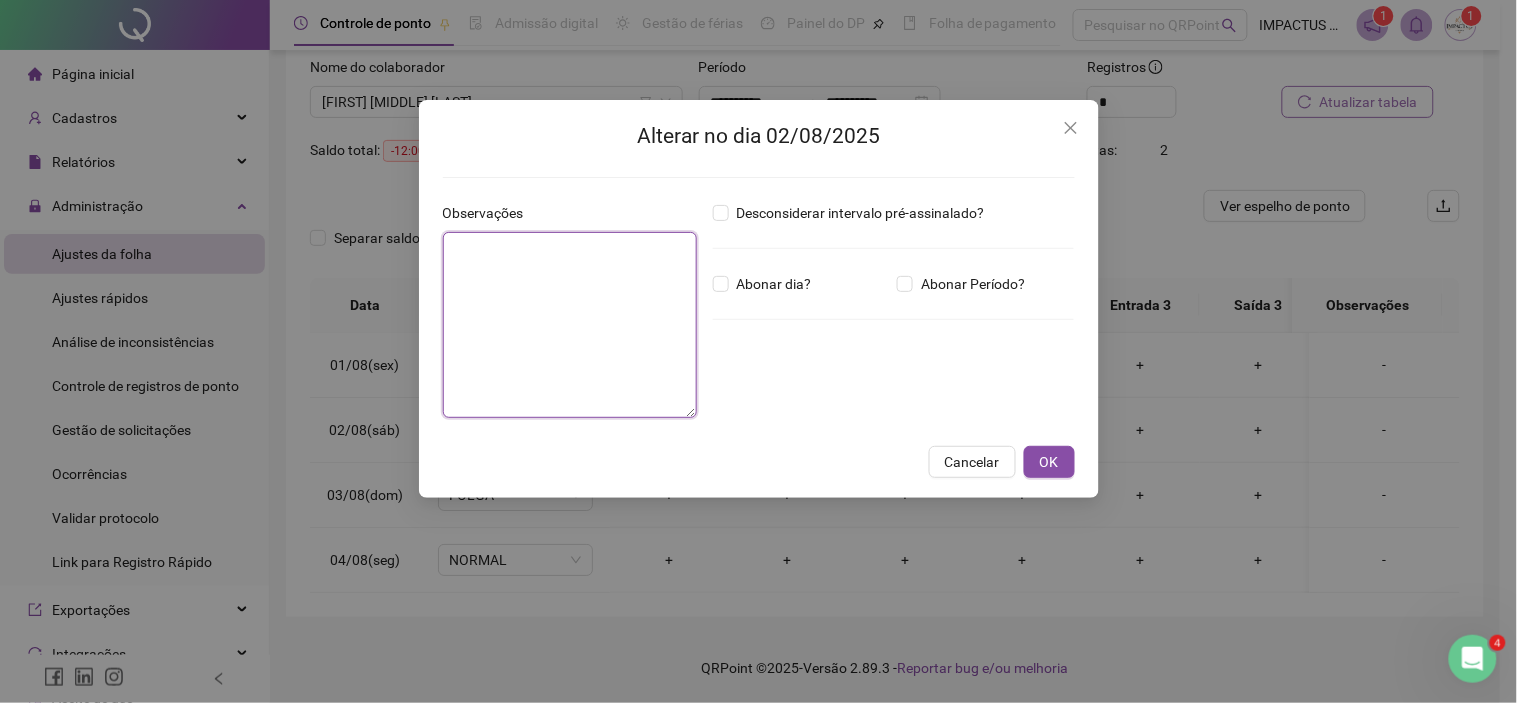 click at bounding box center (570, 325) 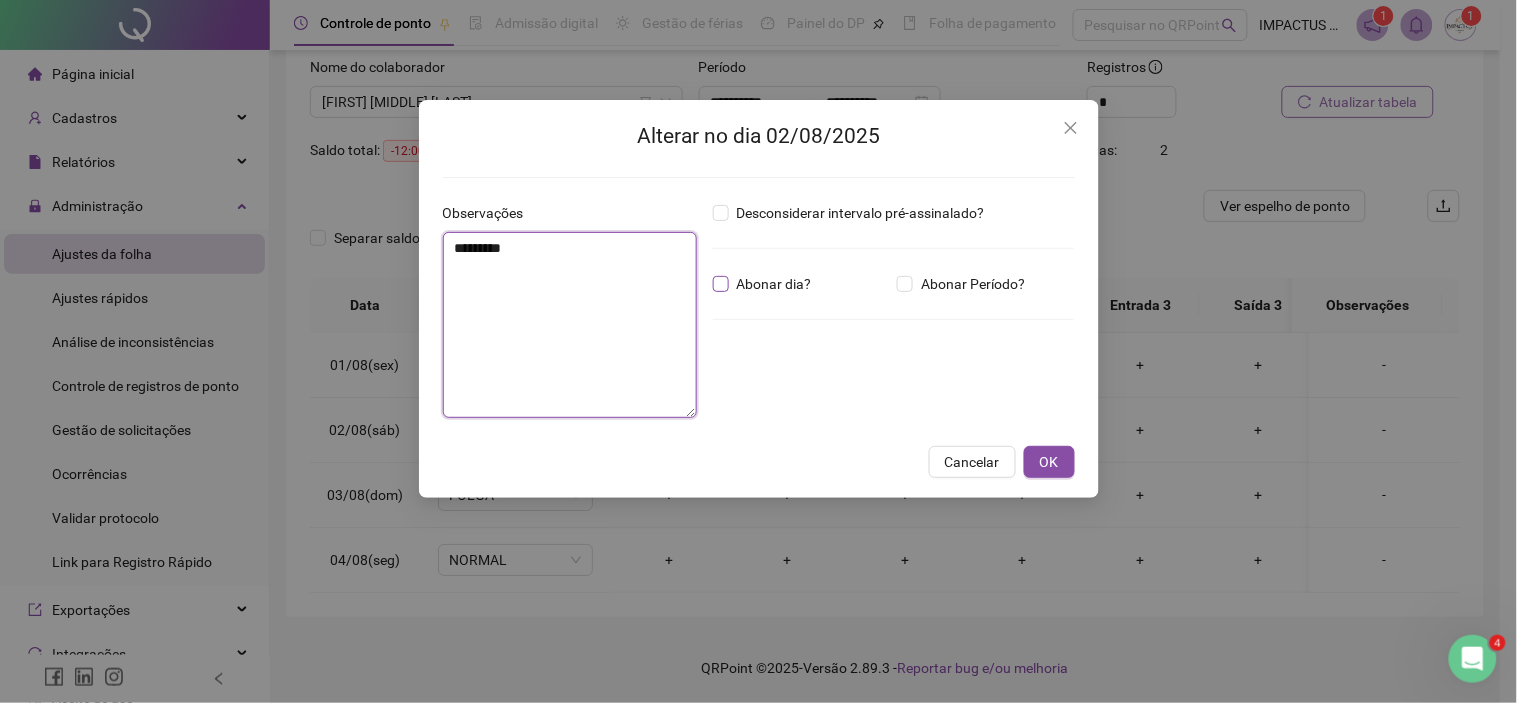type on "*********" 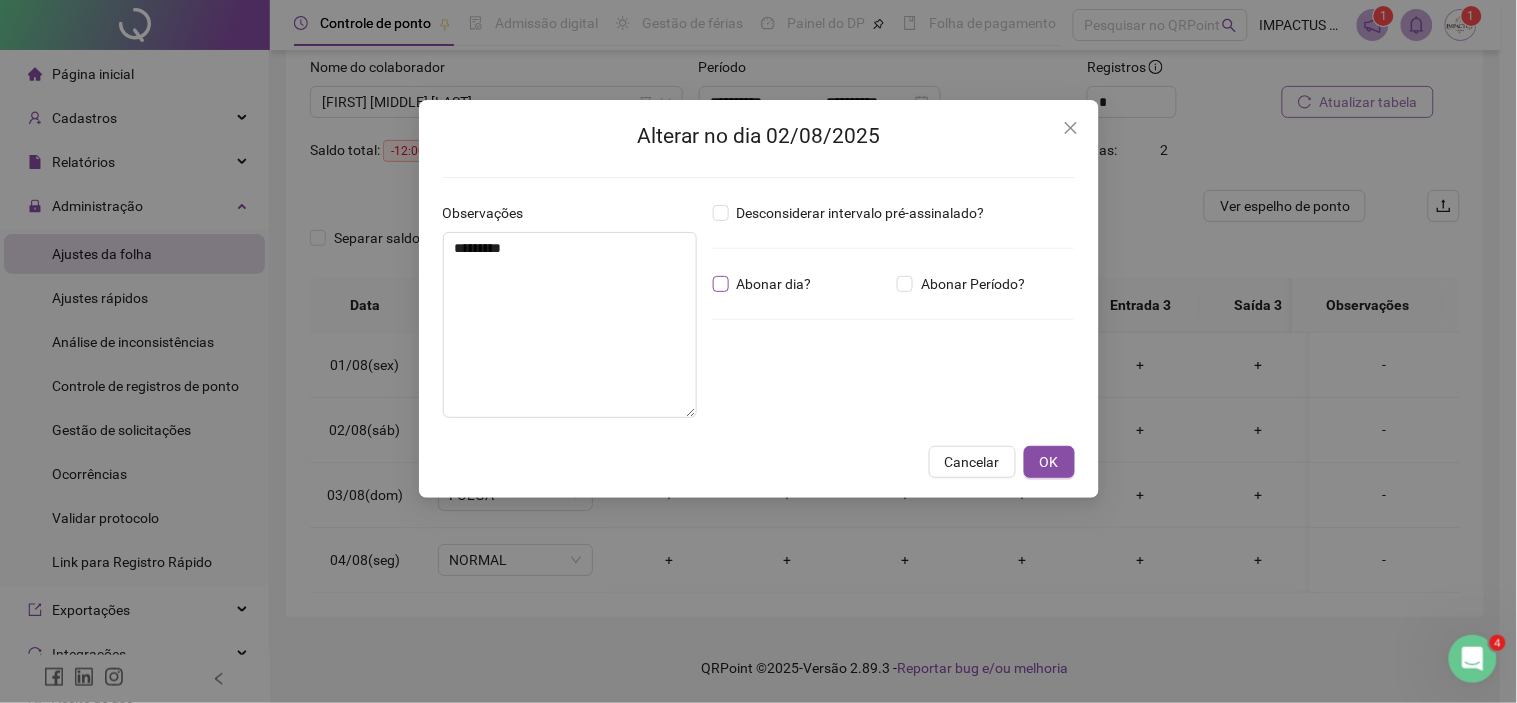 click on "Abonar dia?" at bounding box center [774, 284] 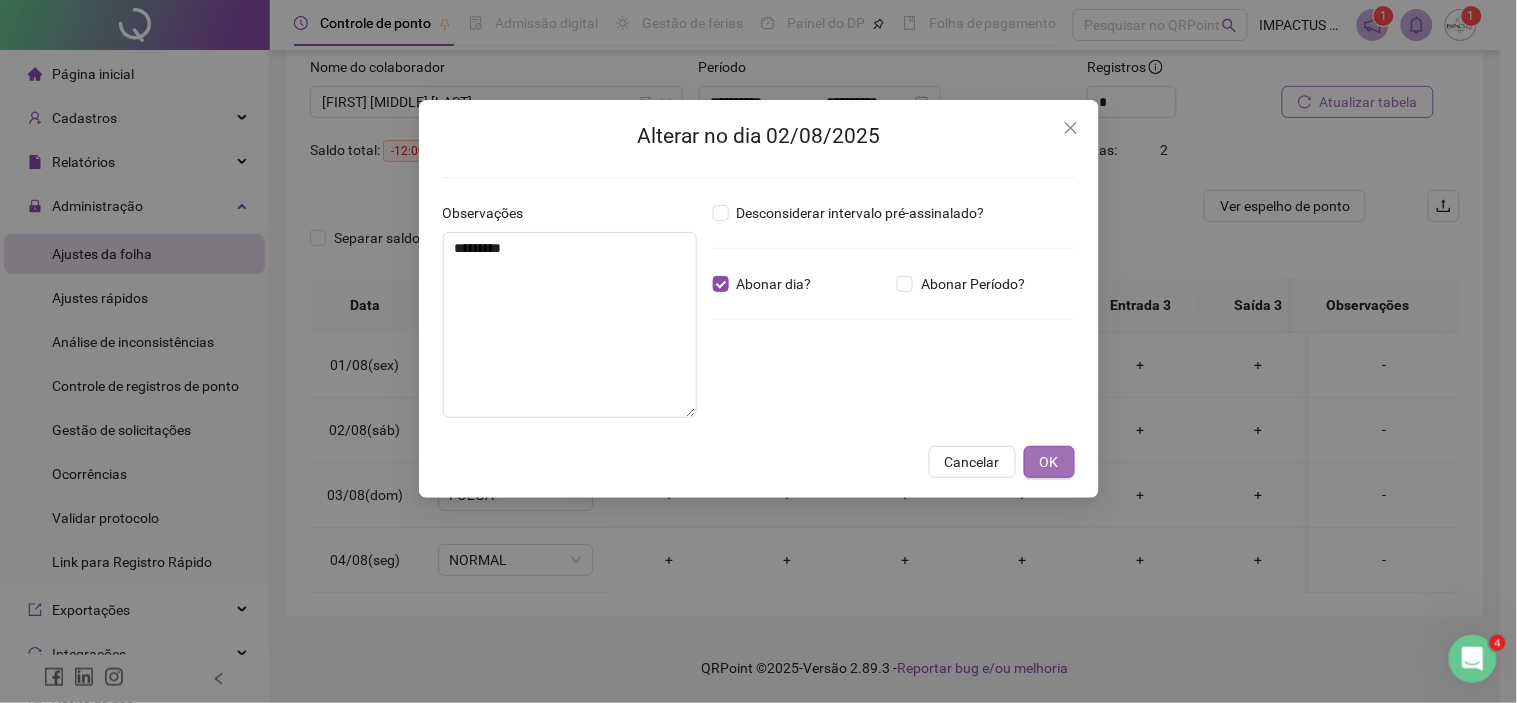 click on "OK" at bounding box center [1049, 462] 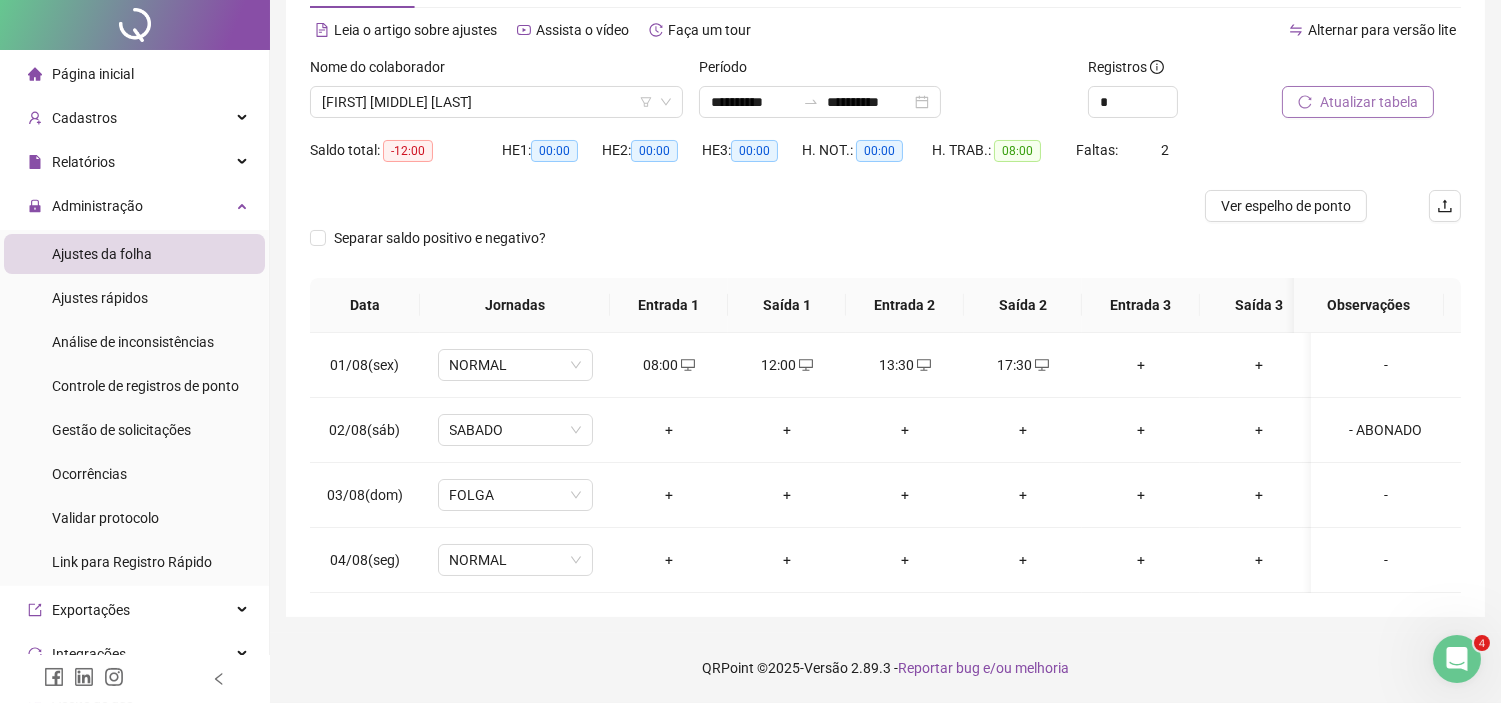 scroll, scrollTop: 0, scrollLeft: 0, axis: both 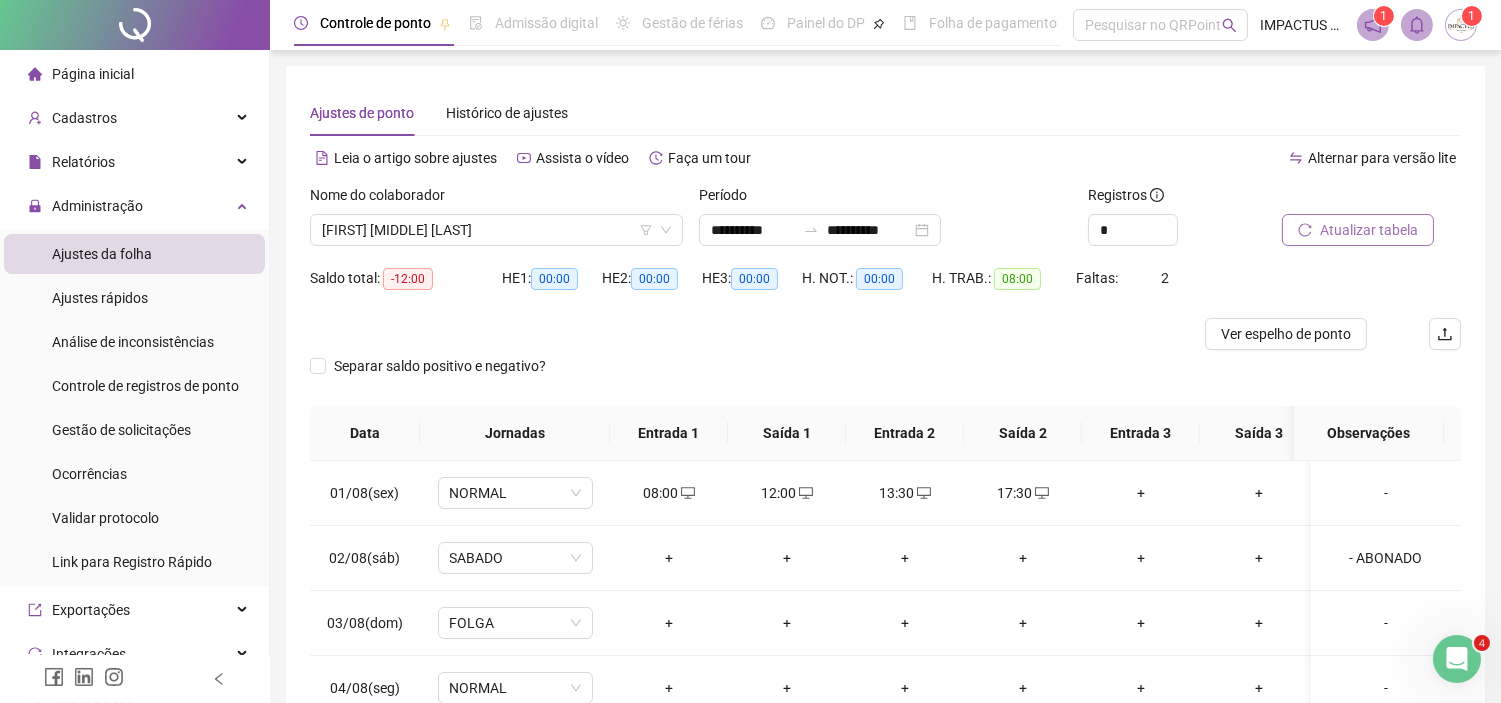 click on "Nome do colaborador" at bounding box center (496, 199) 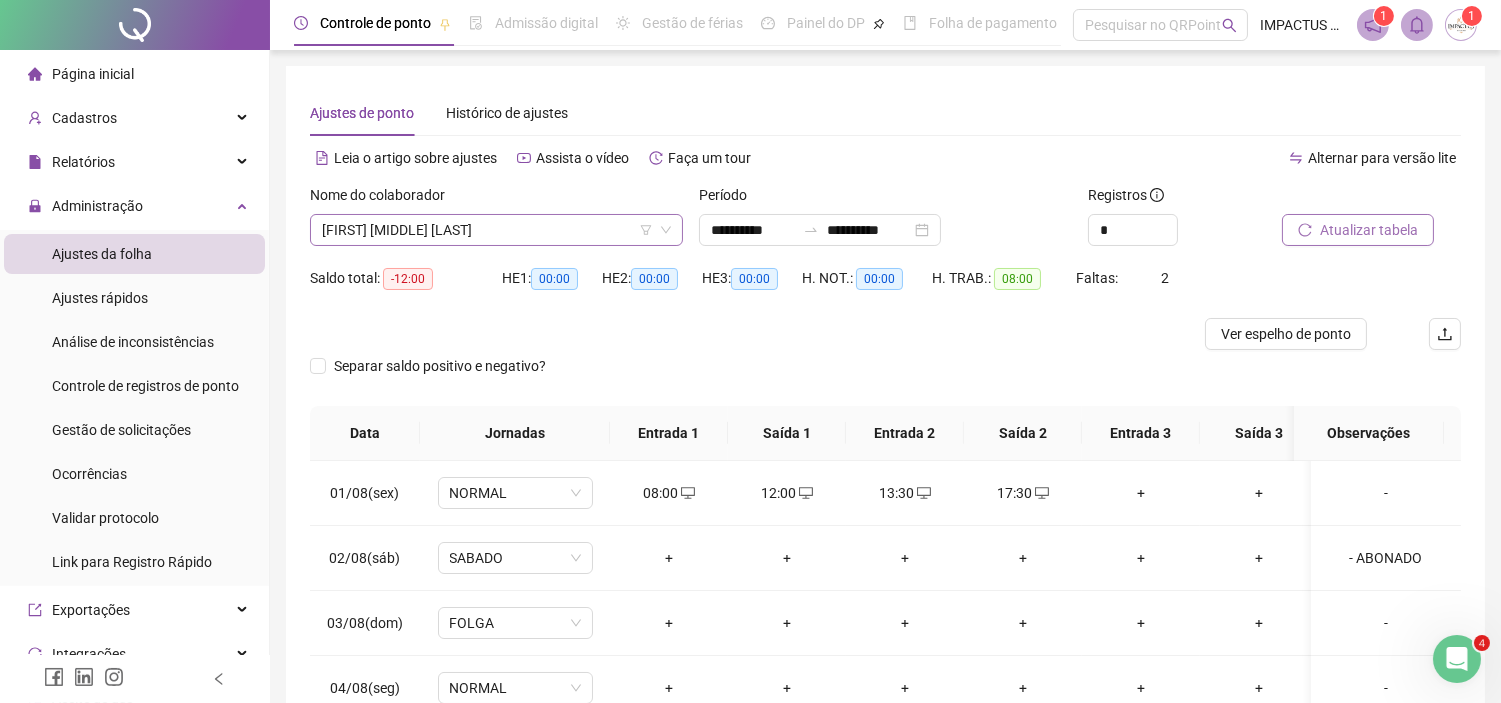click on "[FIRST] [MIDDLE] [LAST]" at bounding box center [496, 230] 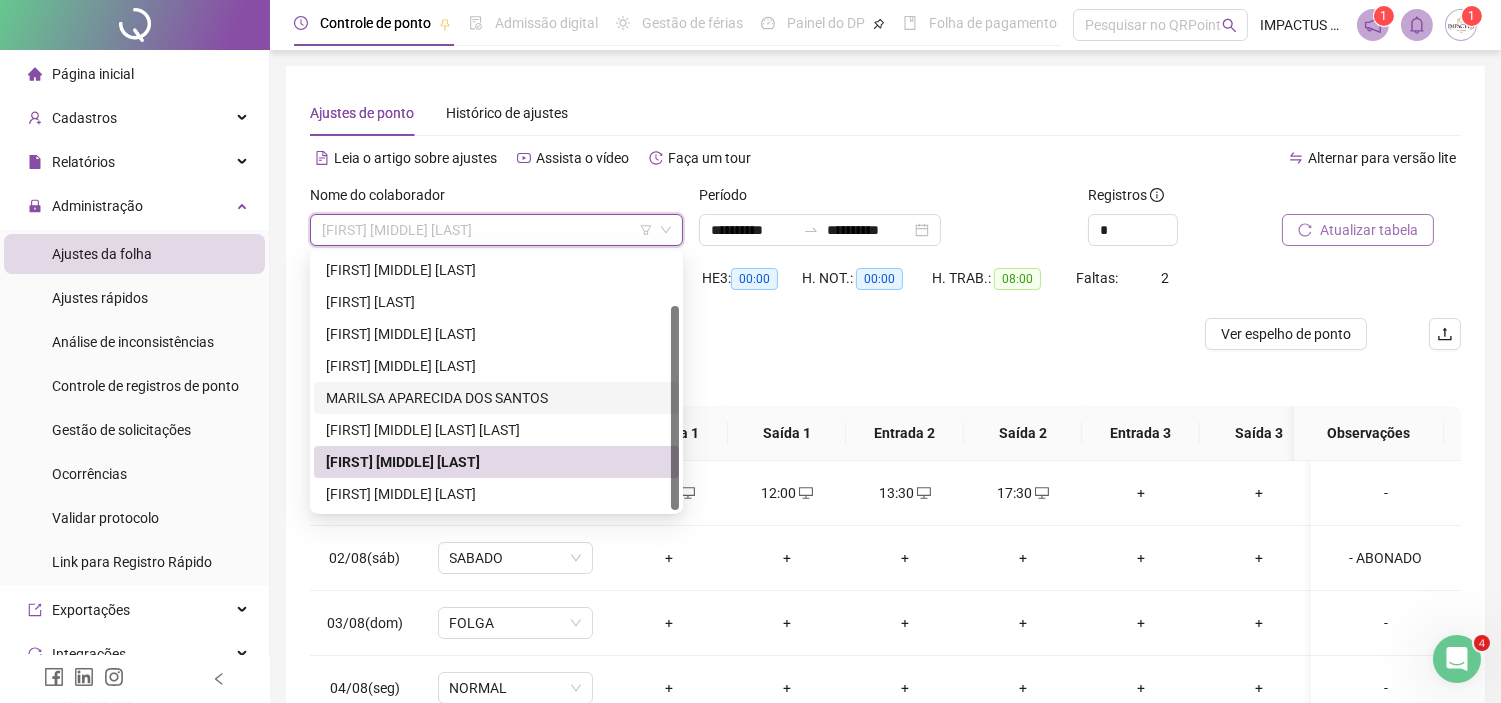 click on "MARILSA APARECIDA DOS SANTOS" at bounding box center [496, 398] 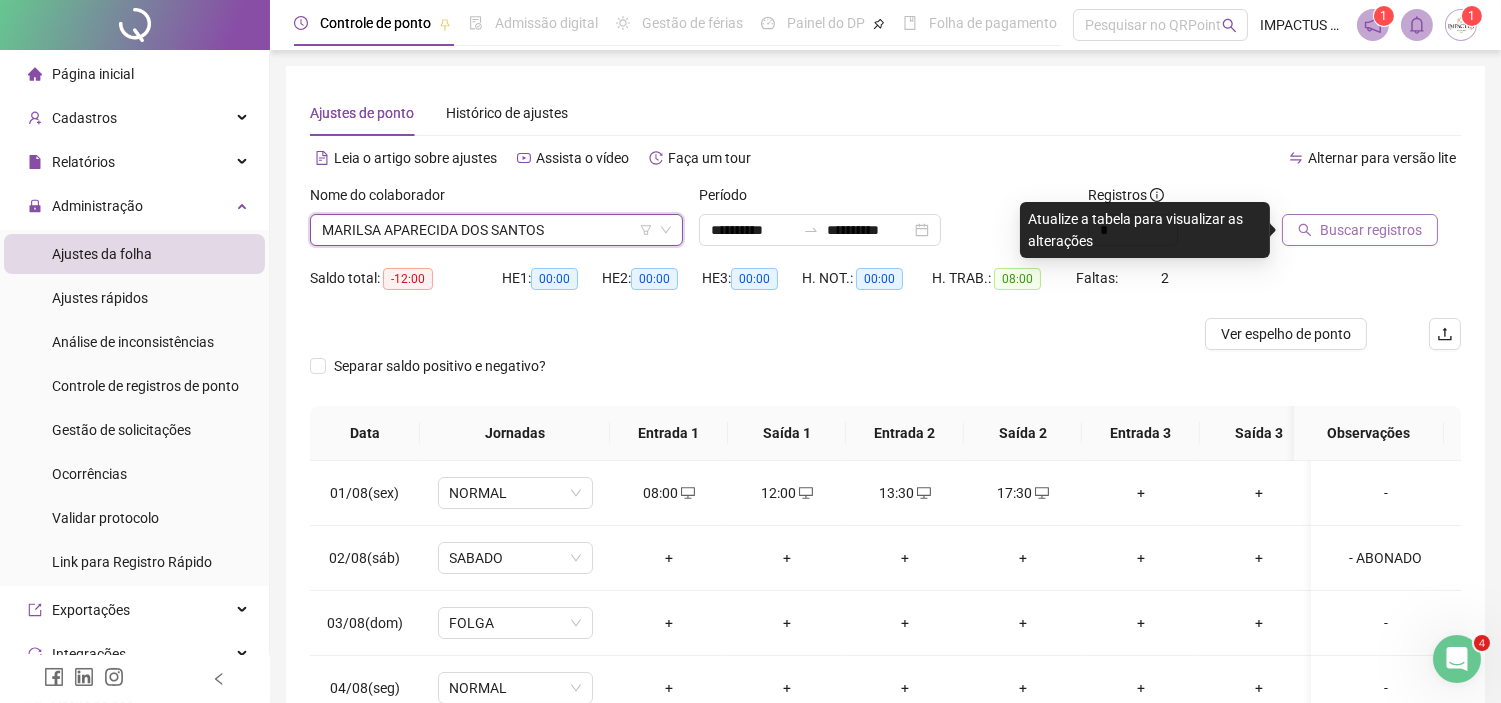 click on "Buscar registros" at bounding box center [1371, 230] 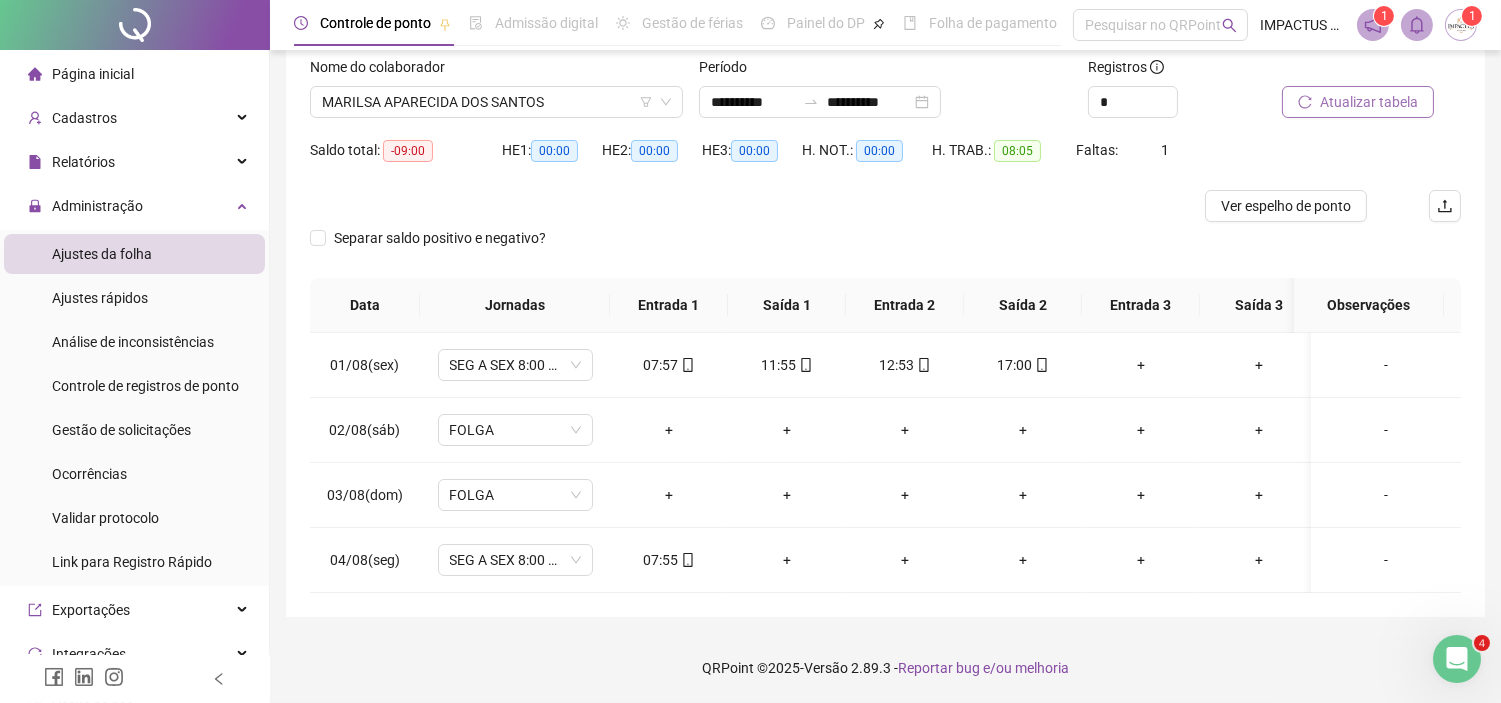 scroll, scrollTop: 0, scrollLeft: 0, axis: both 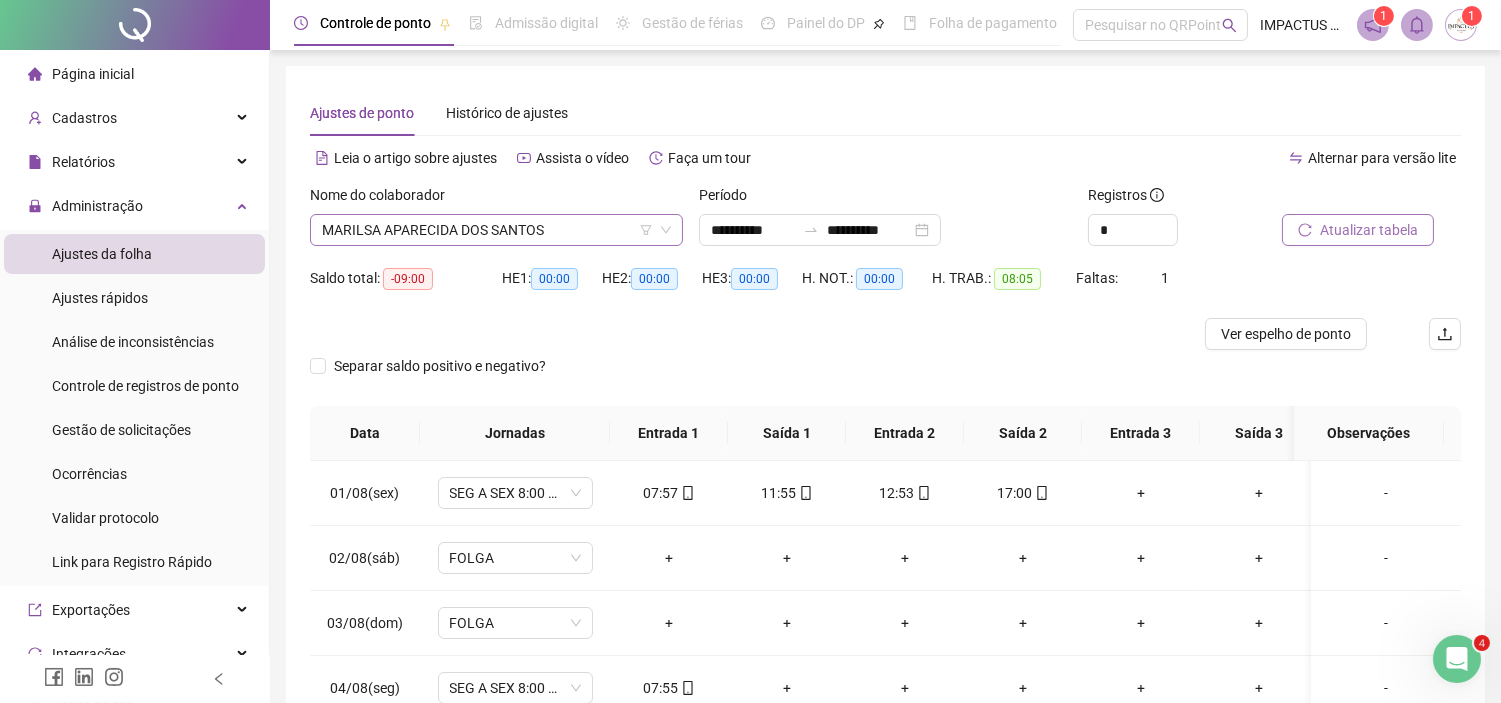 click on "MARILSA APARECIDA DOS SANTOS" at bounding box center [496, 230] 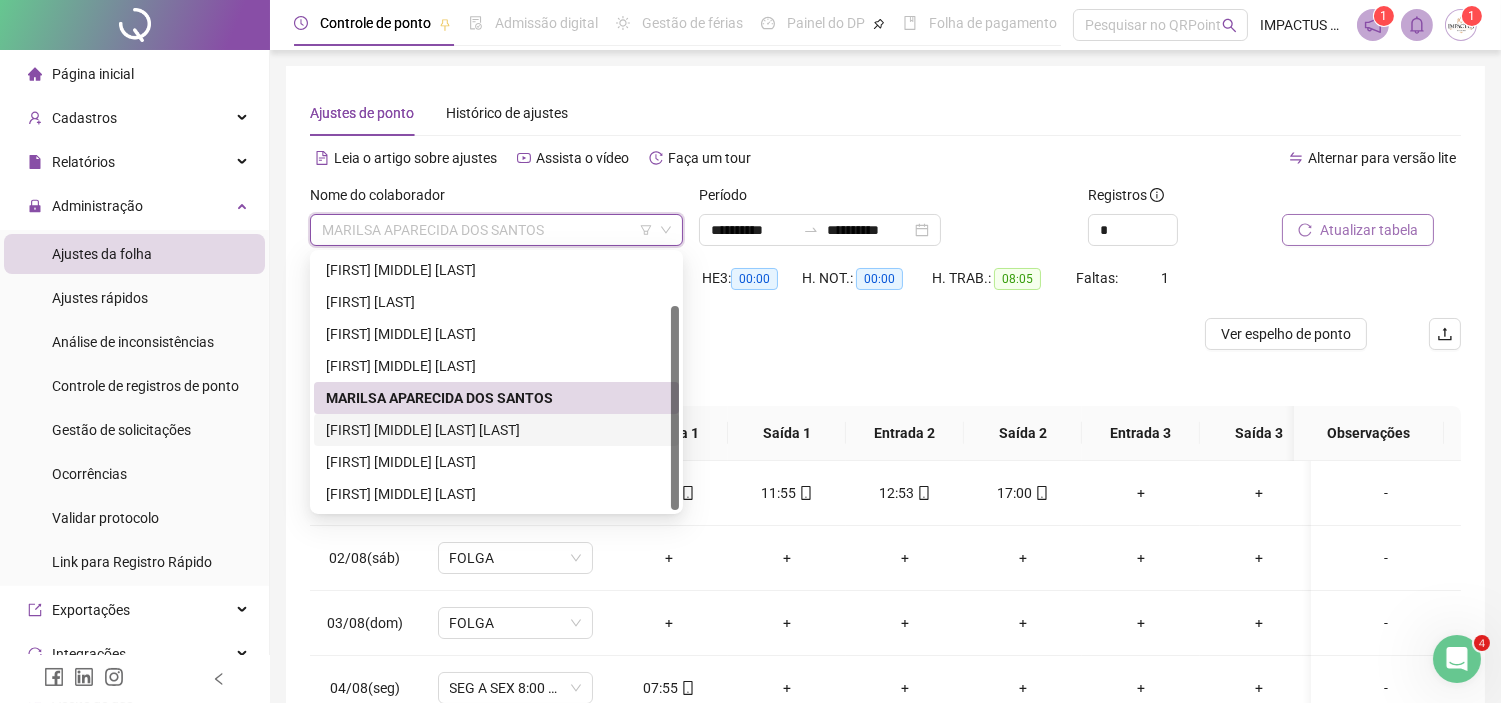 click on "[FIRST] [MIDDLE] [LAST] [LAST]" at bounding box center (496, 430) 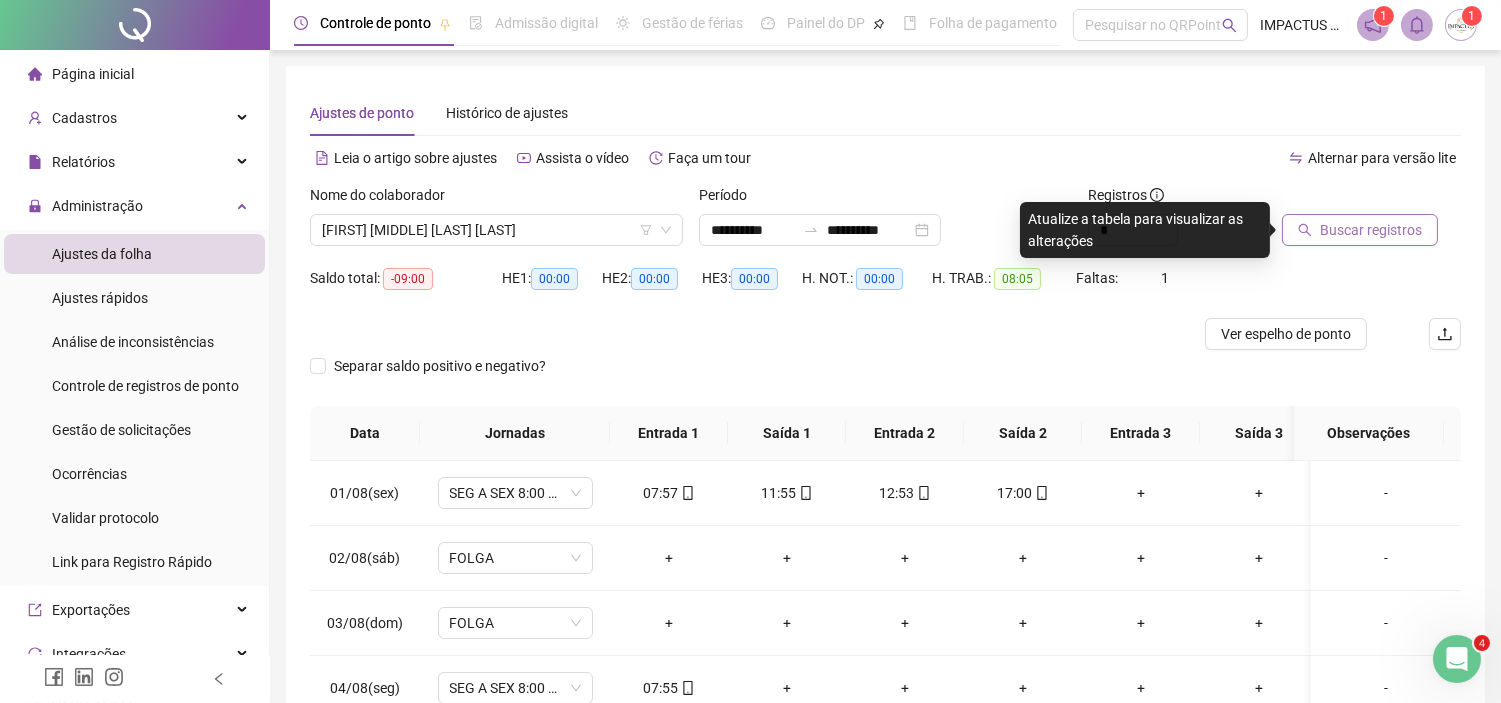 click on "Buscar registros" at bounding box center [1371, 230] 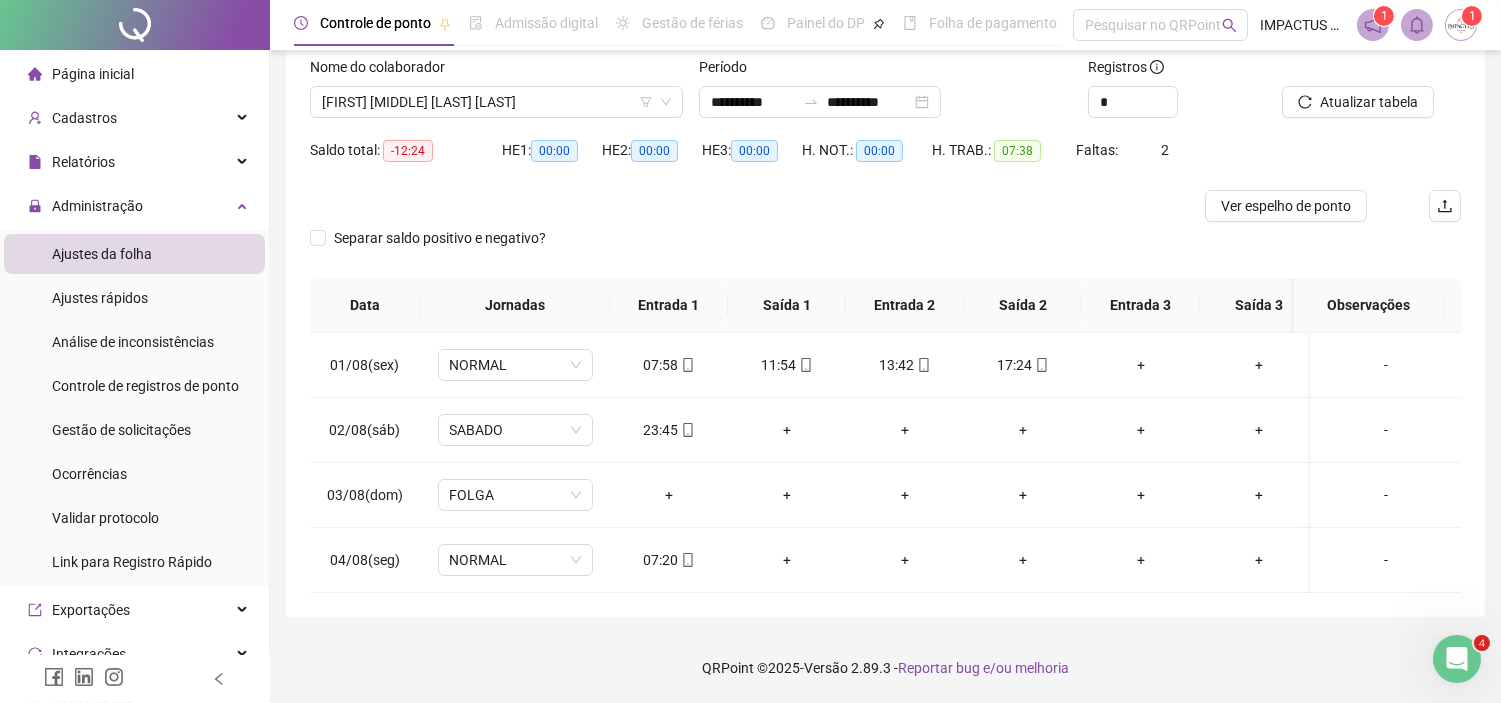 scroll, scrollTop: 0, scrollLeft: 0, axis: both 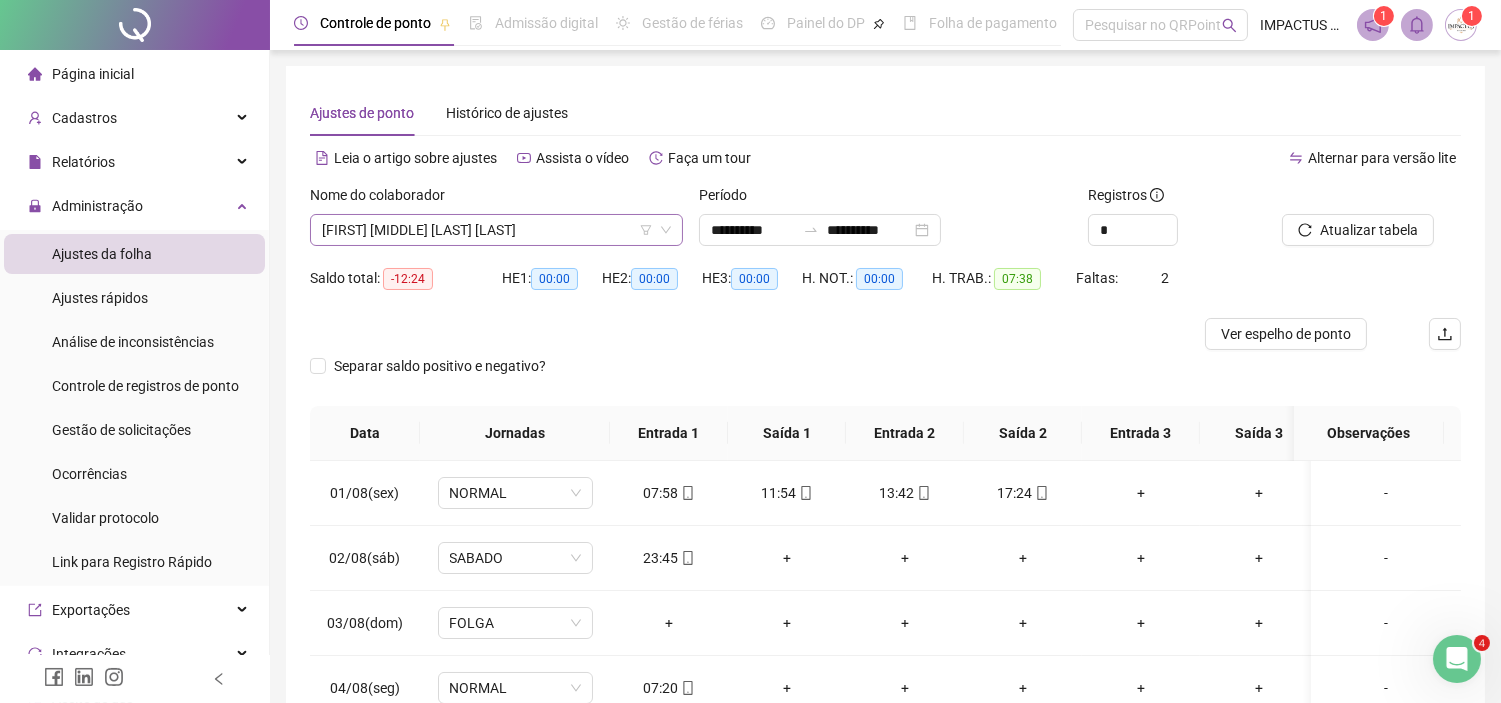 click on "[FIRST] [MIDDLE] [LAST] [LAST]" at bounding box center (496, 230) 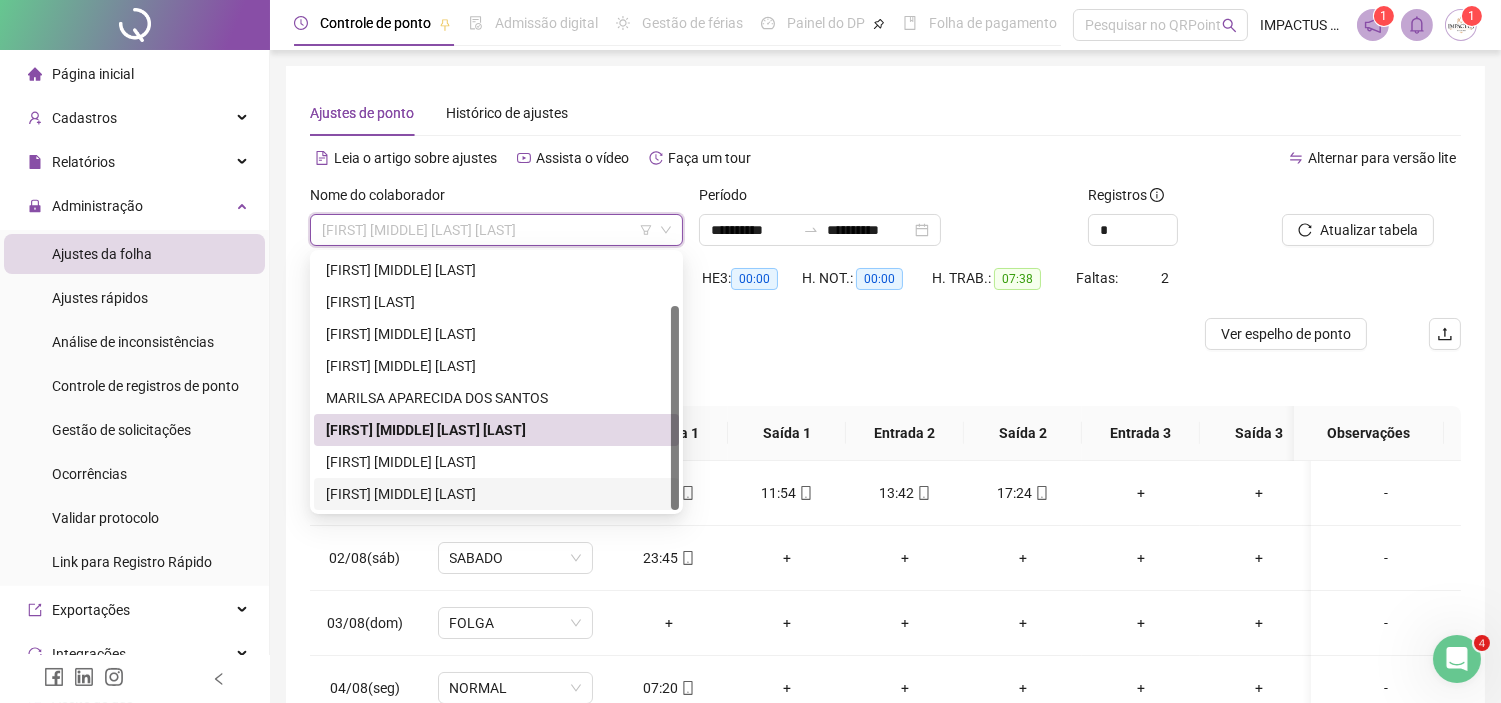 click on "[FIRST] [MIDDLE] [LAST]" at bounding box center (496, 494) 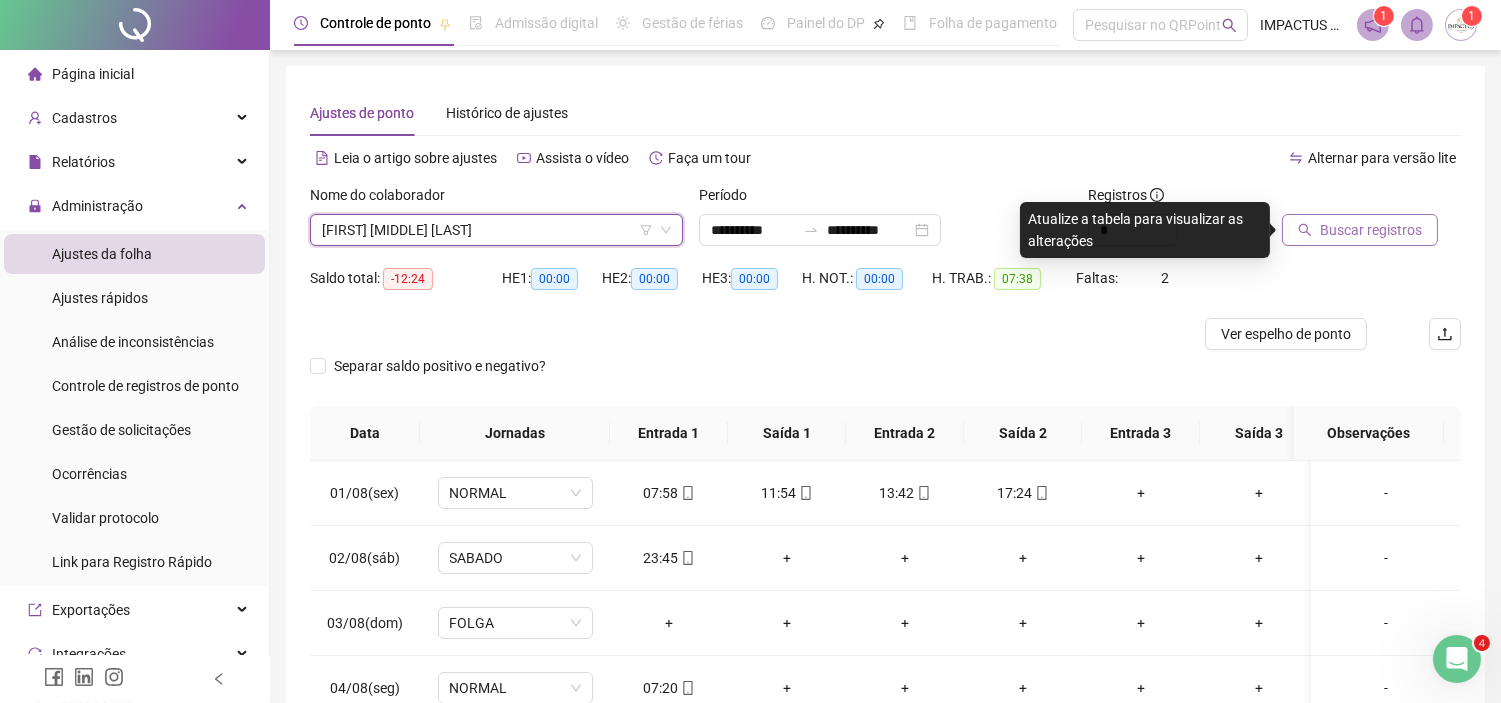 click on "Buscar registros" at bounding box center [1360, 230] 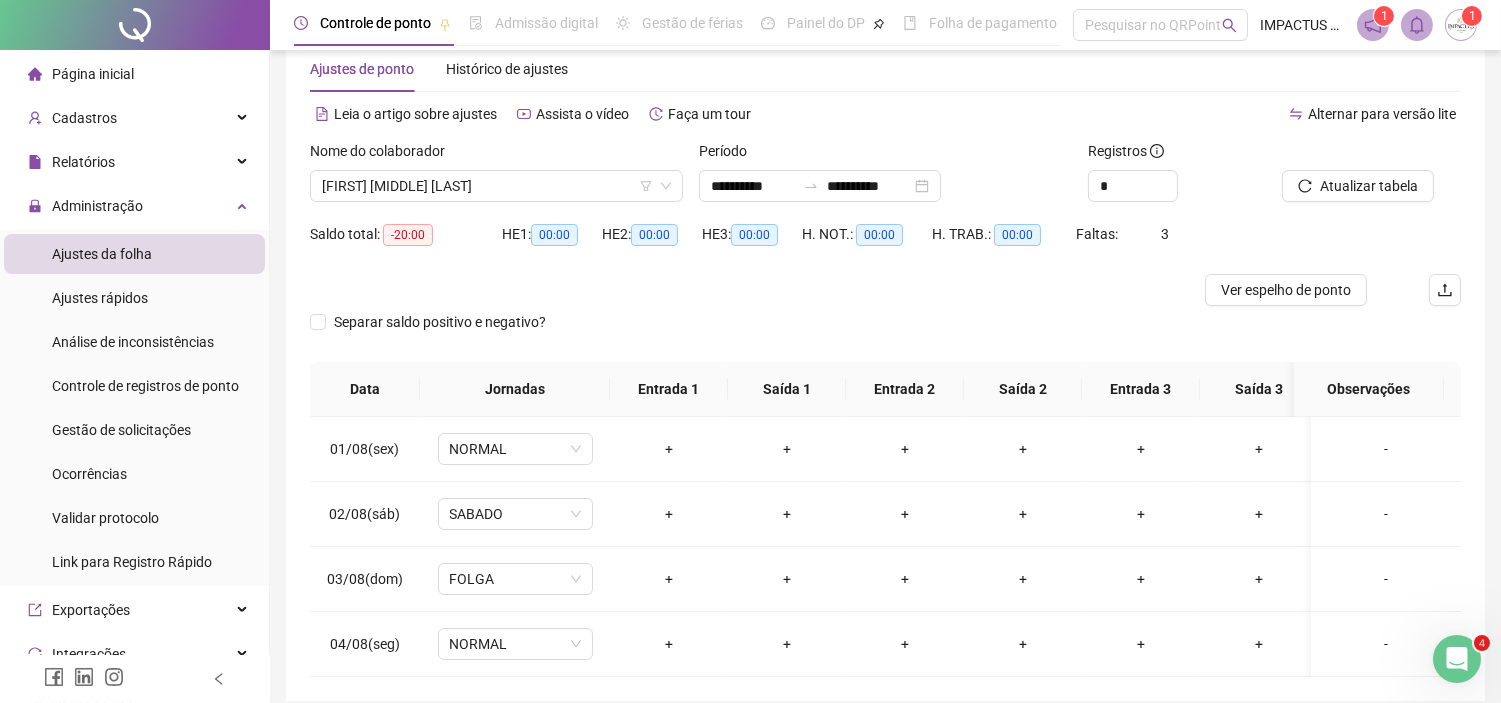 scroll, scrollTop: 34, scrollLeft: 0, axis: vertical 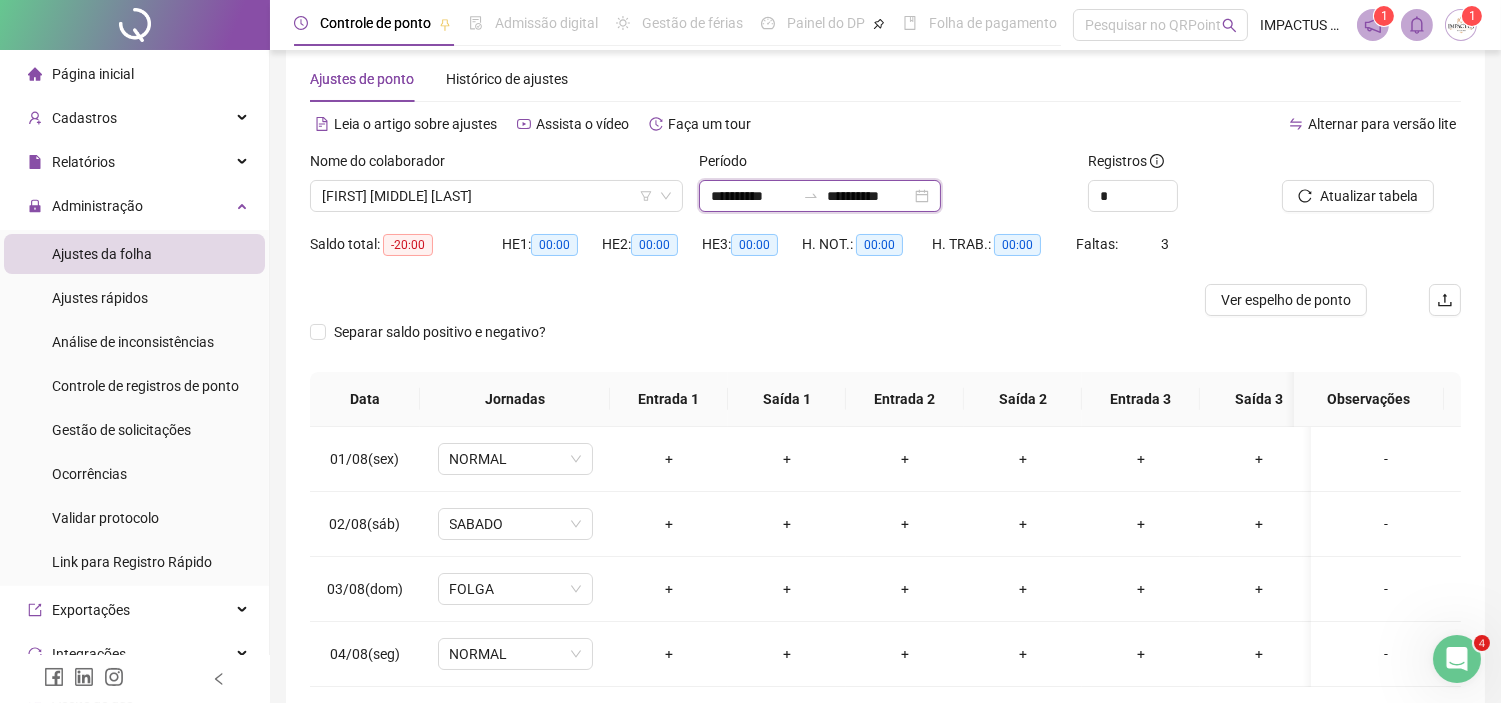 click on "**********" at bounding box center [753, 196] 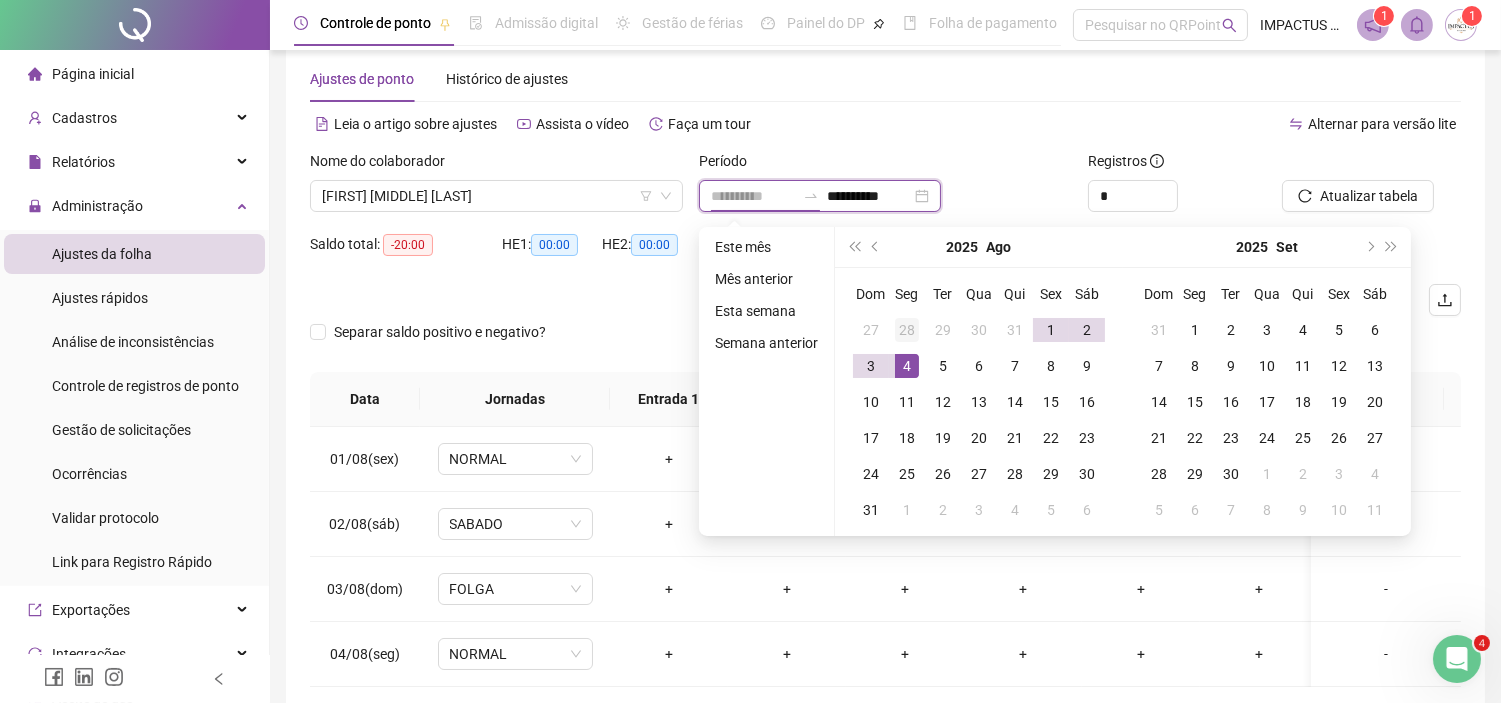 type on "**********" 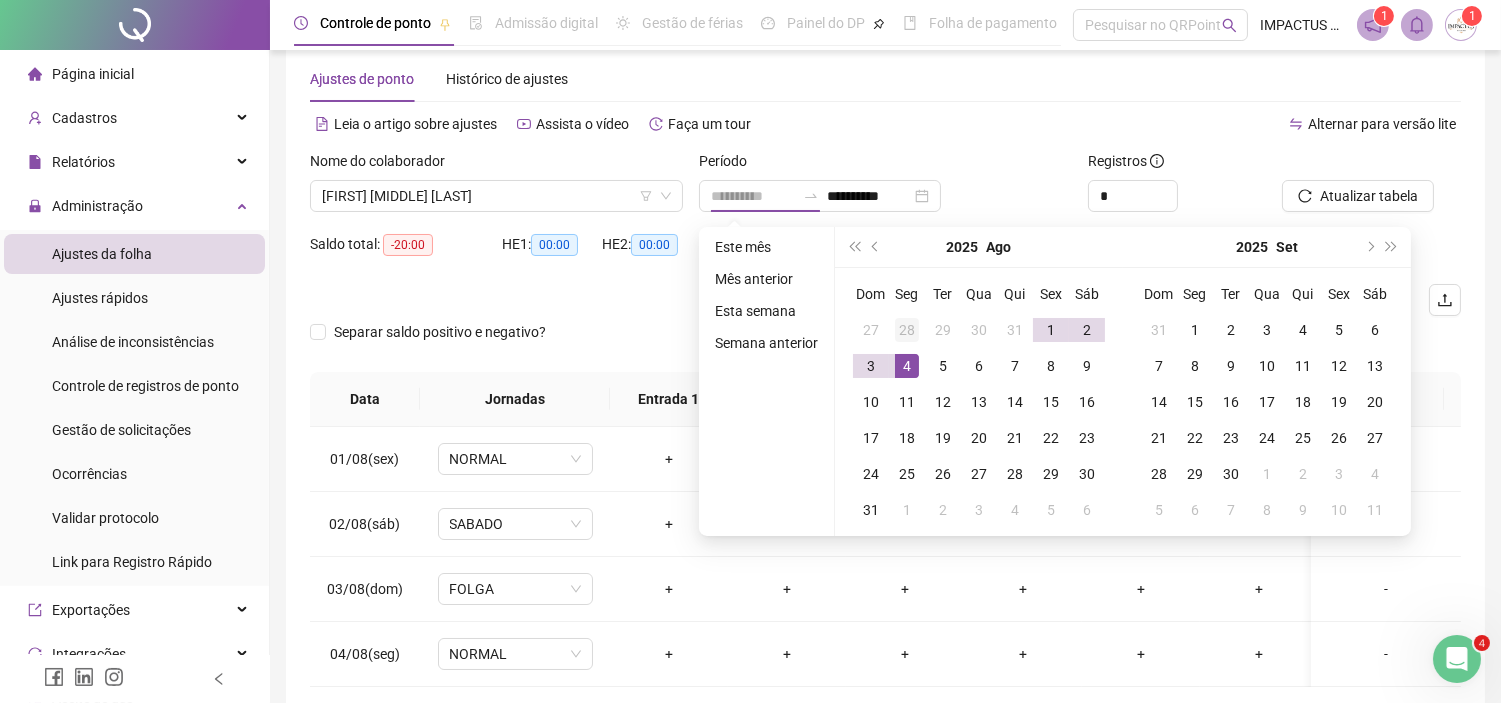 click on "28" at bounding box center (907, 330) 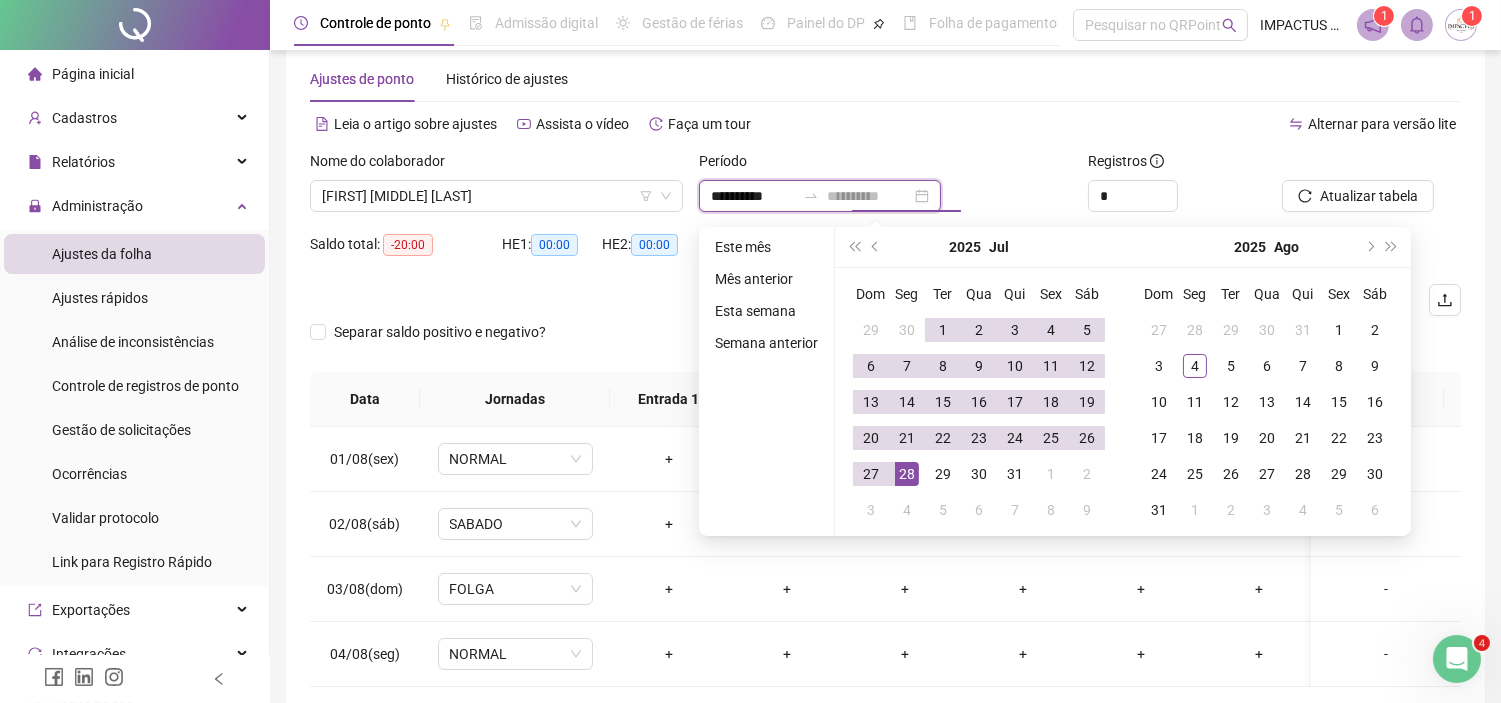 type on "**********" 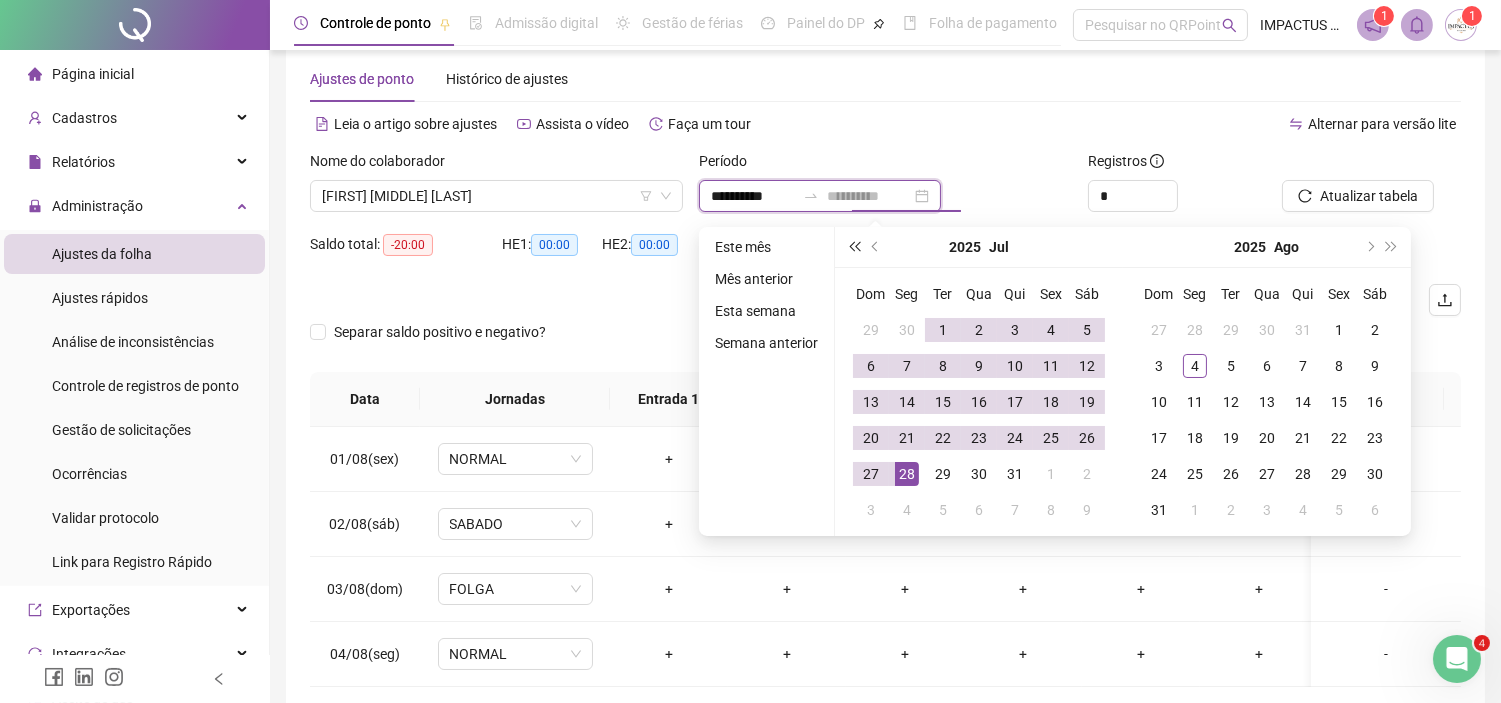 type on "**********" 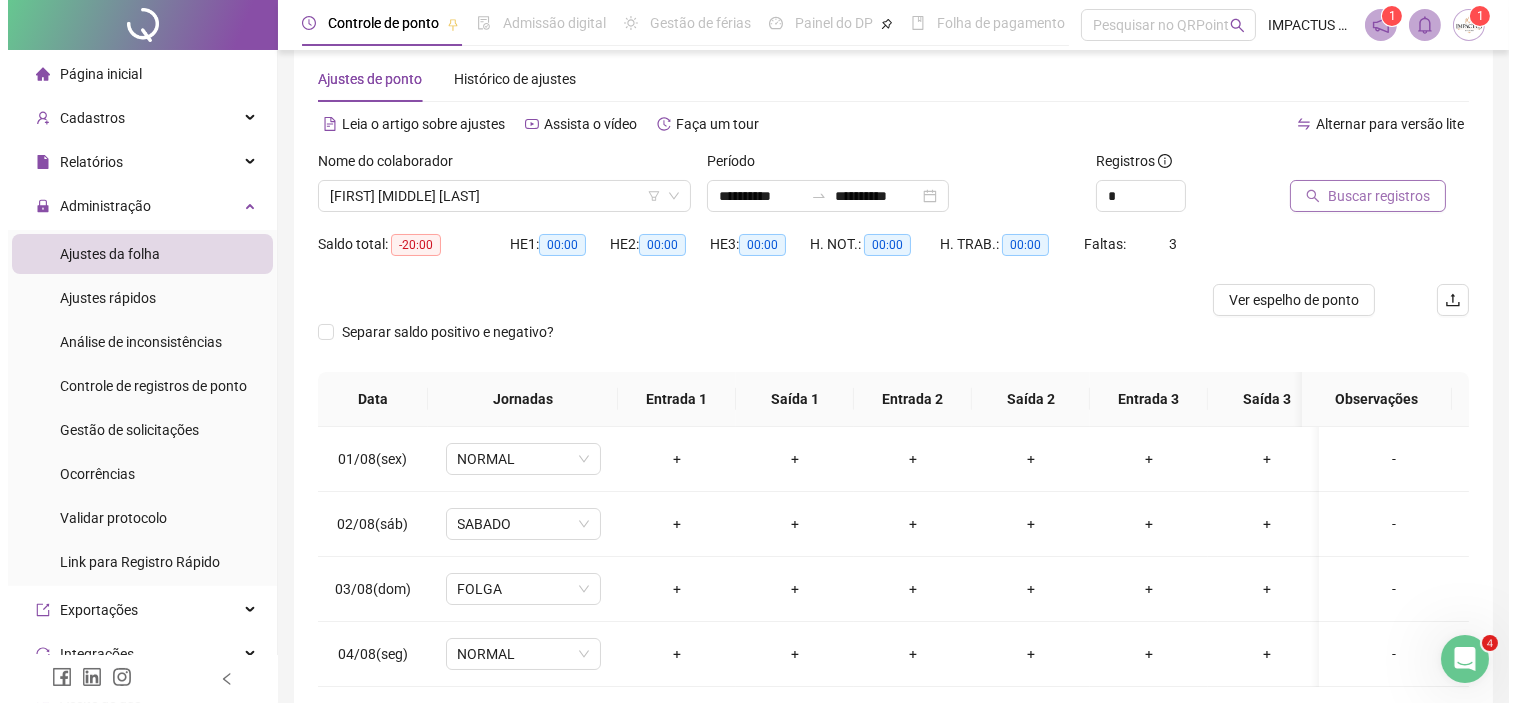 scroll, scrollTop: 144, scrollLeft: 0, axis: vertical 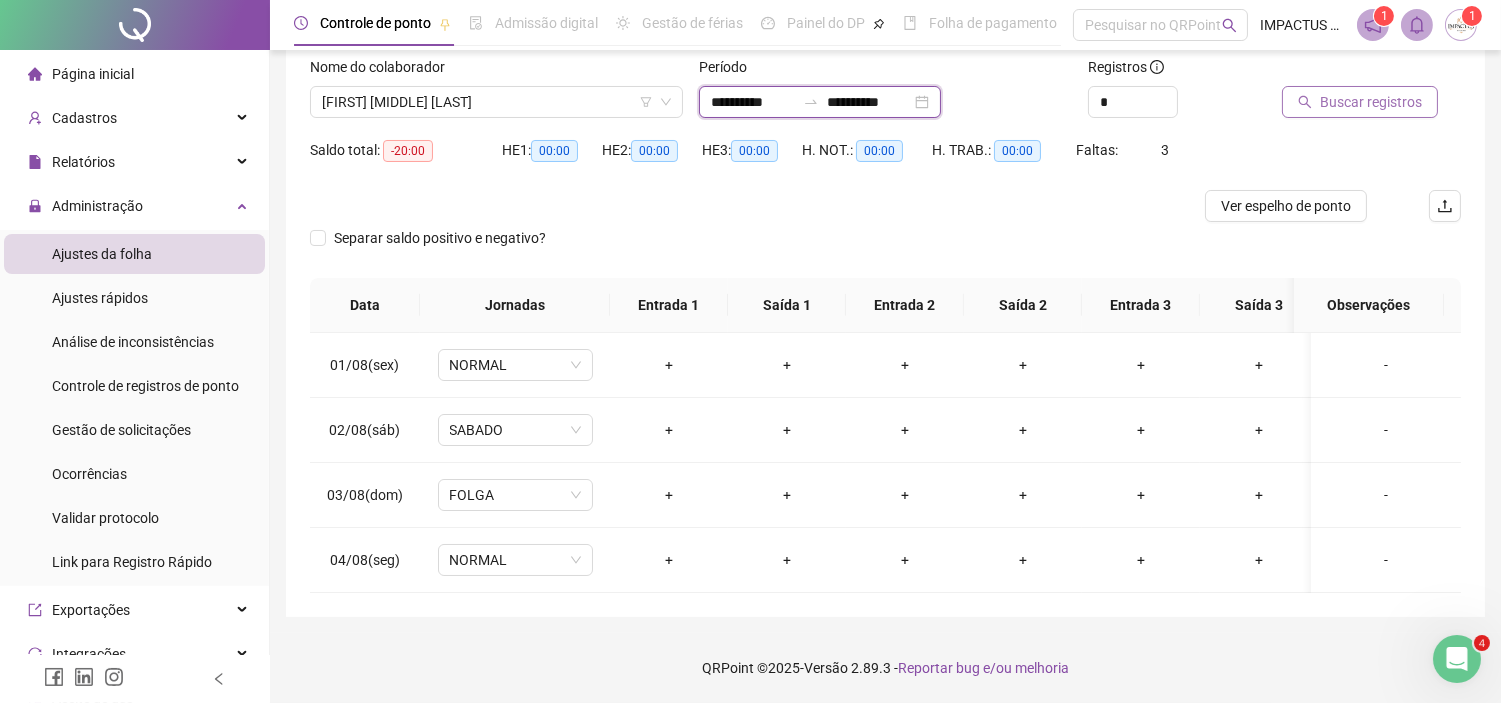 click on "**********" at bounding box center [753, 102] 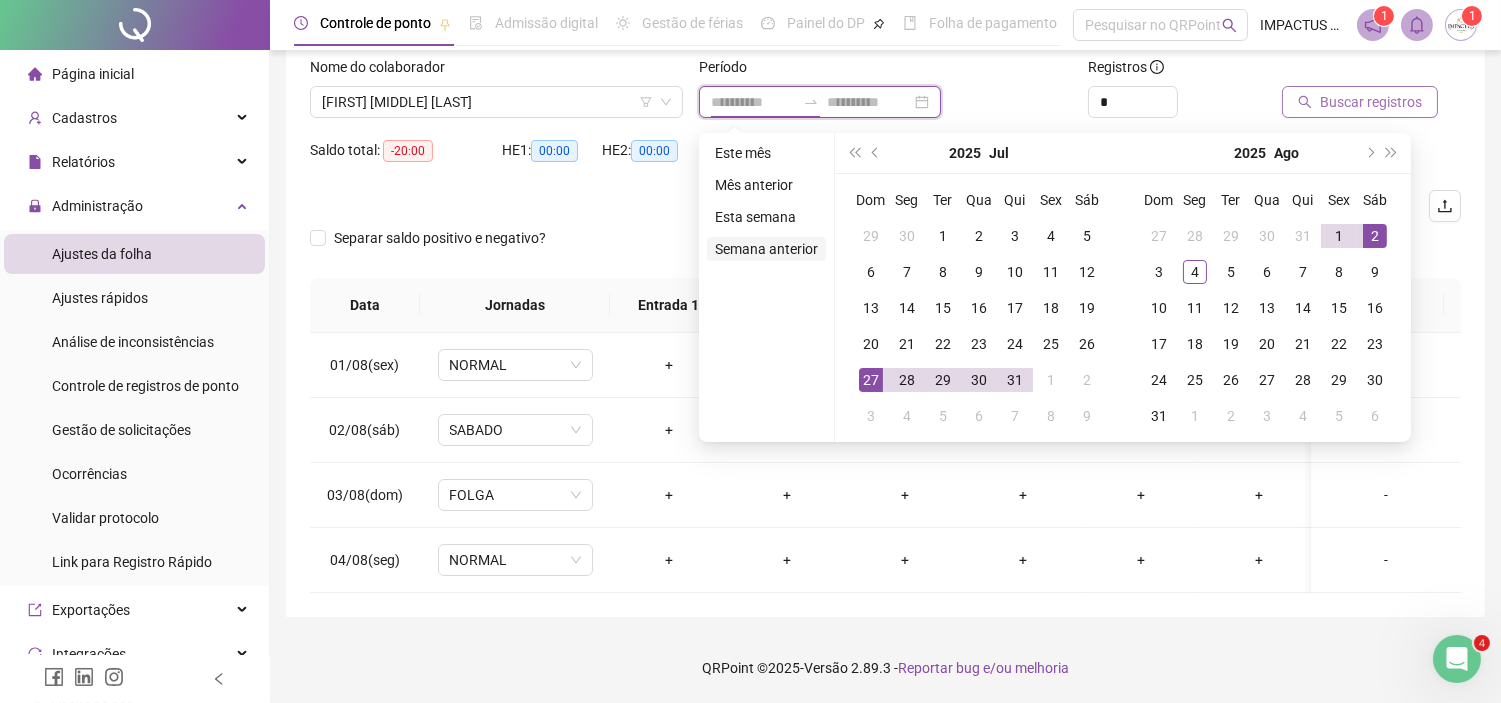 type on "**********" 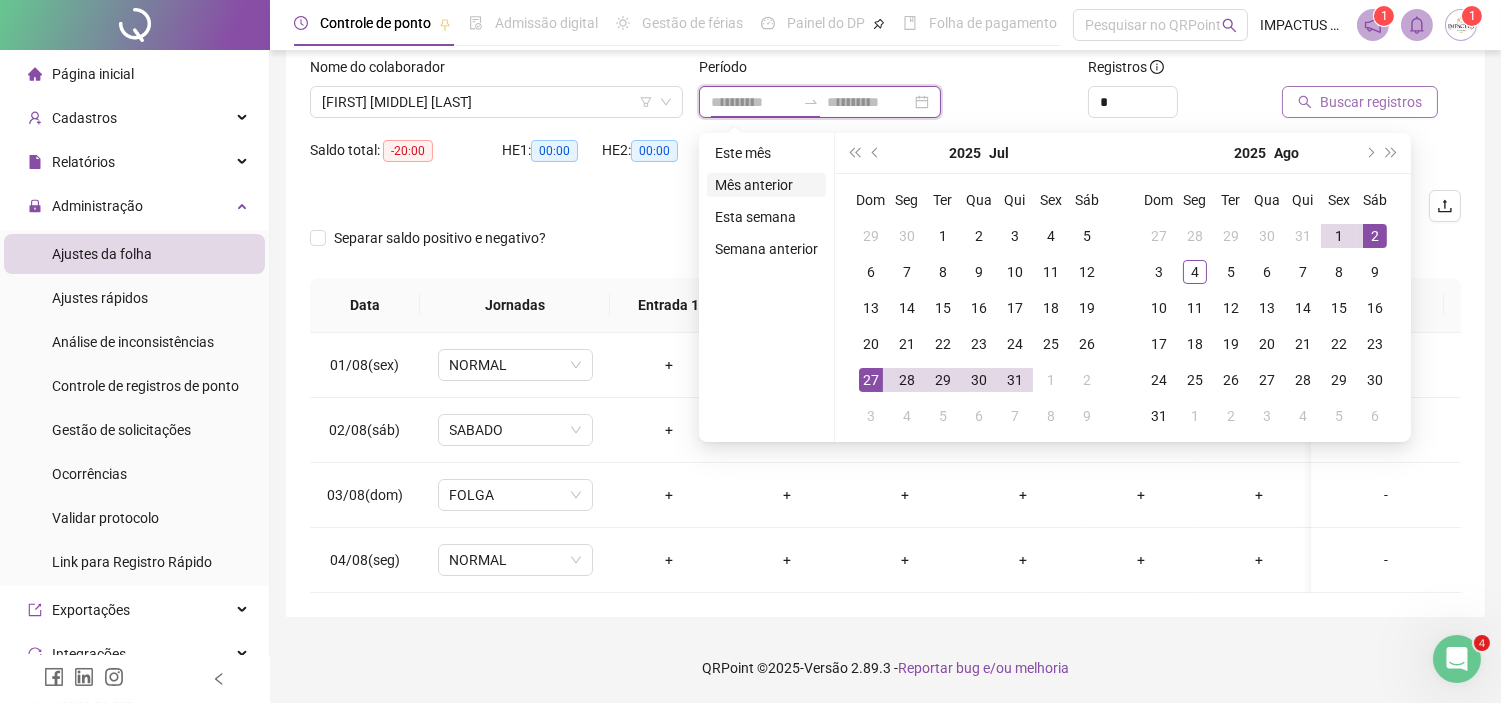 type on "**********" 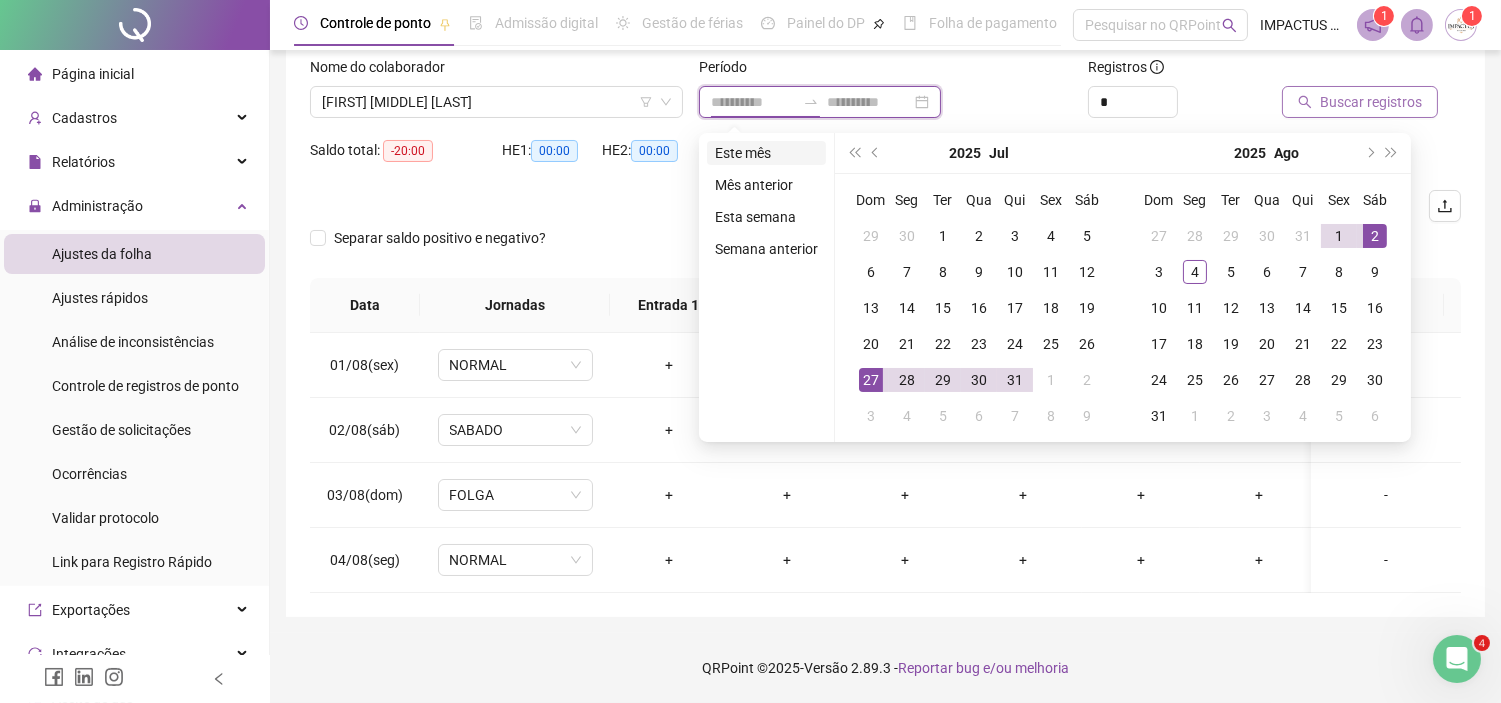 type on "**********" 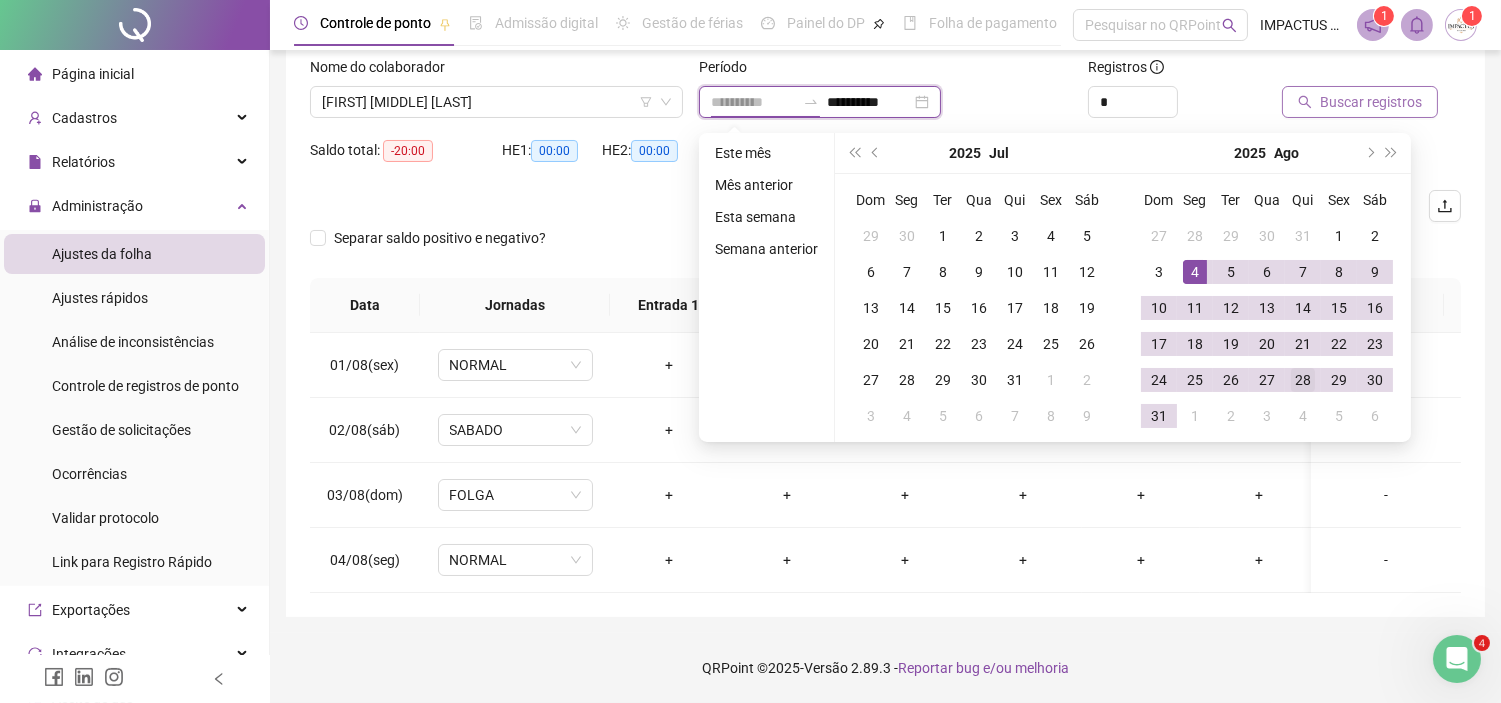type on "**********" 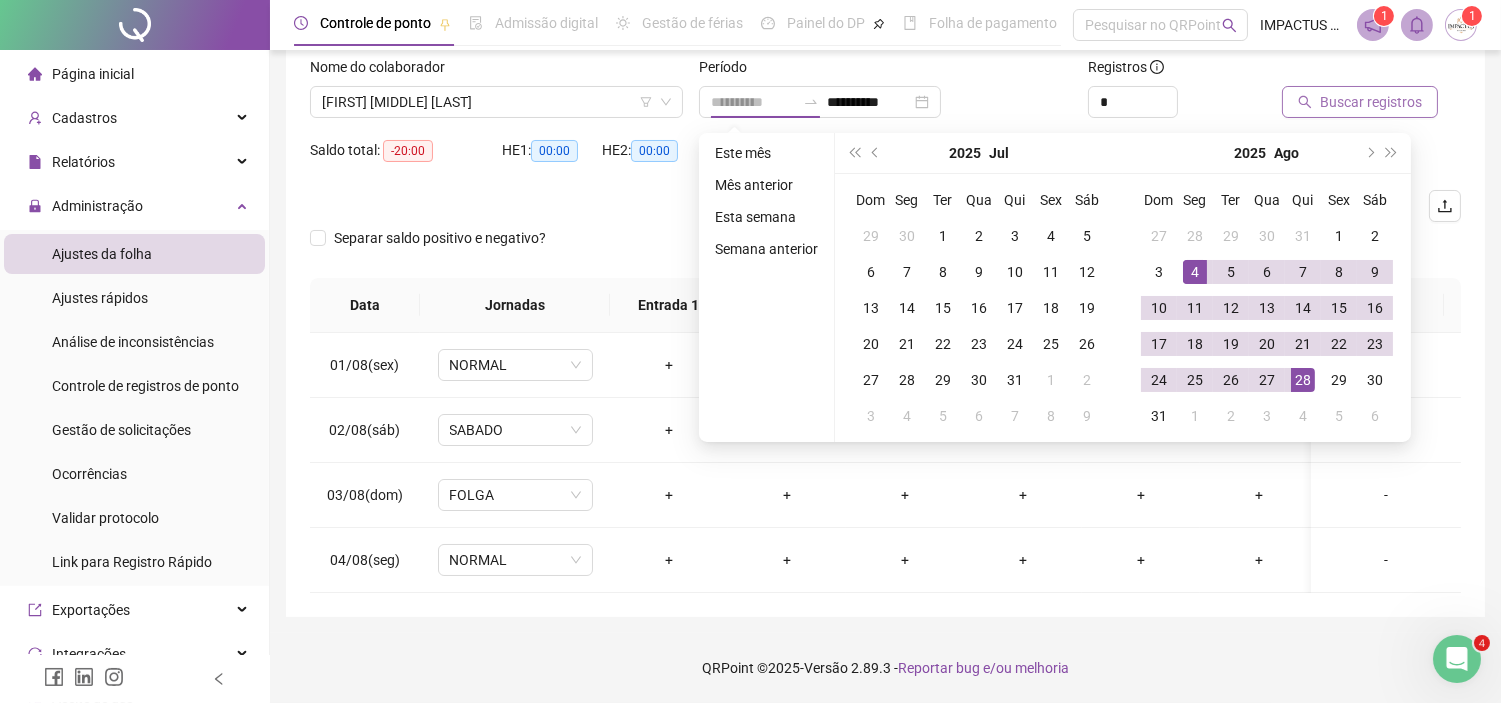 click on "28" at bounding box center (1303, 380) 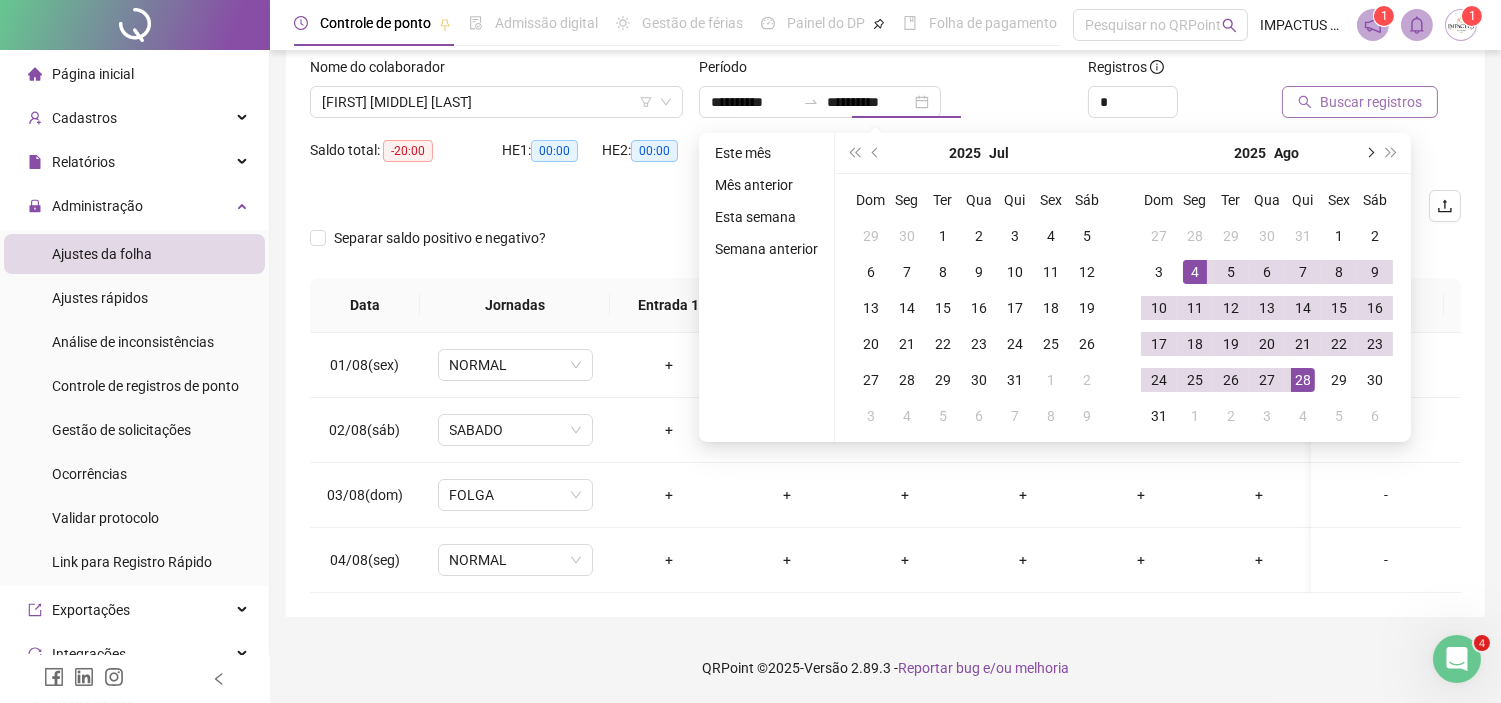 click at bounding box center (1369, 153) 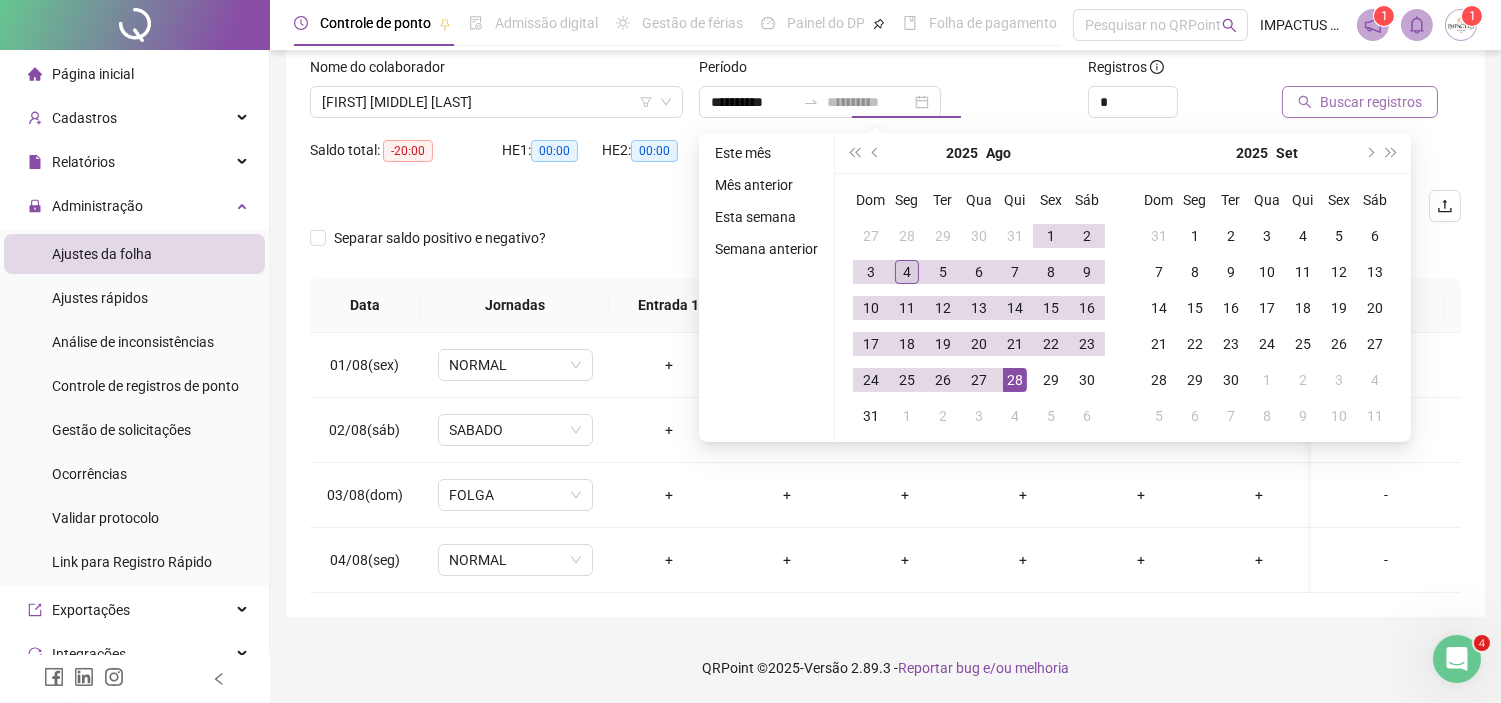 type on "**********" 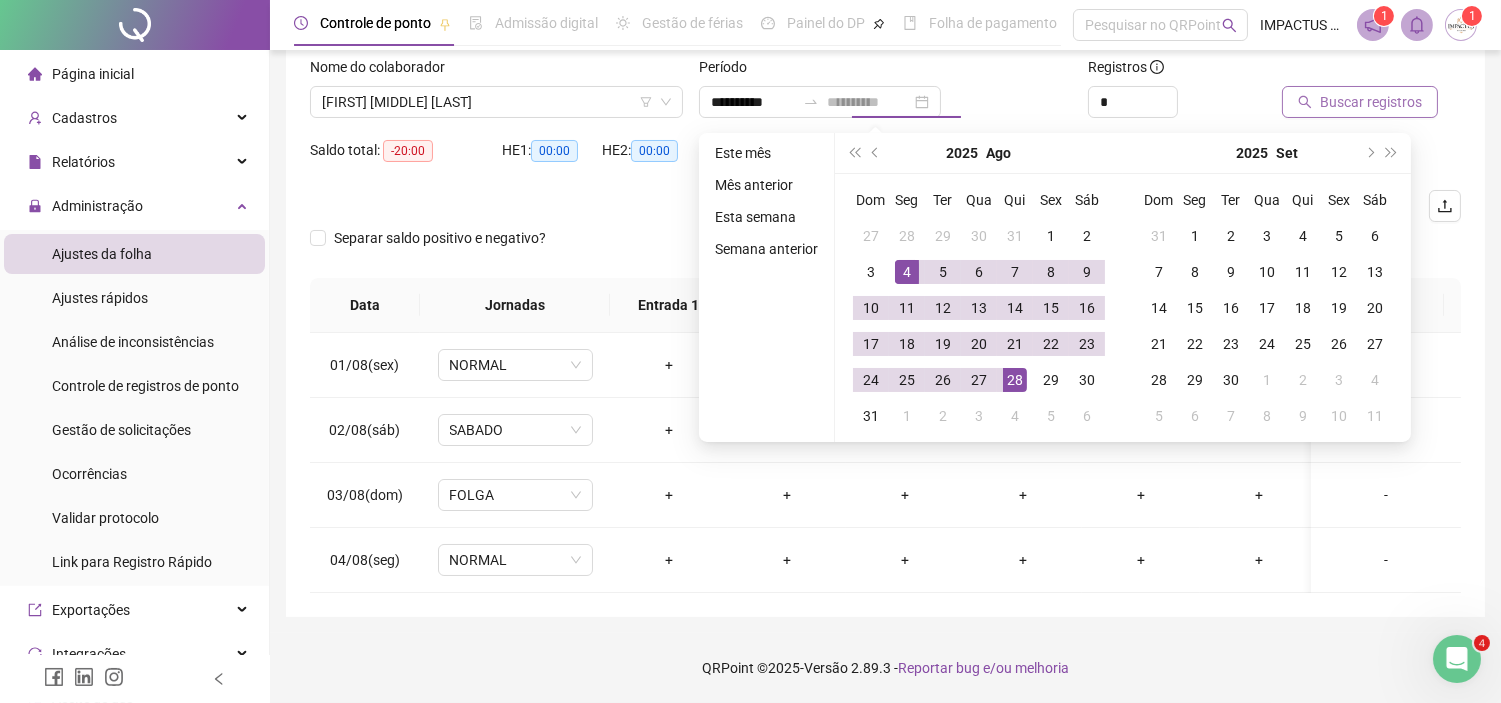 click on "4" at bounding box center (907, 272) 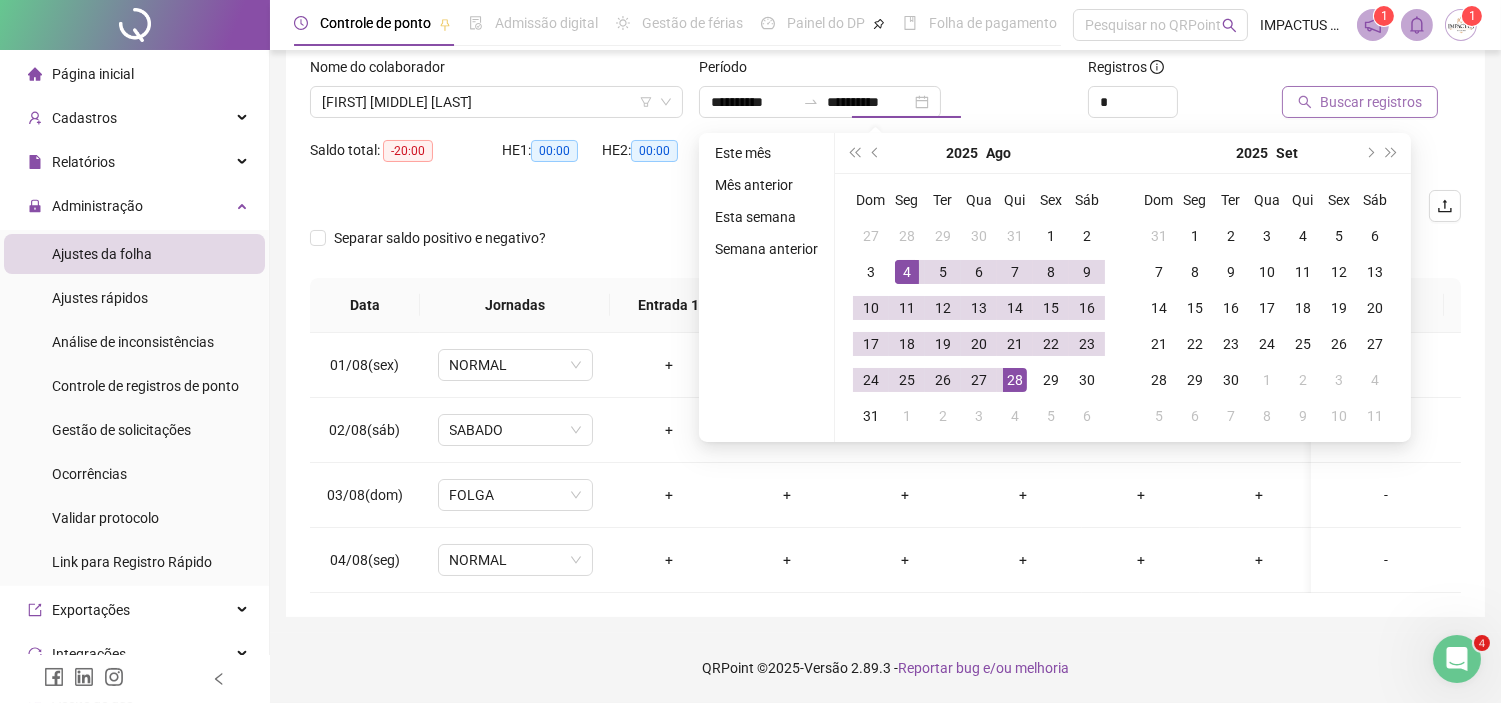 type on "**********" 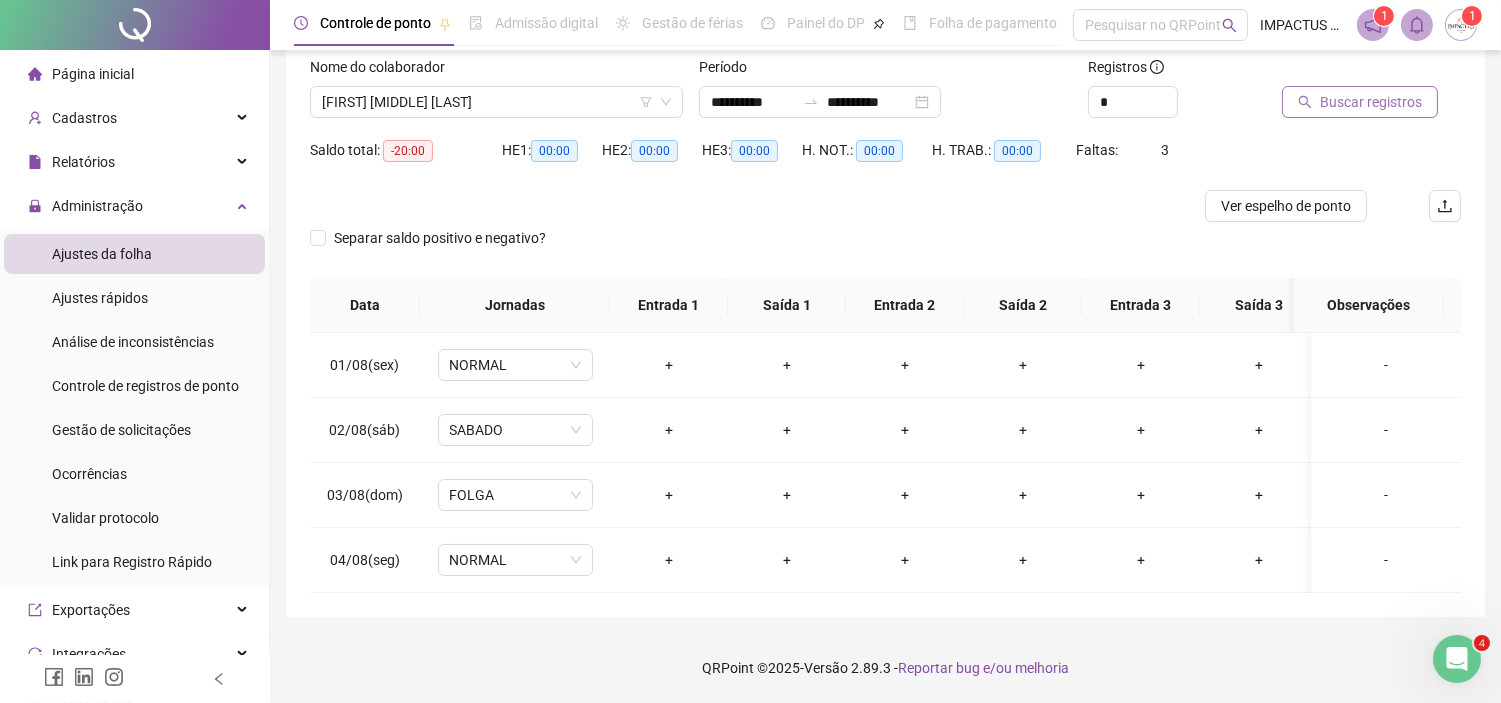 click on "Buscar registros" at bounding box center [1371, 95] 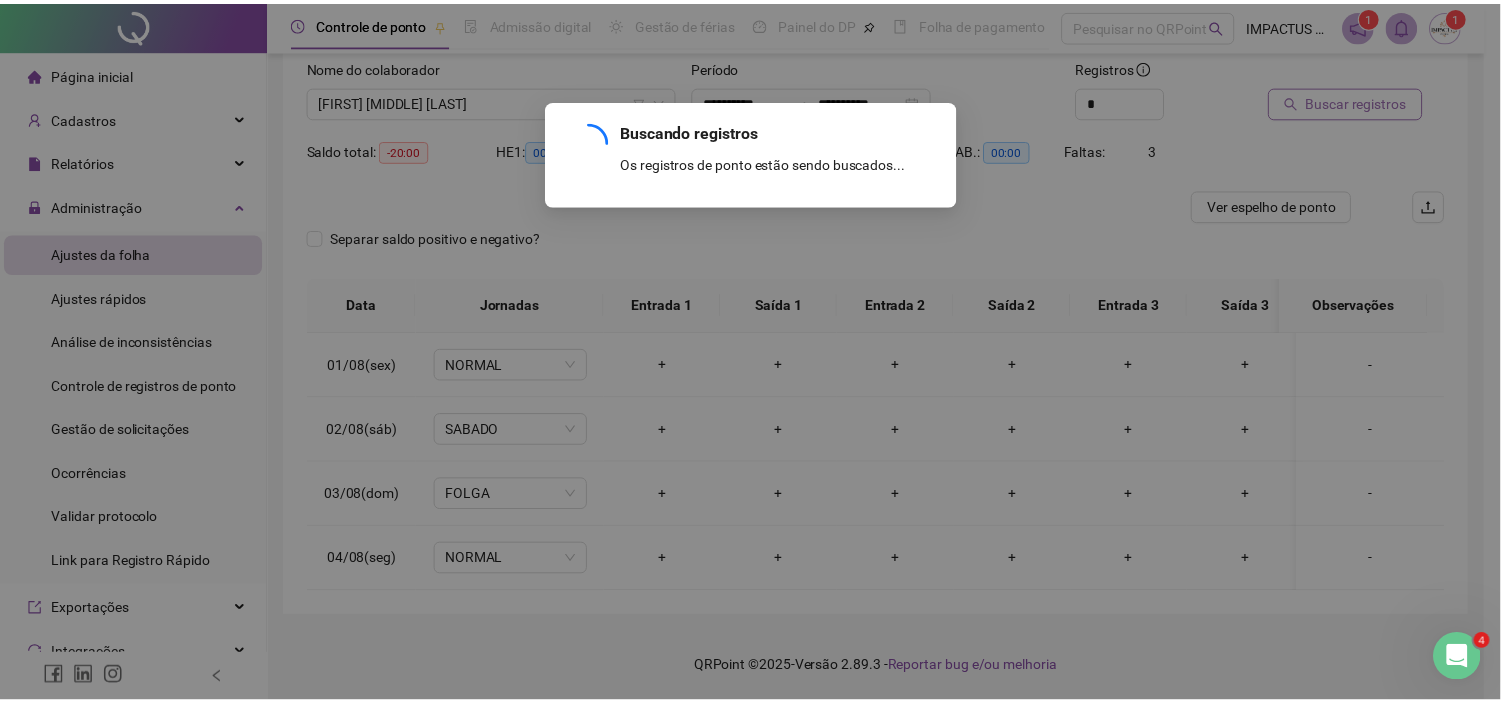 scroll, scrollTop: 0, scrollLeft: 0, axis: both 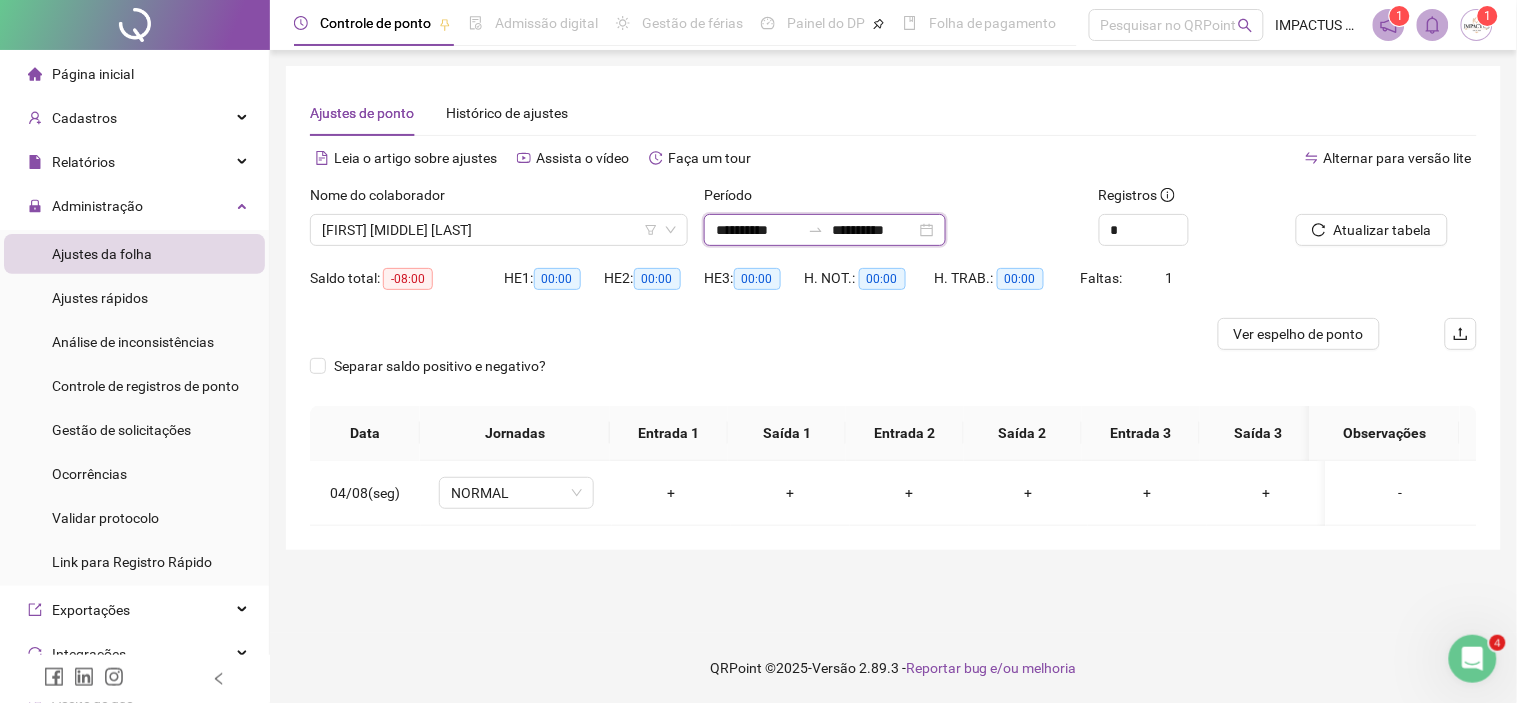 click on "**********" at bounding box center [758, 230] 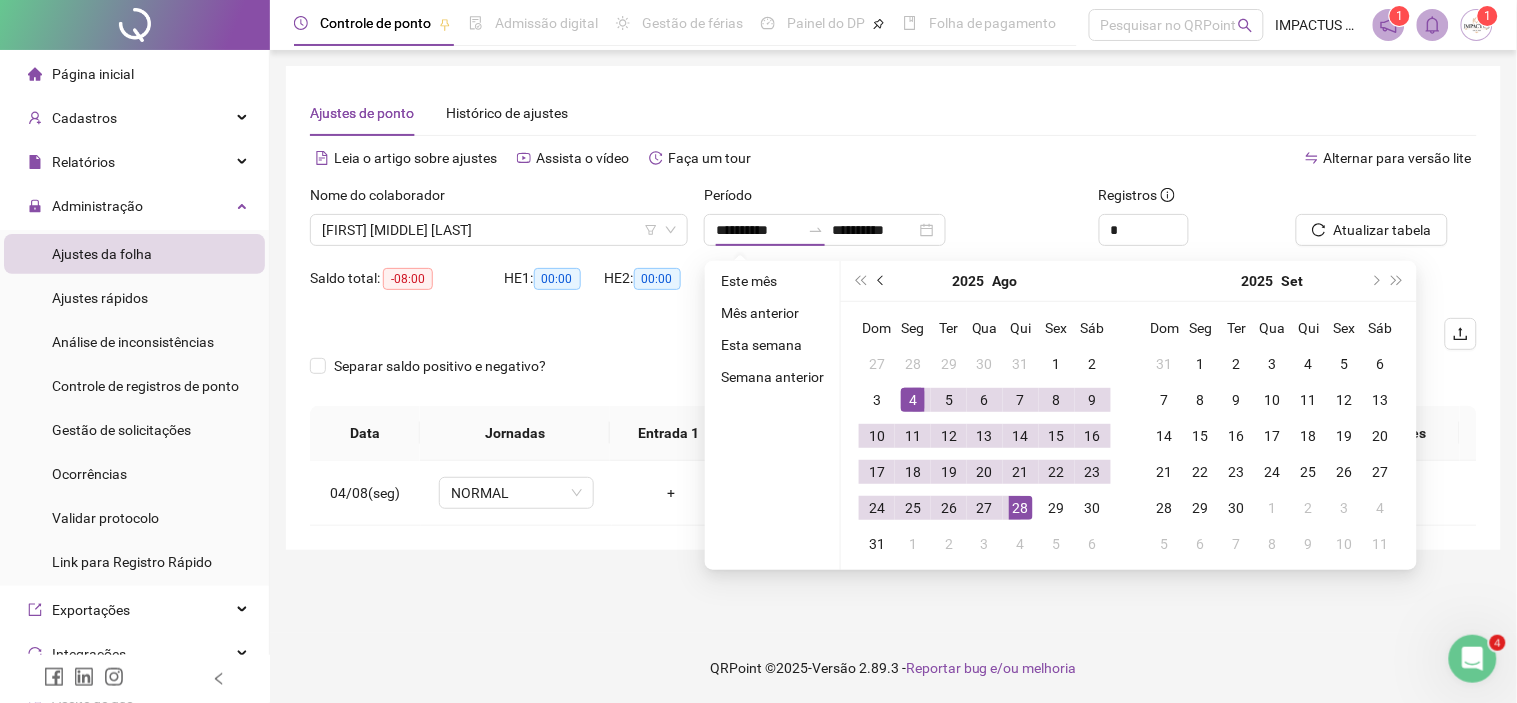 click at bounding box center (883, 281) 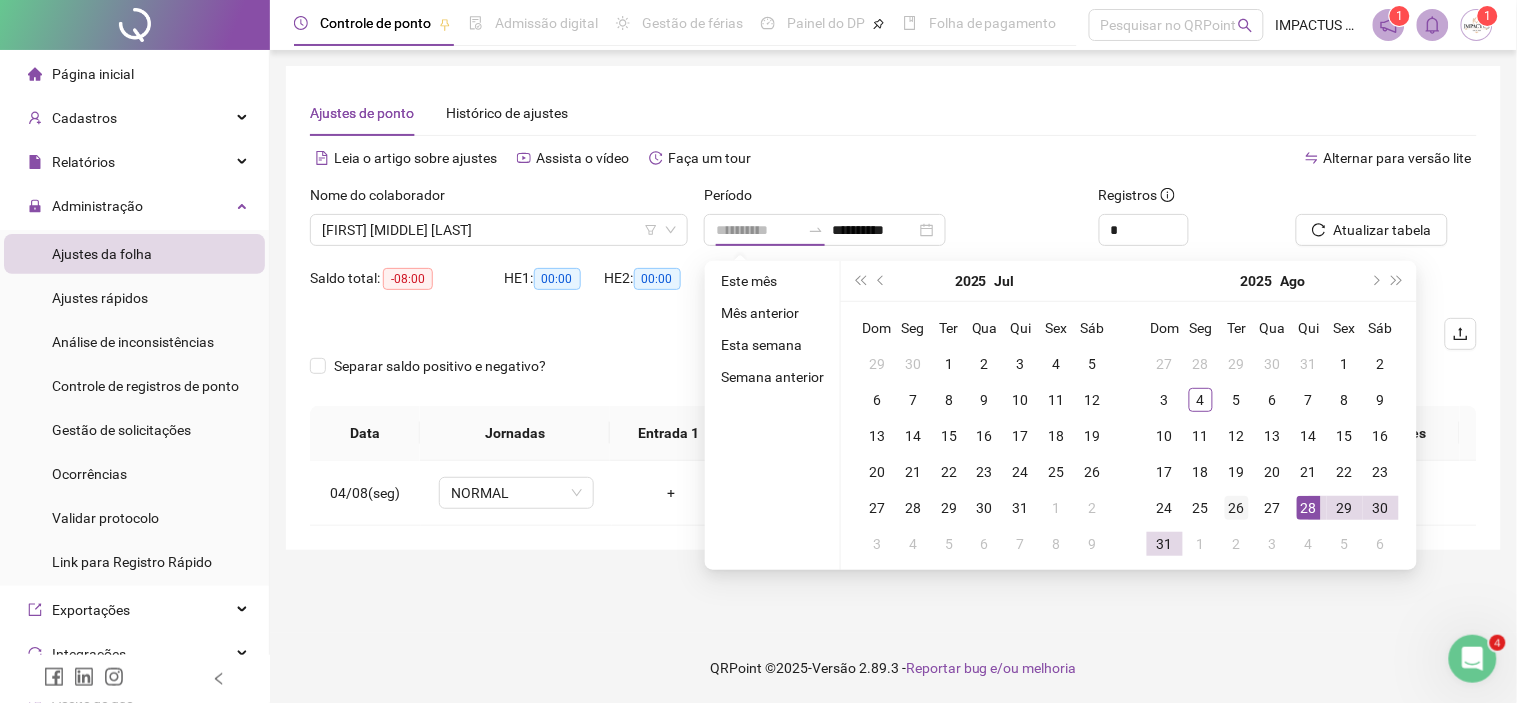 type on "**********" 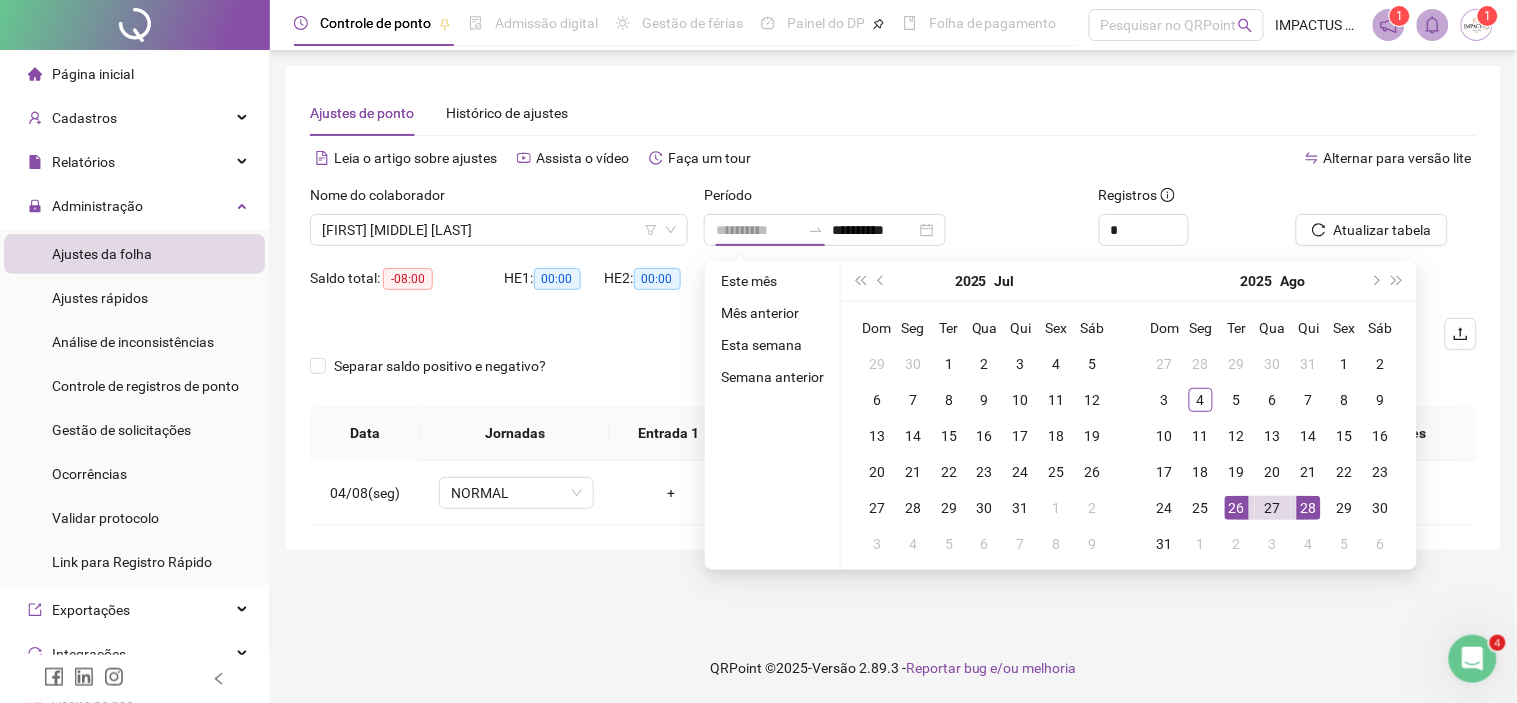 click on "26" at bounding box center [1237, 508] 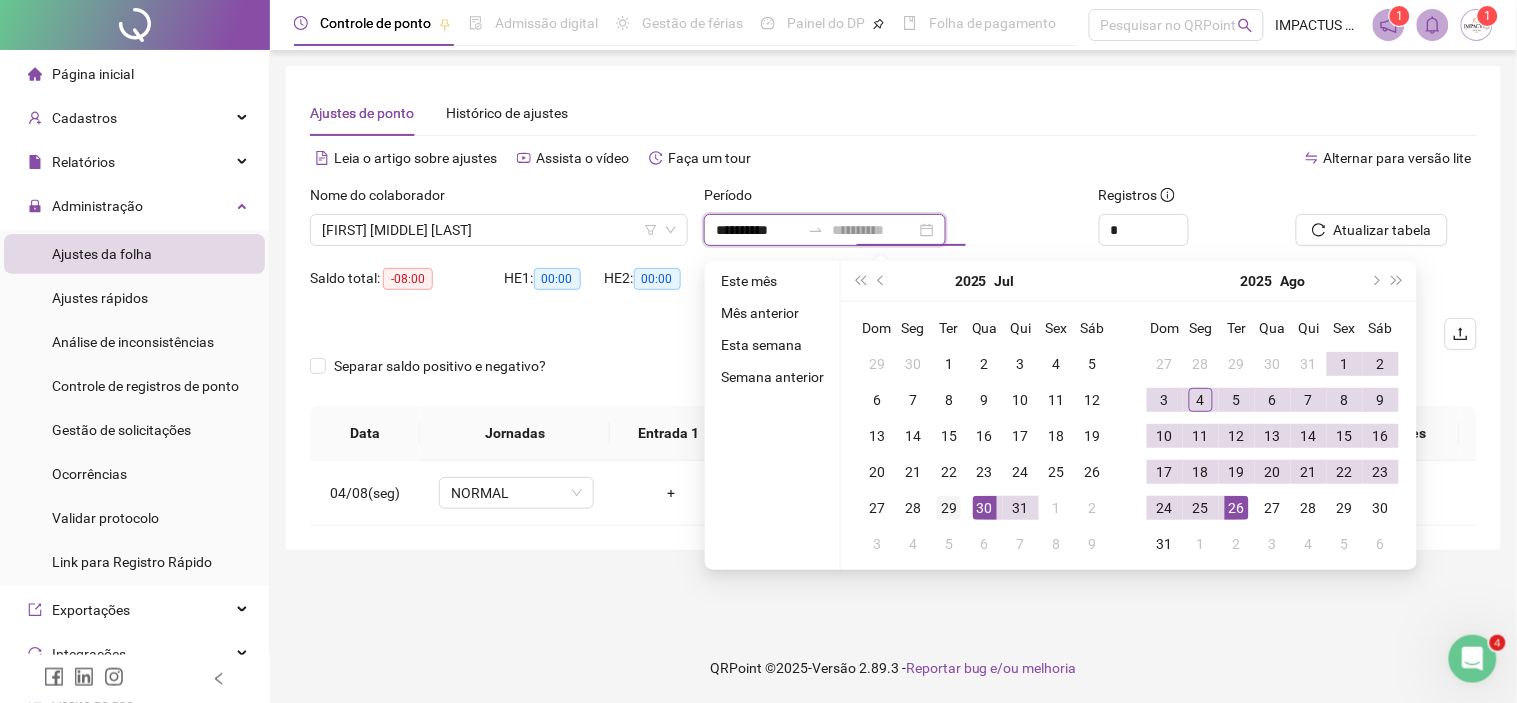 type on "**********" 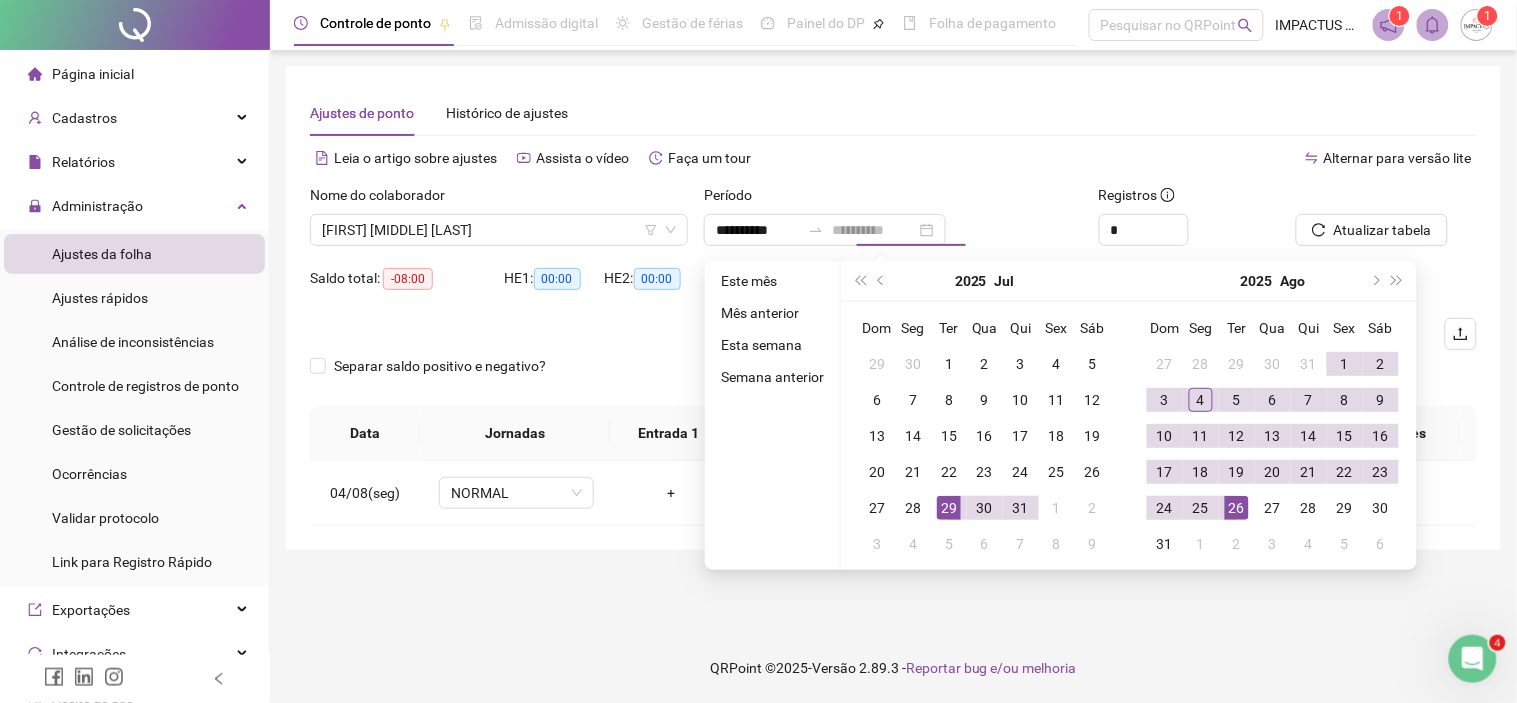 click on "29" at bounding box center (949, 508) 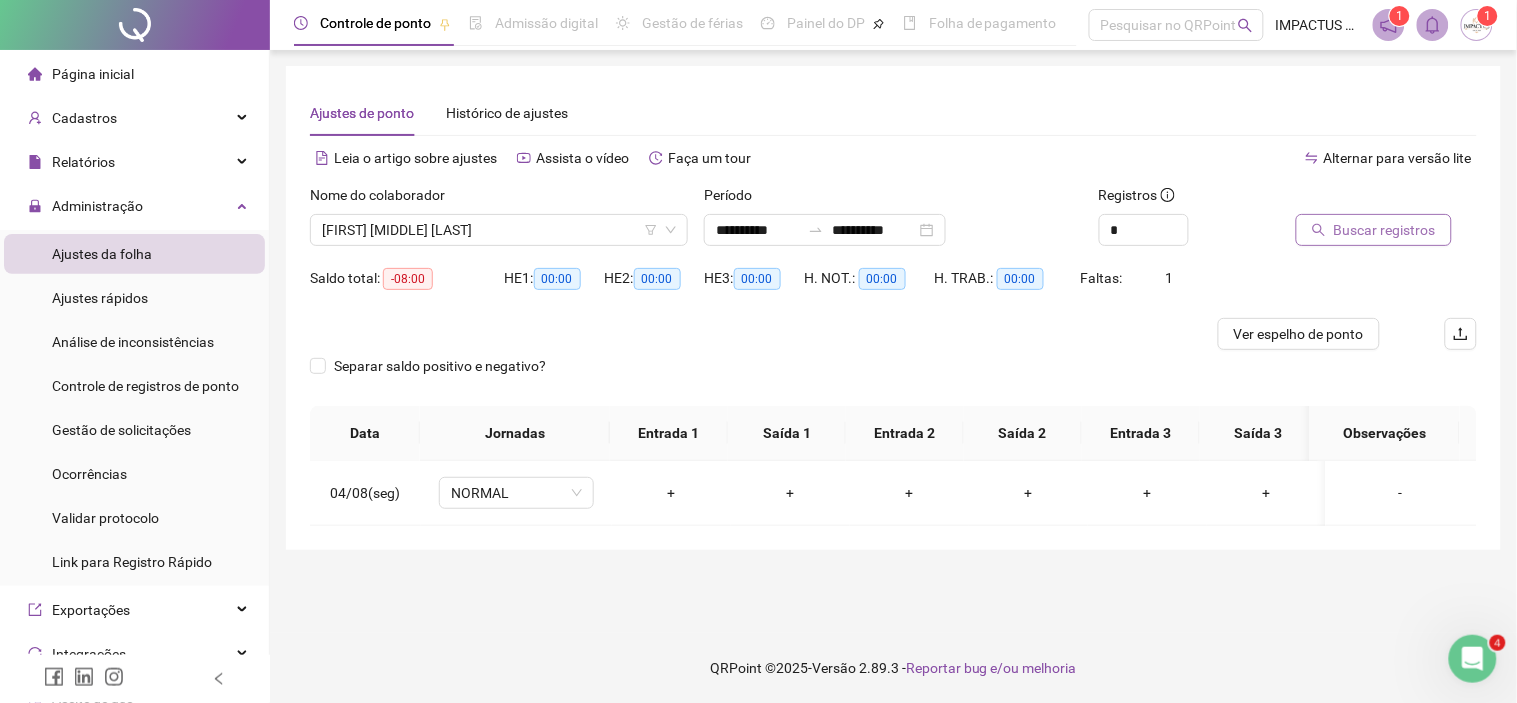click on "Buscar registros" at bounding box center (1385, 230) 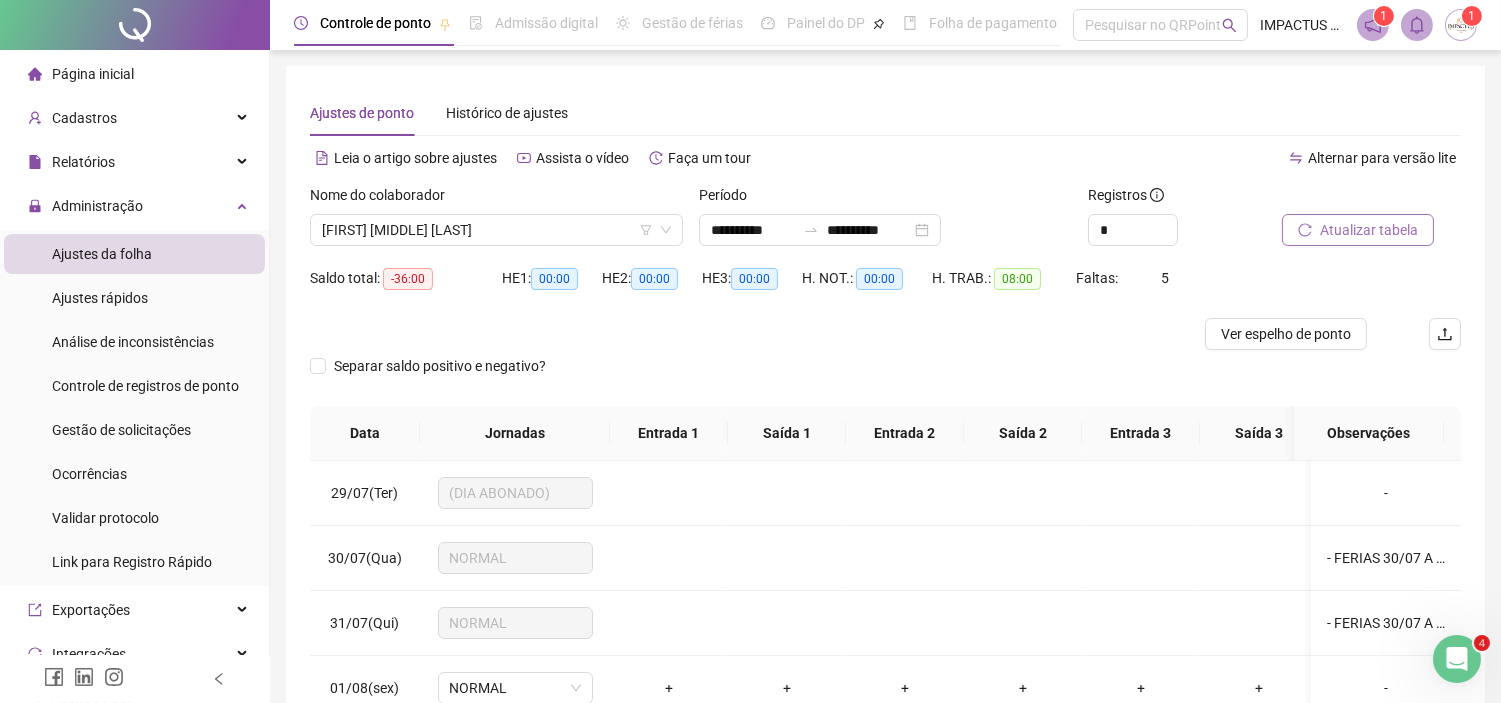scroll, scrollTop: 294, scrollLeft: 0, axis: vertical 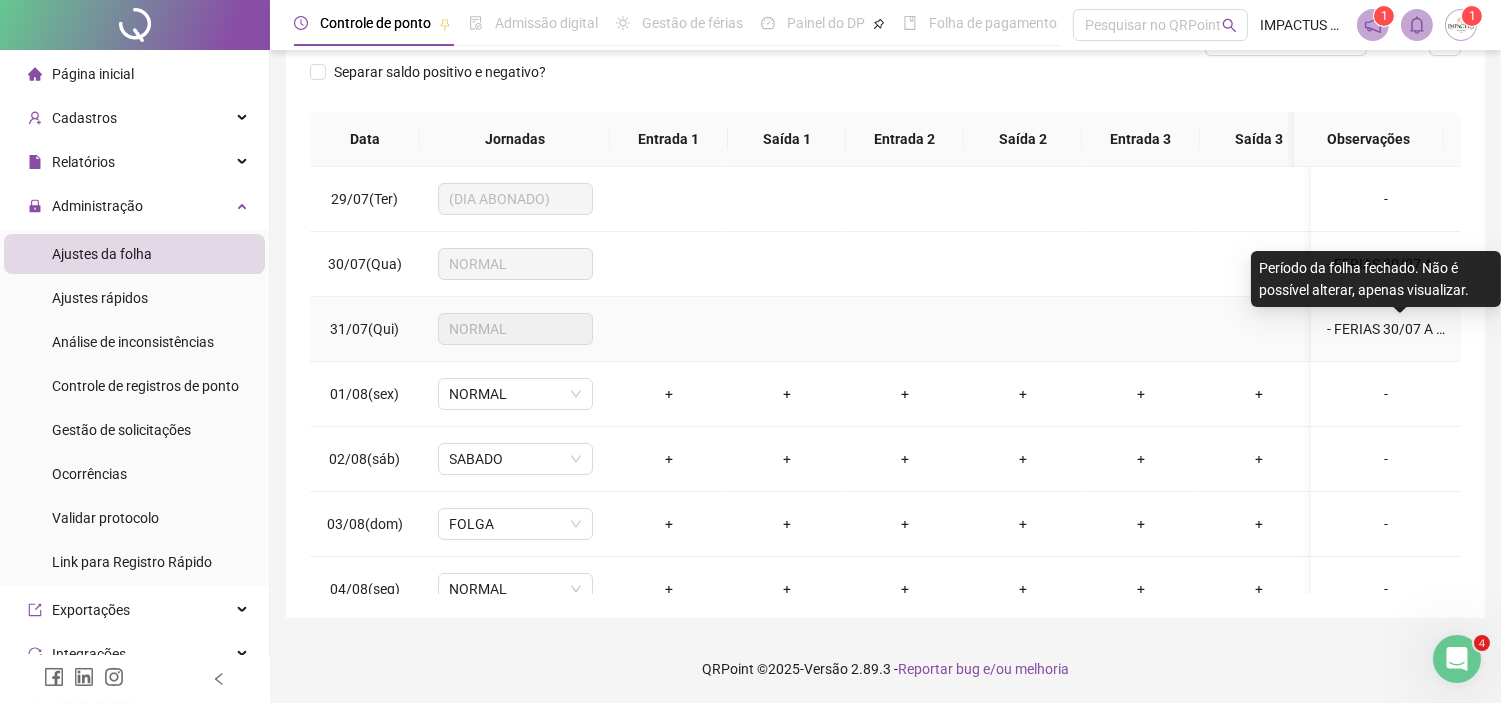 click on "- FERIAS 30/07 A 28/08/[YEAR]" at bounding box center [1424, 329] 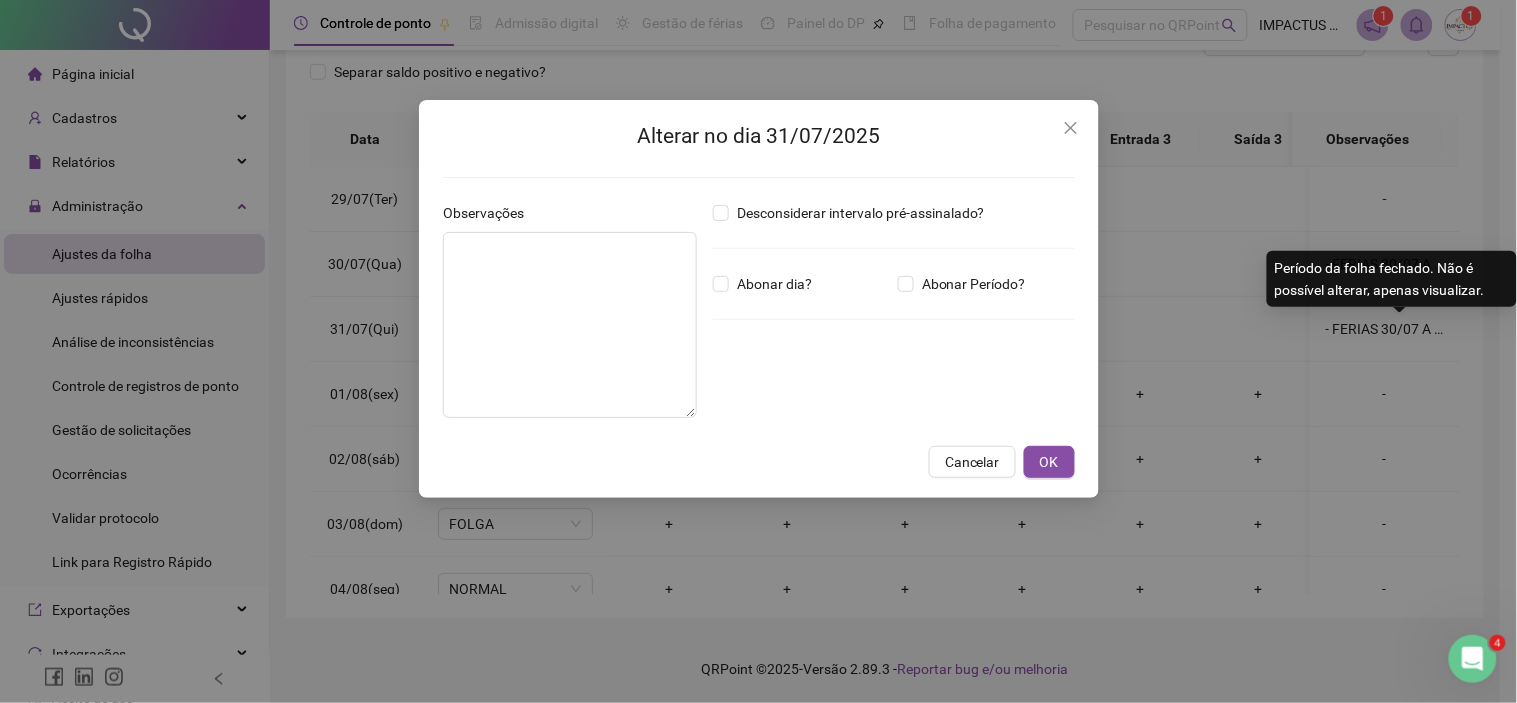 type on "**********" 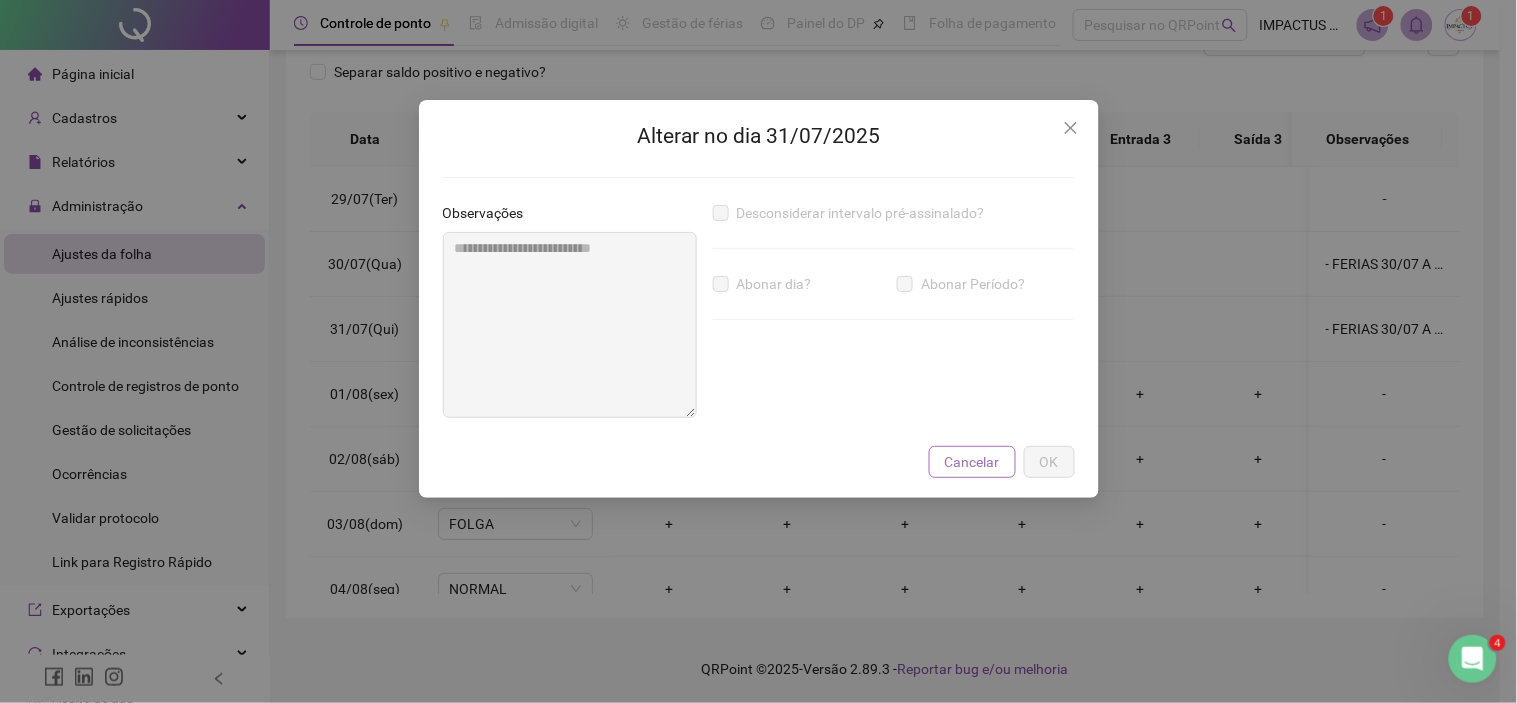 click on "Cancelar" at bounding box center (972, 462) 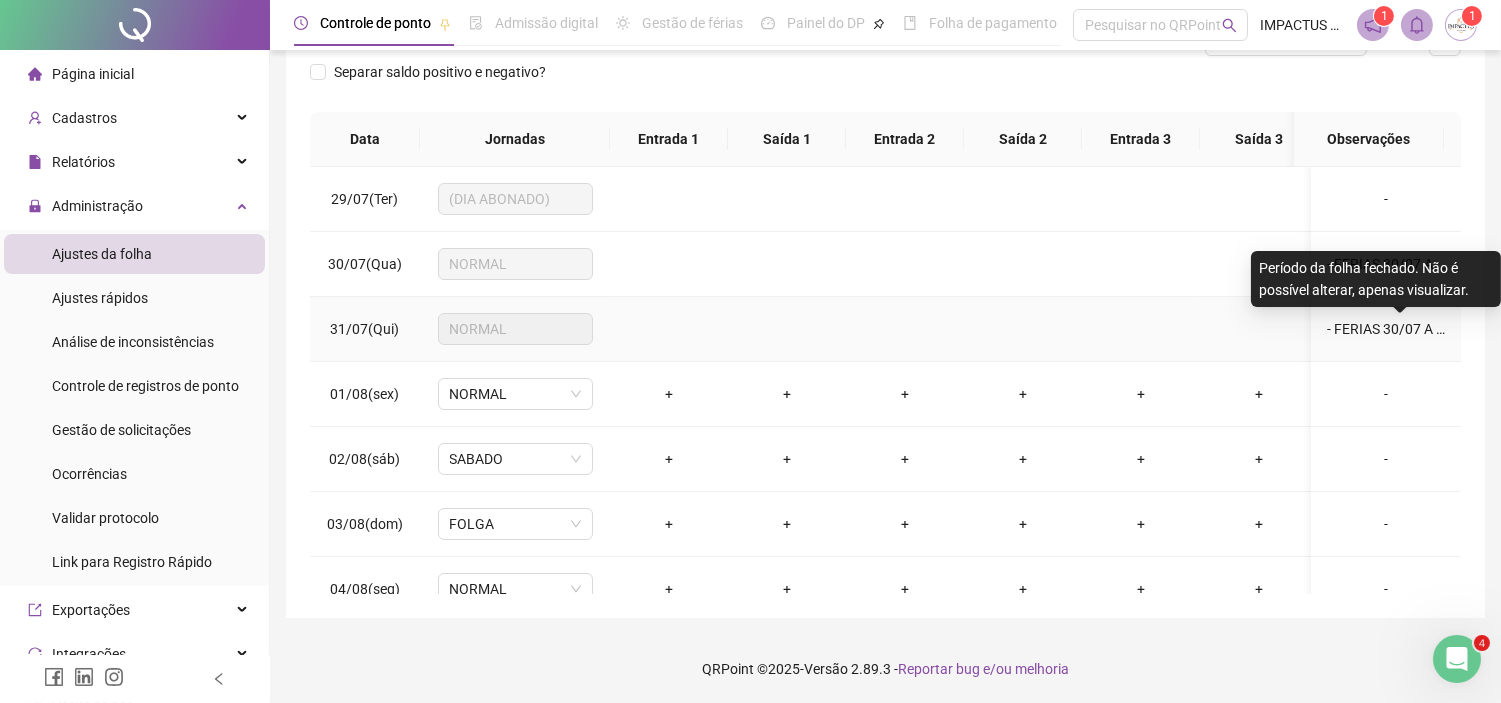 click on "- FERIAS 30/07 A 28/08/[YEAR]" at bounding box center (1424, 329) 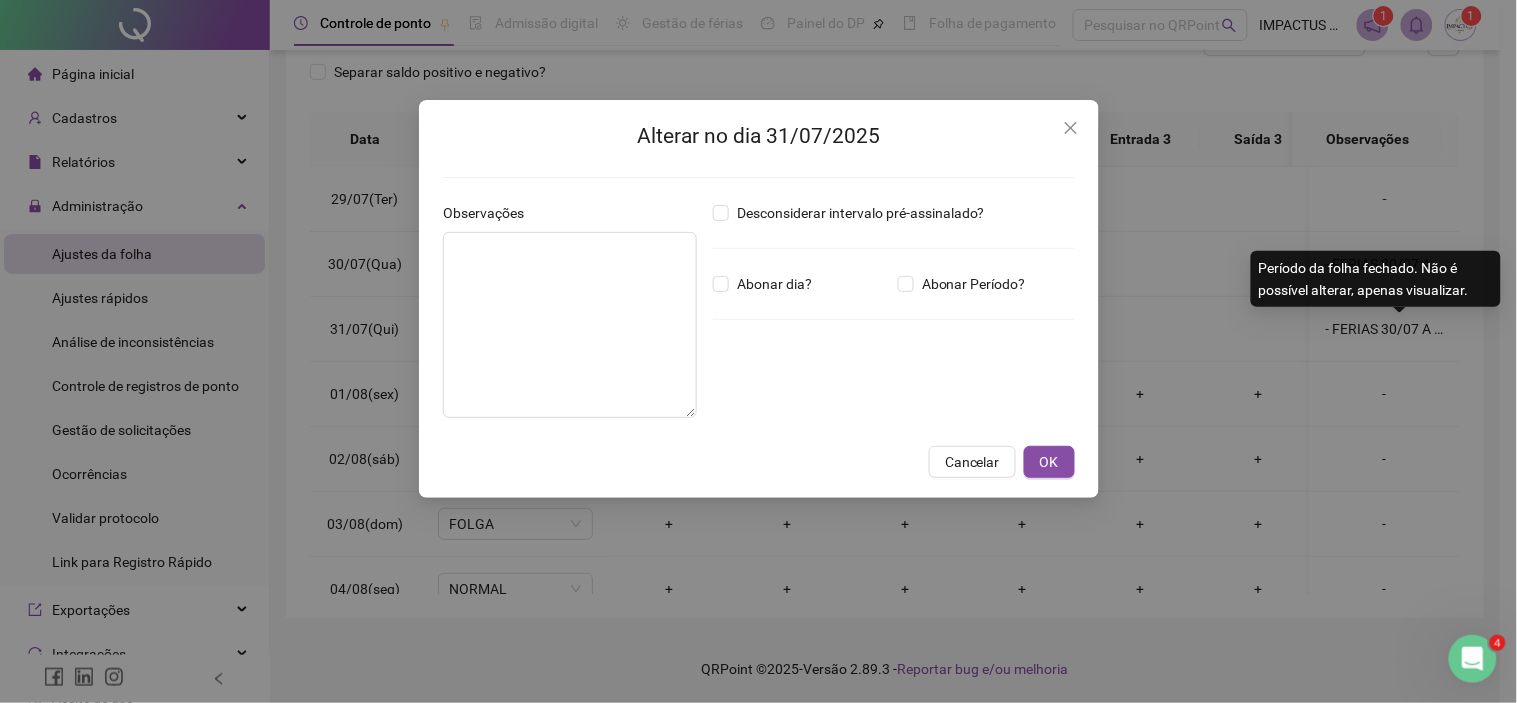 type on "**********" 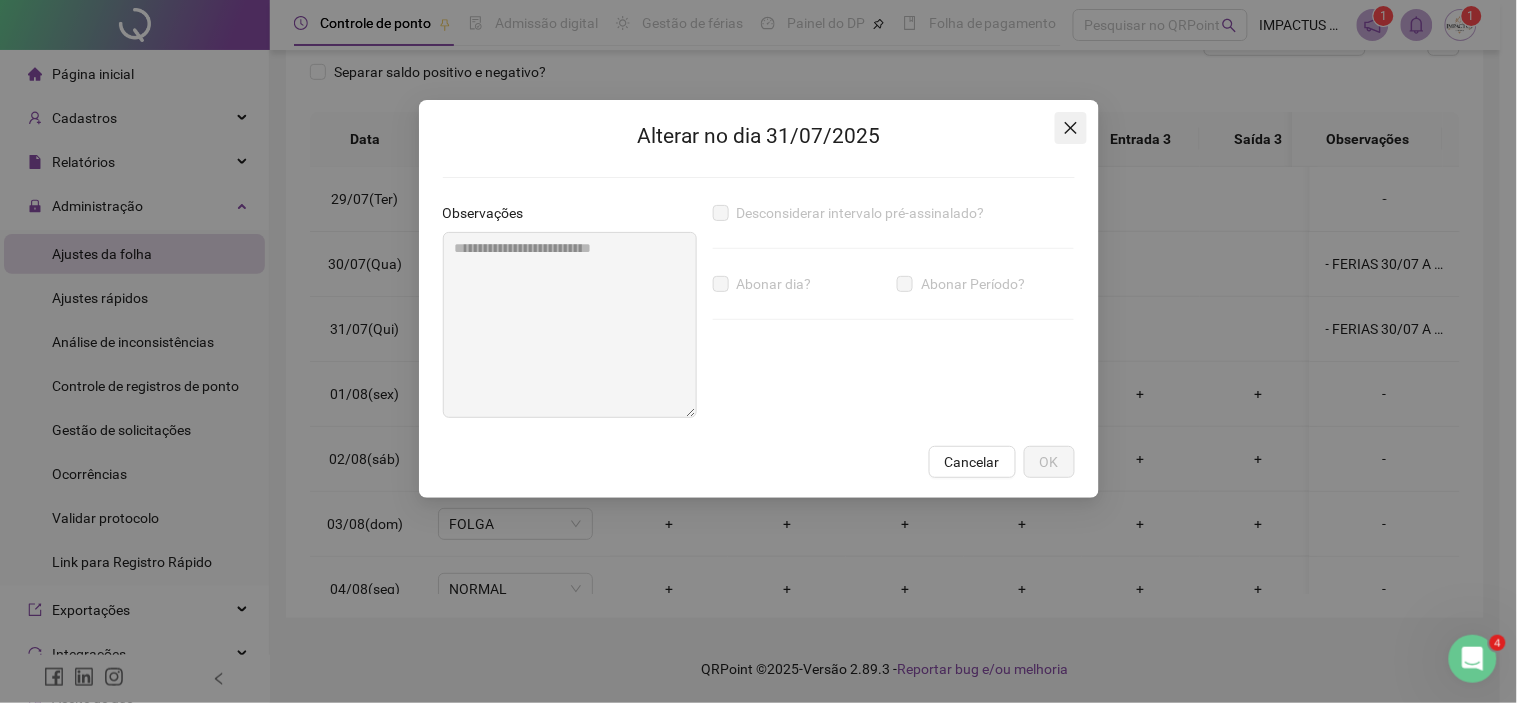click 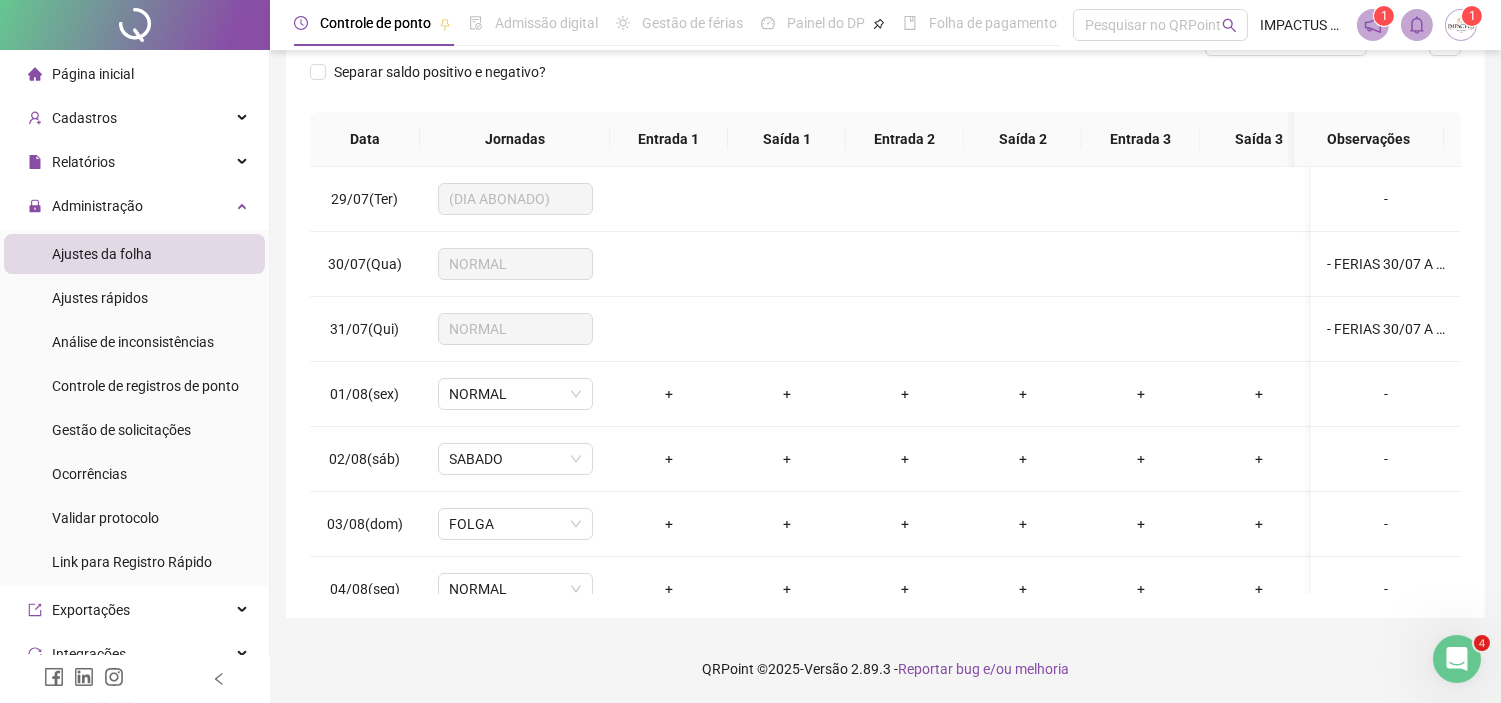 scroll, scrollTop: 294, scrollLeft: 0, axis: vertical 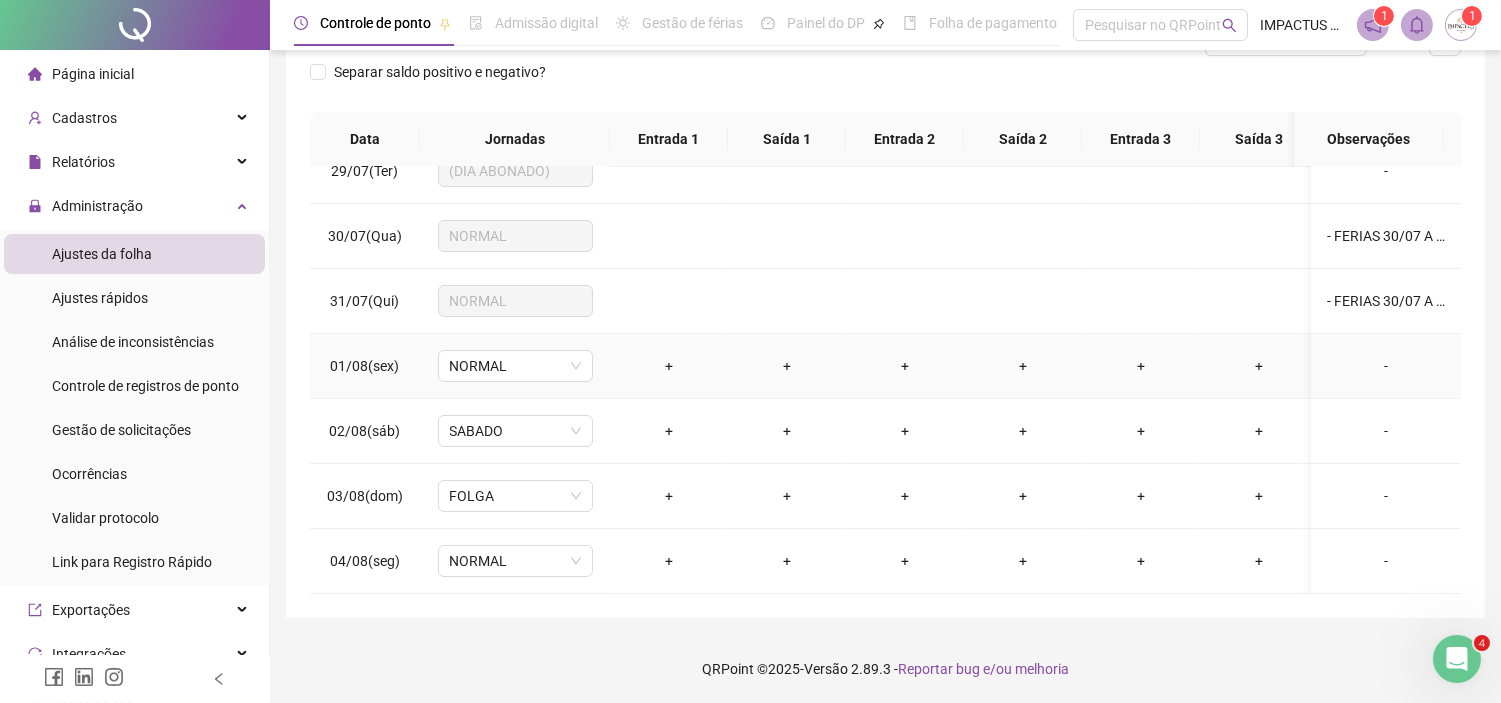 click on "-" at bounding box center [1386, 366] 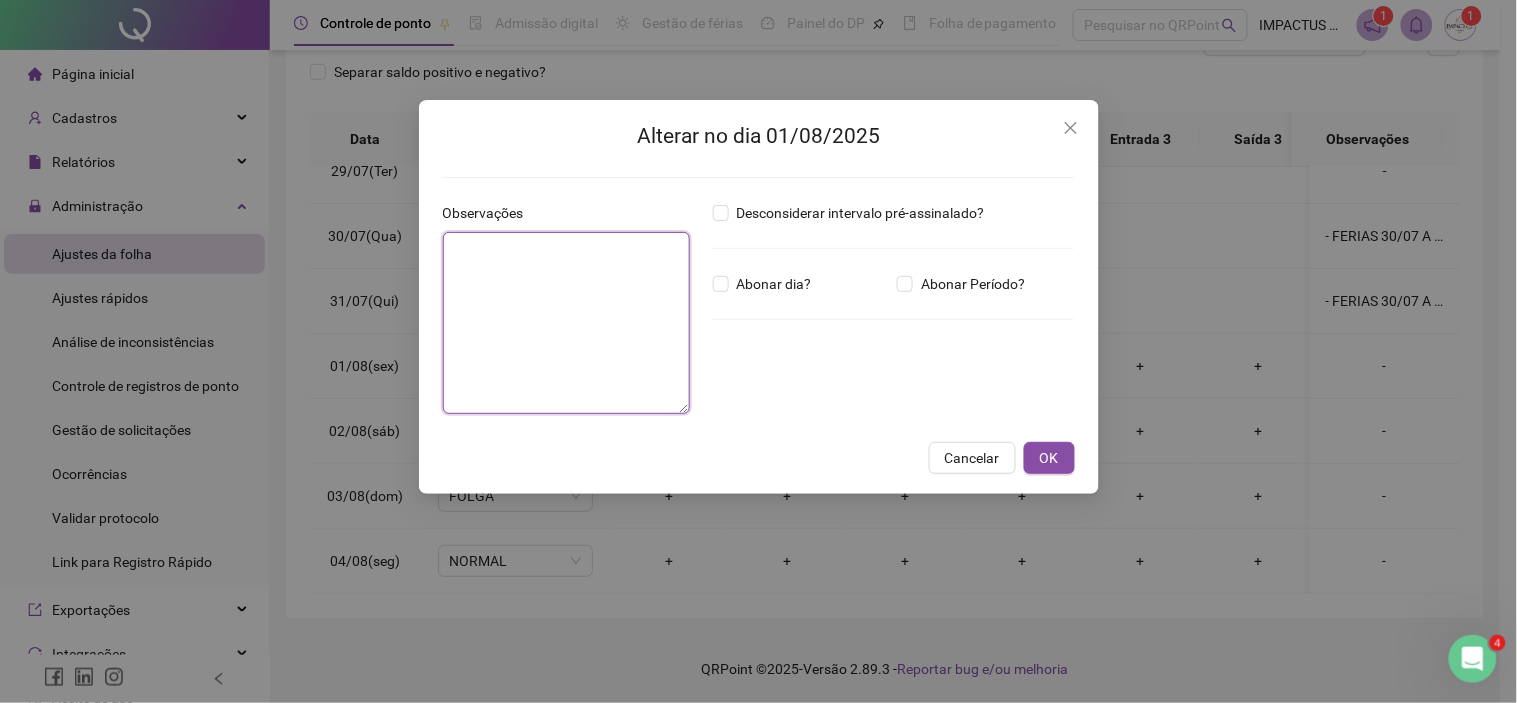 click at bounding box center (567, 323) 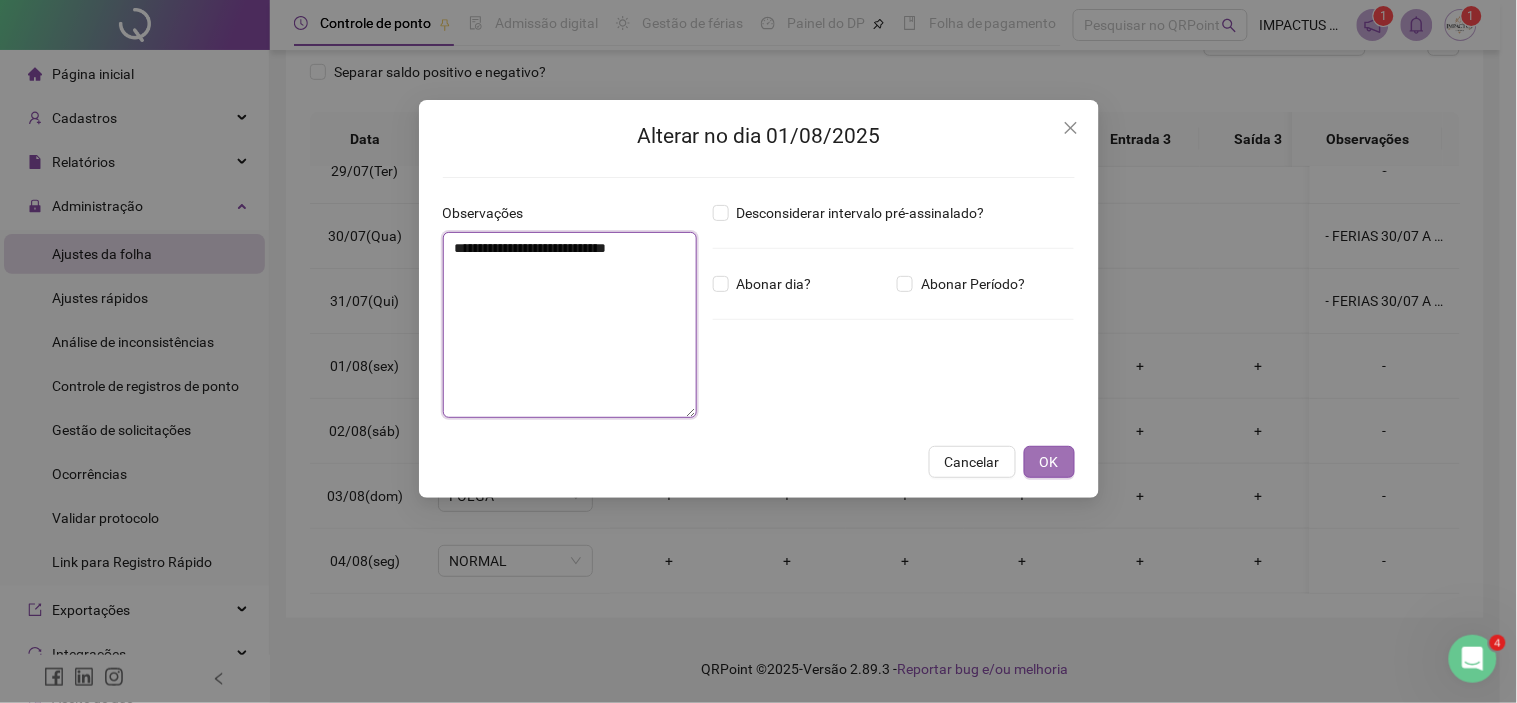 type on "**********" 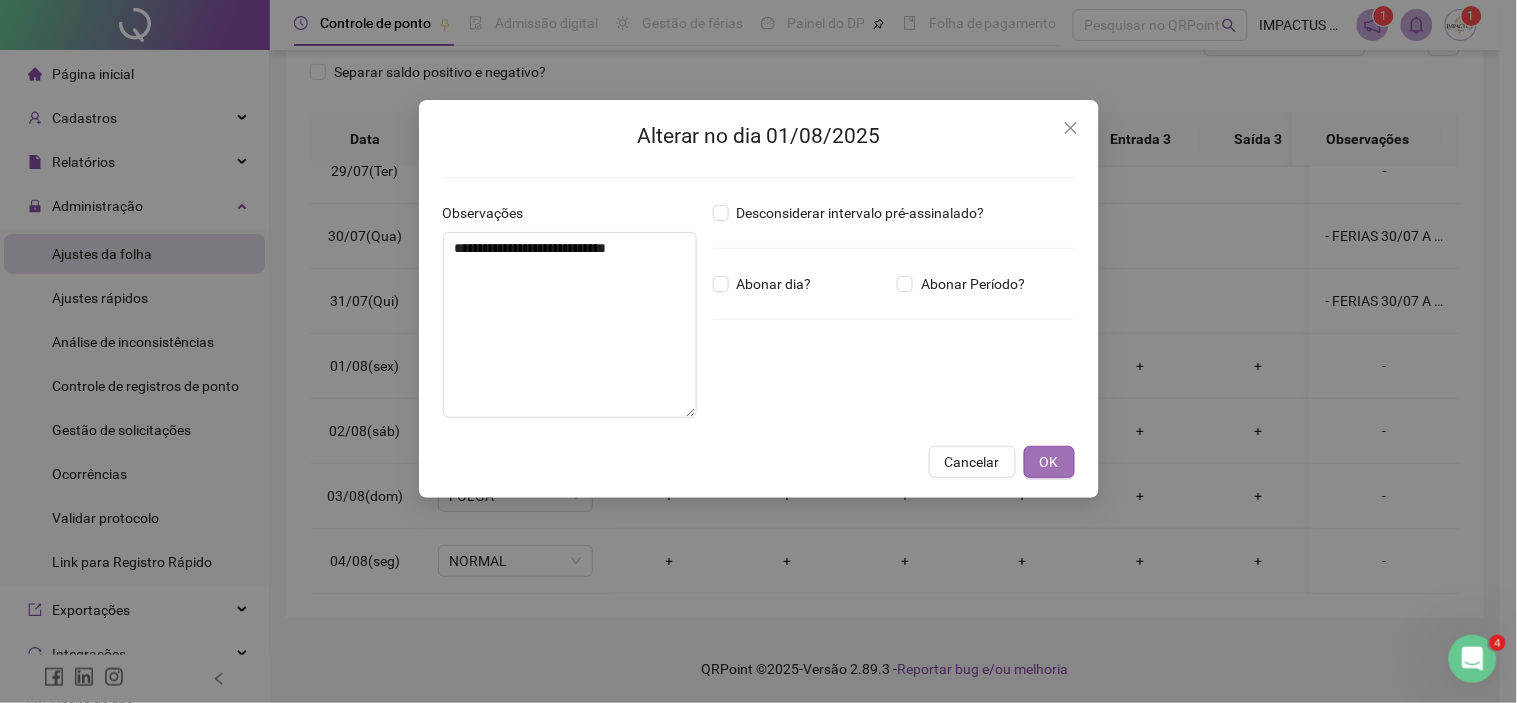 click on "OK" at bounding box center (1049, 462) 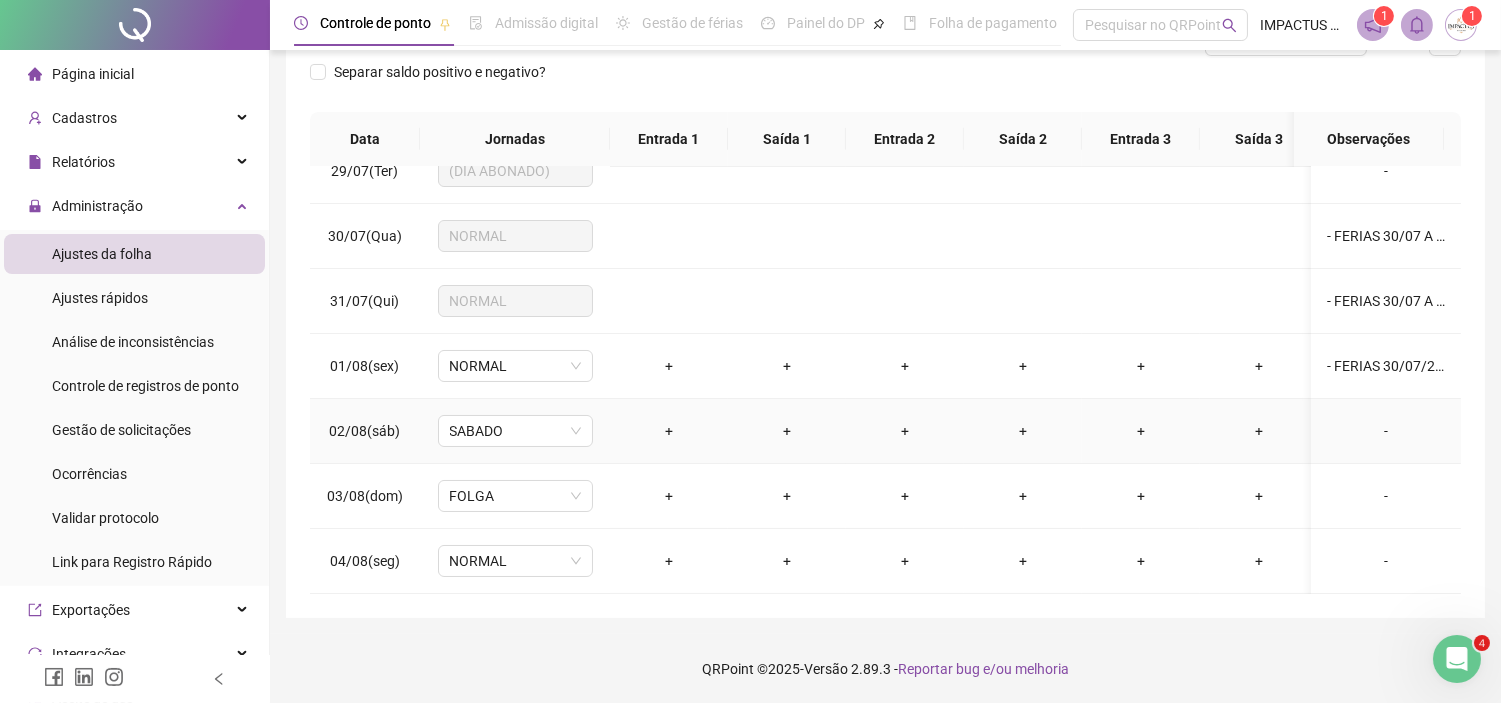 click on "-" at bounding box center (1386, 431) 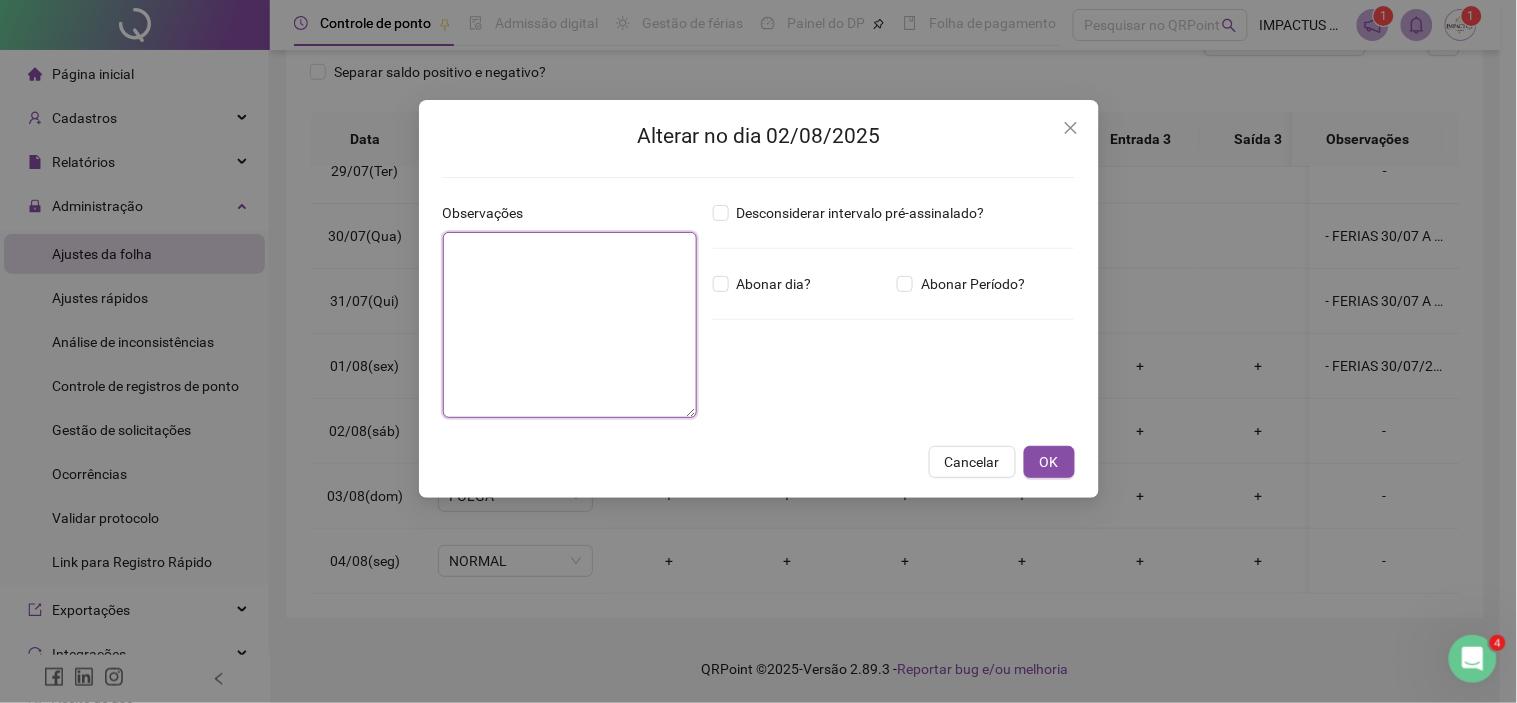 click at bounding box center (570, 325) 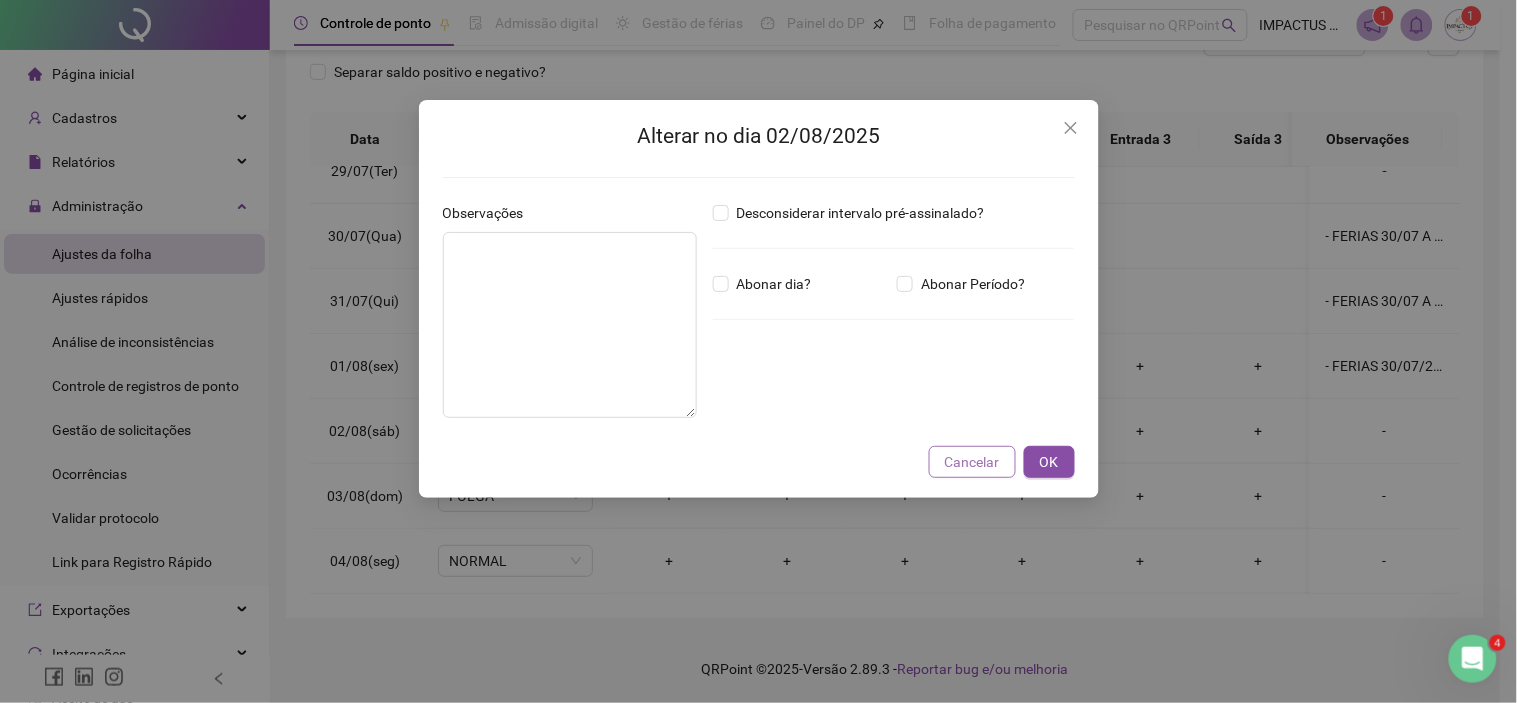 click on "Cancelar" at bounding box center [972, 462] 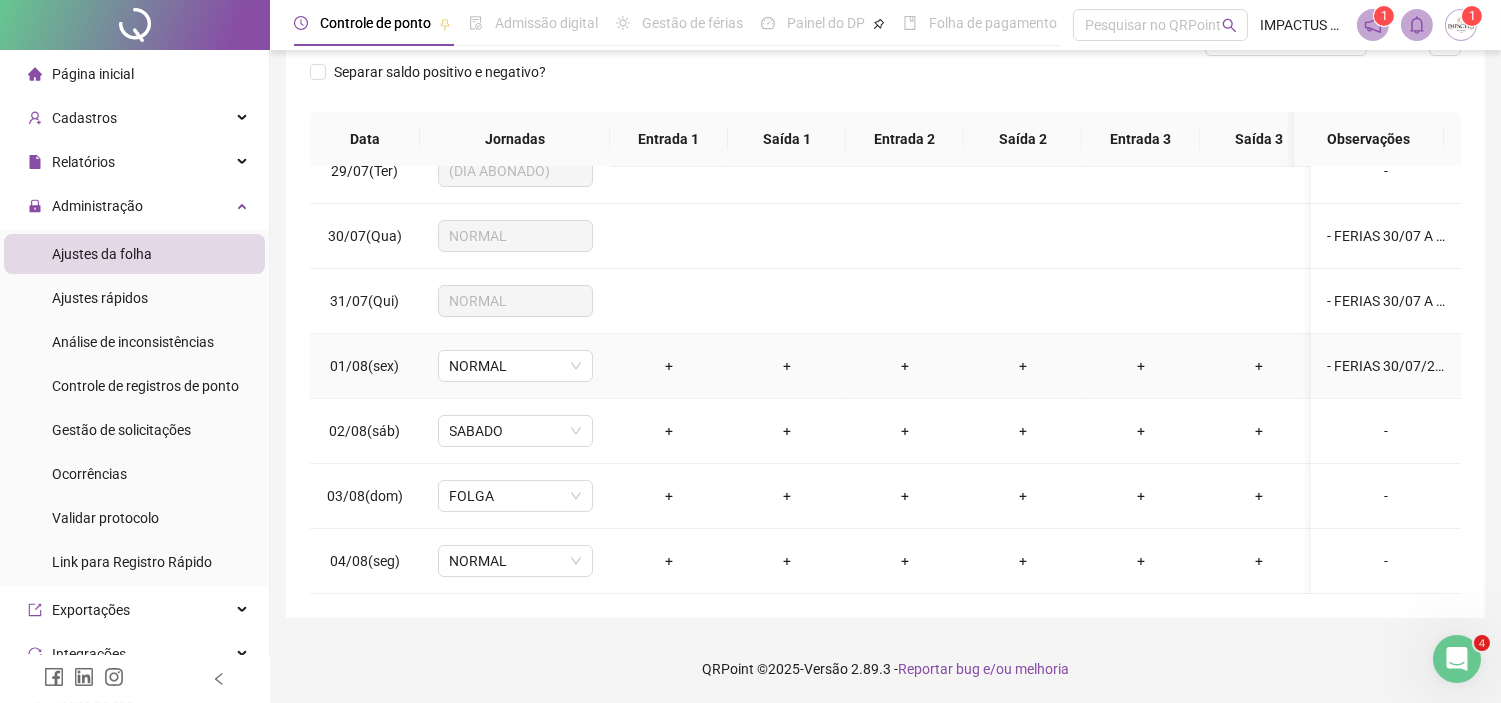 click on "- FERIAS 30/07/25 A 28/08/2025" at bounding box center (1386, 366) 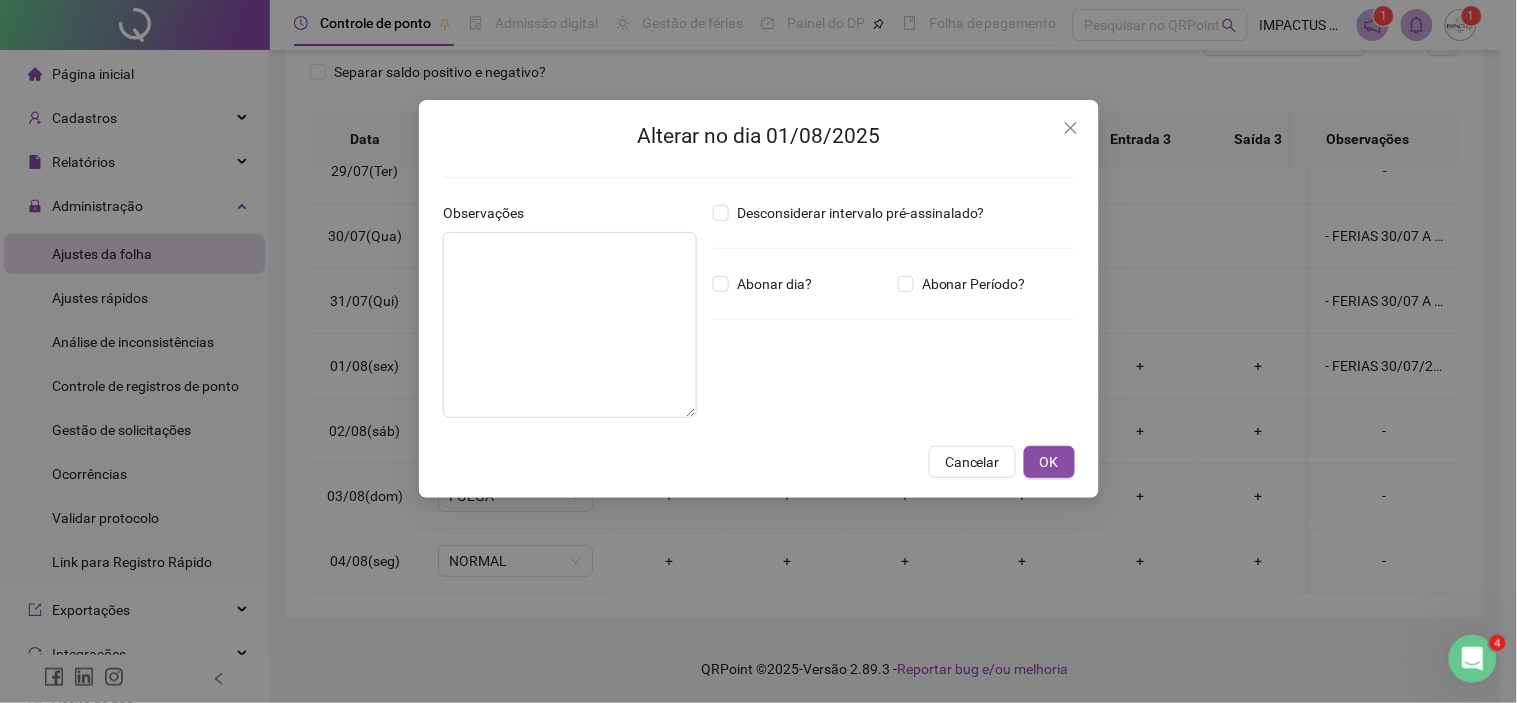 type on "**********" 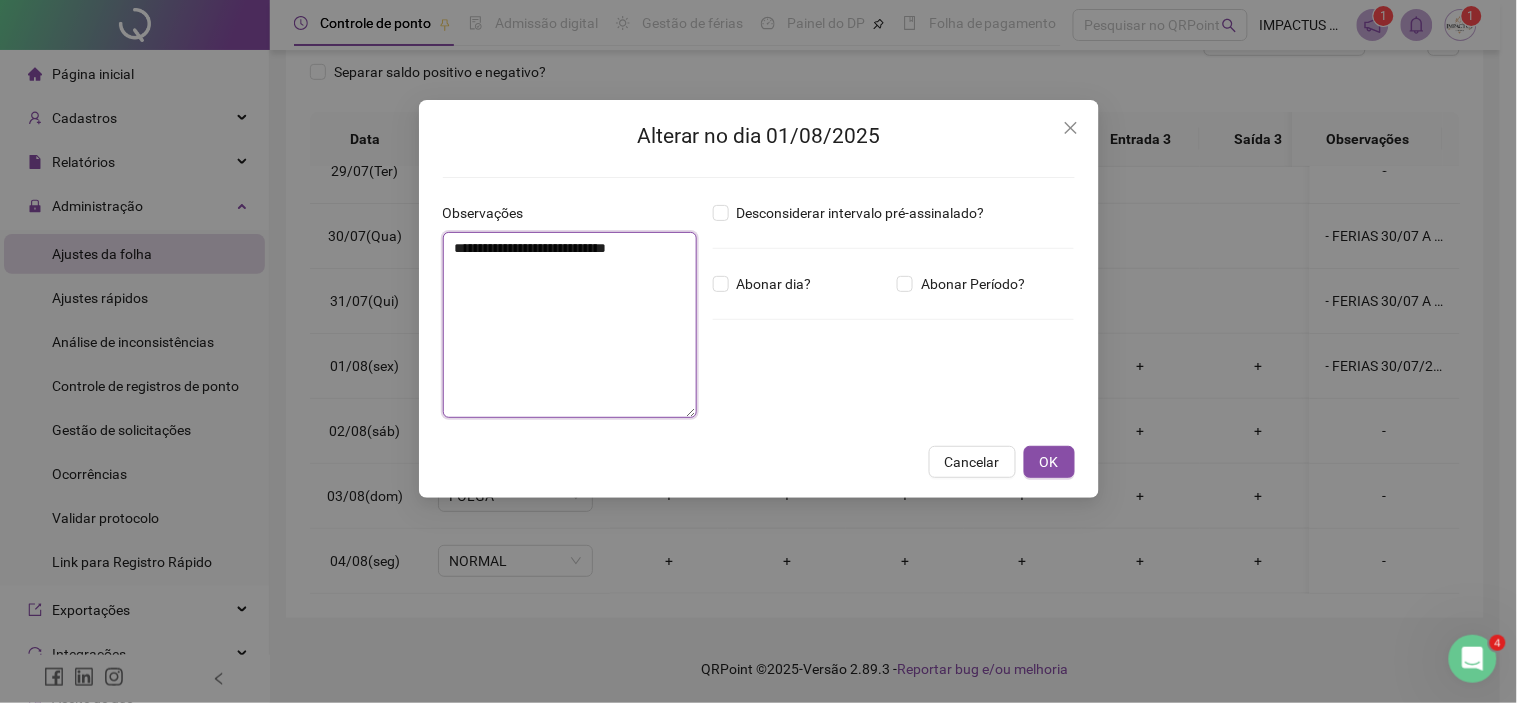 drag, startPoint x: 660, startPoint y: 245, endPoint x: 437, endPoint y: 245, distance: 223 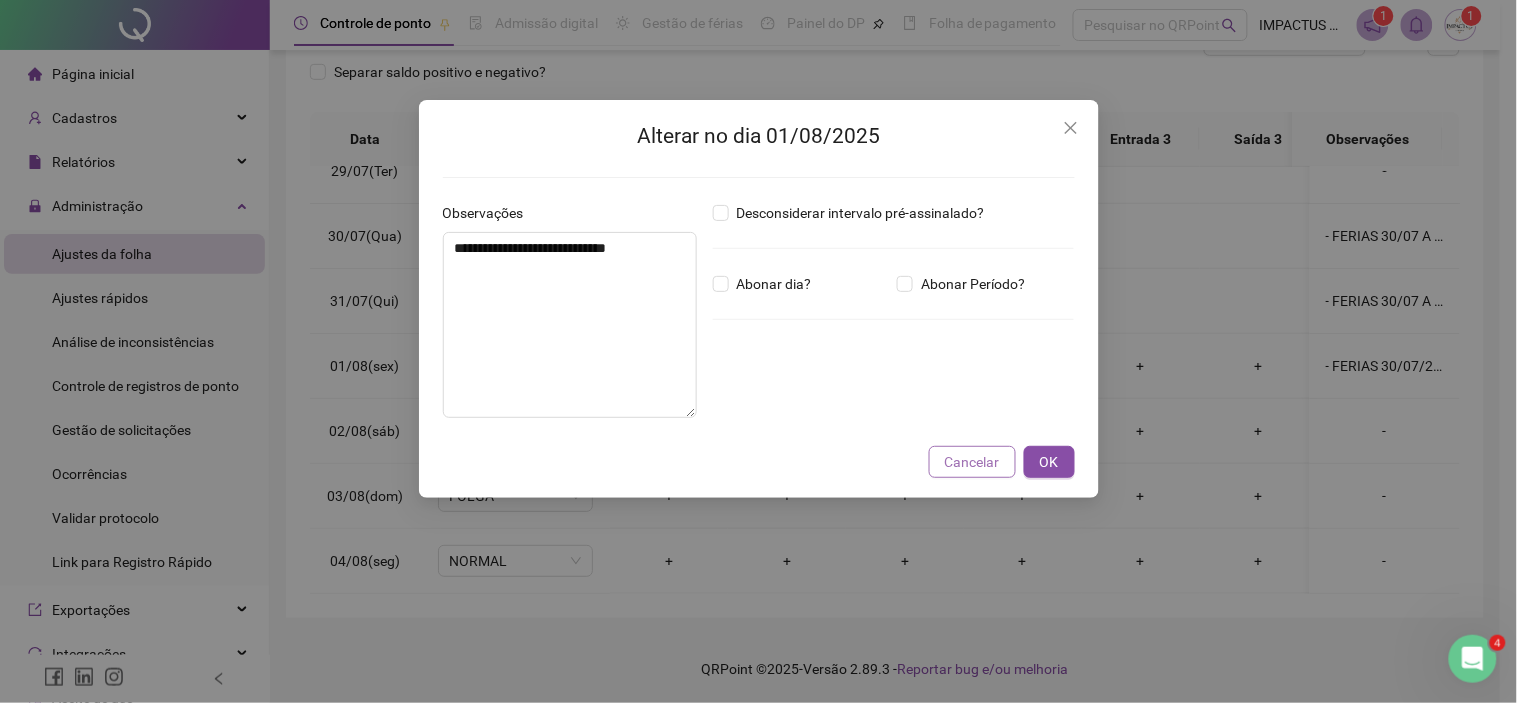 click on "Cancelar" at bounding box center [972, 462] 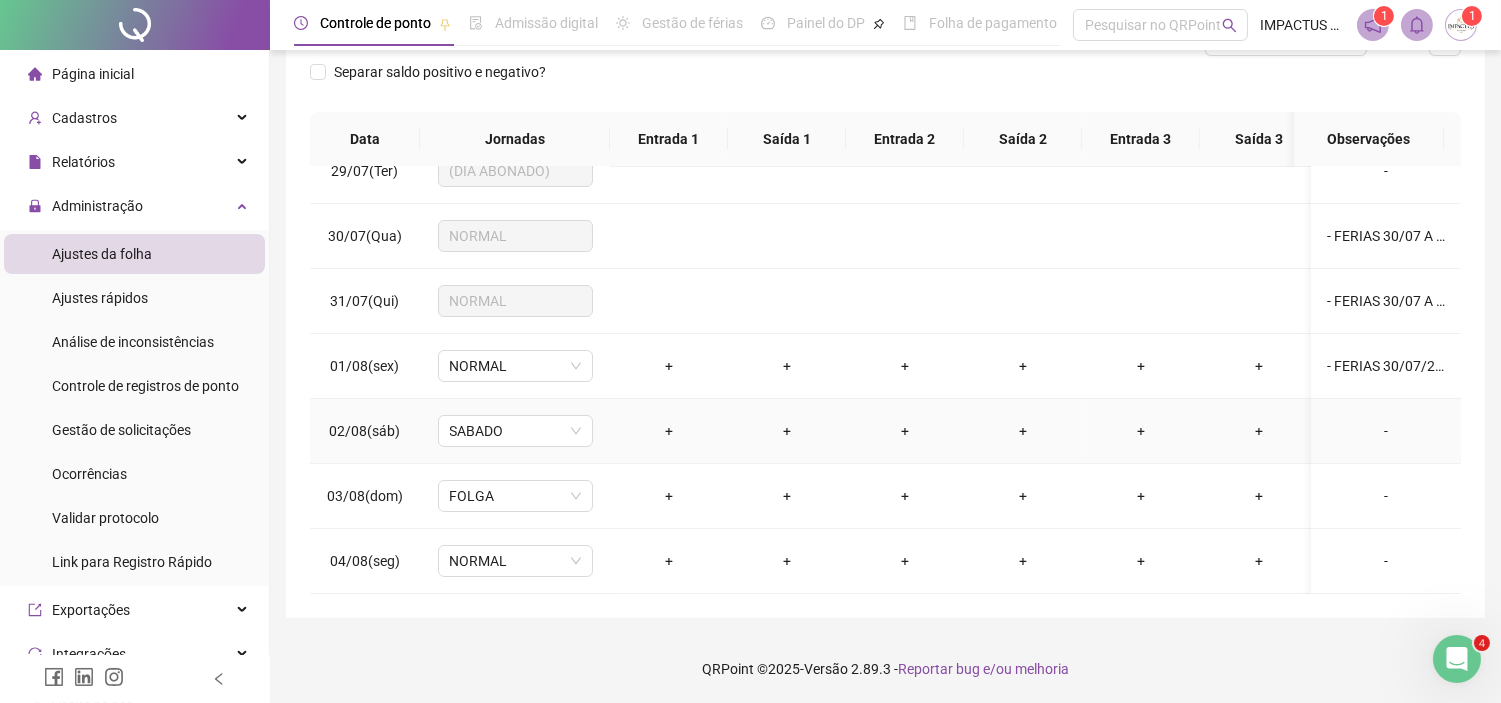 click on "-" at bounding box center [1386, 431] 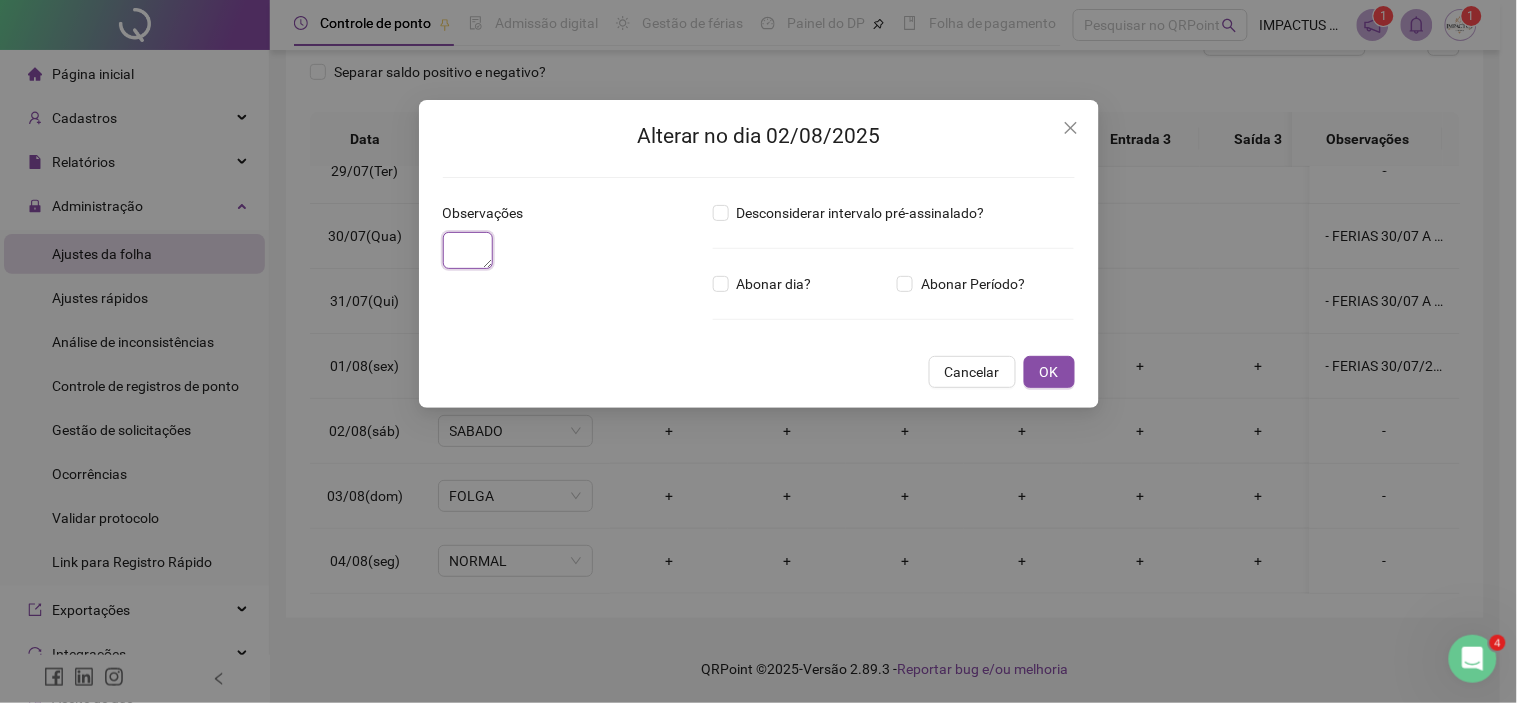 click at bounding box center (468, 250) 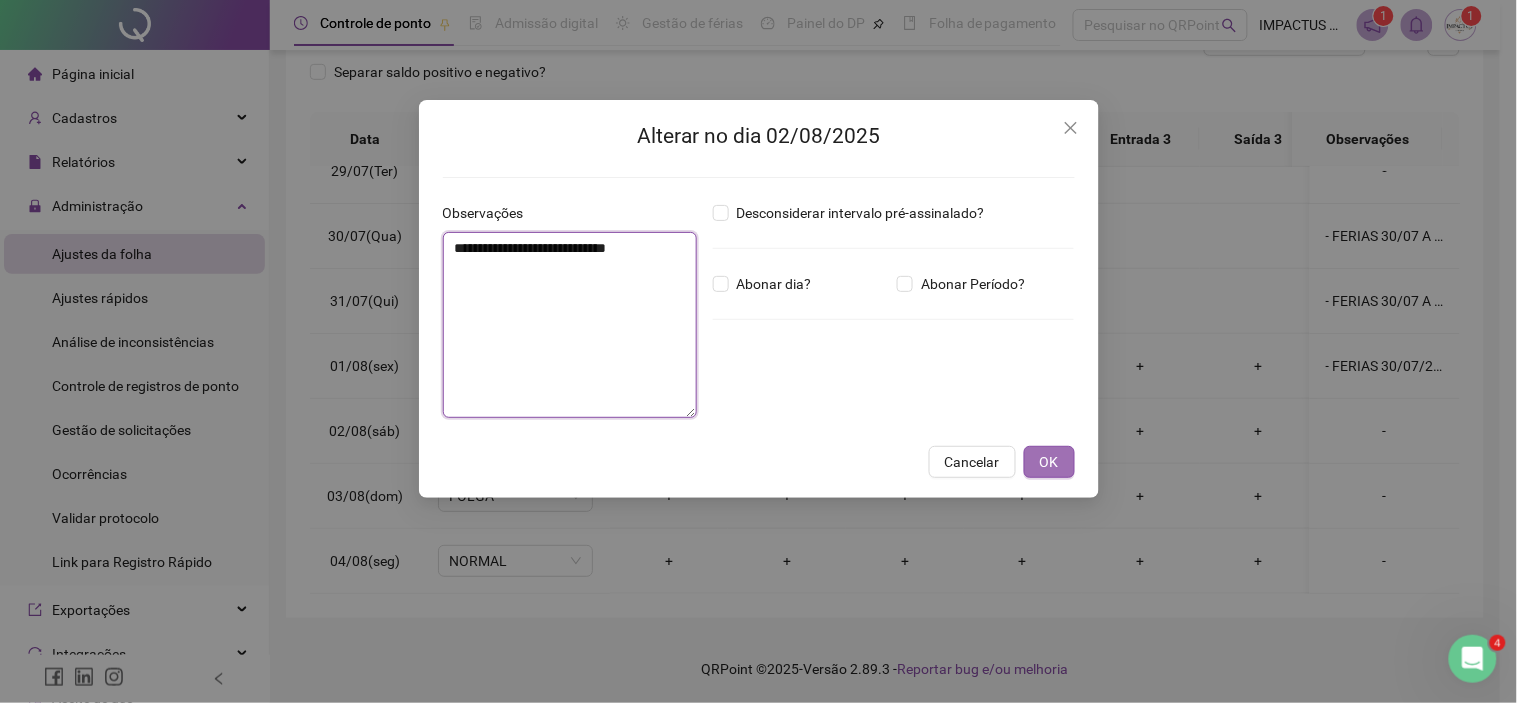 type on "**********" 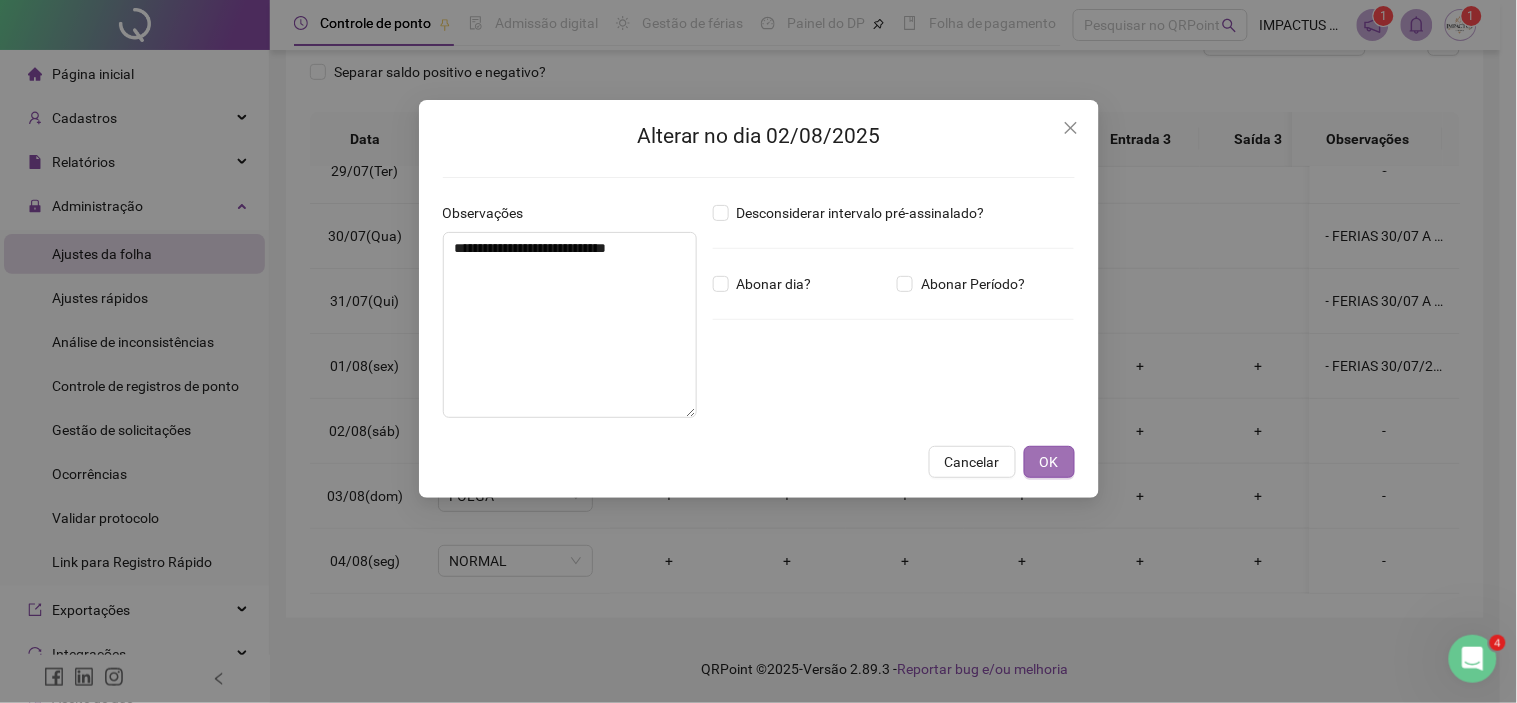 click on "OK" at bounding box center (1049, 462) 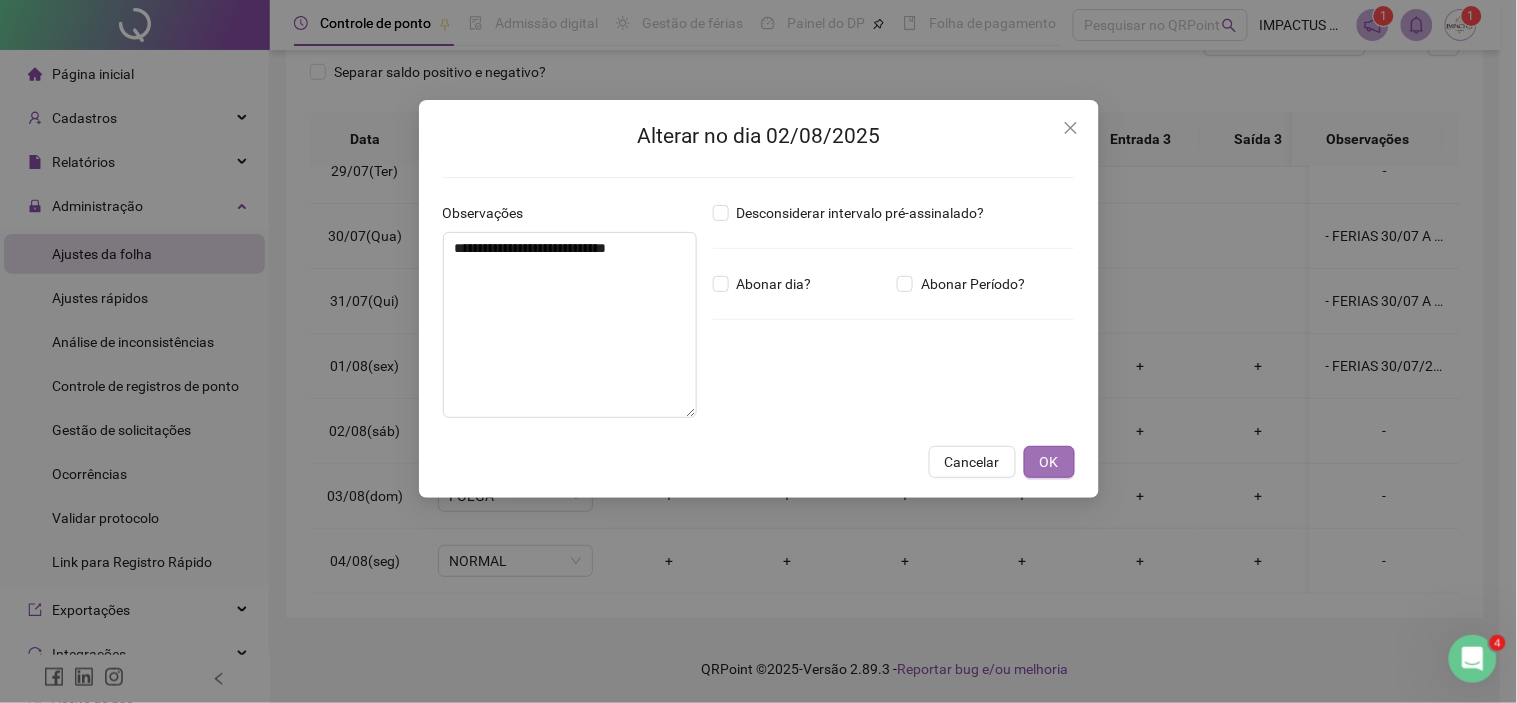 click on "OK" at bounding box center (1049, 462) 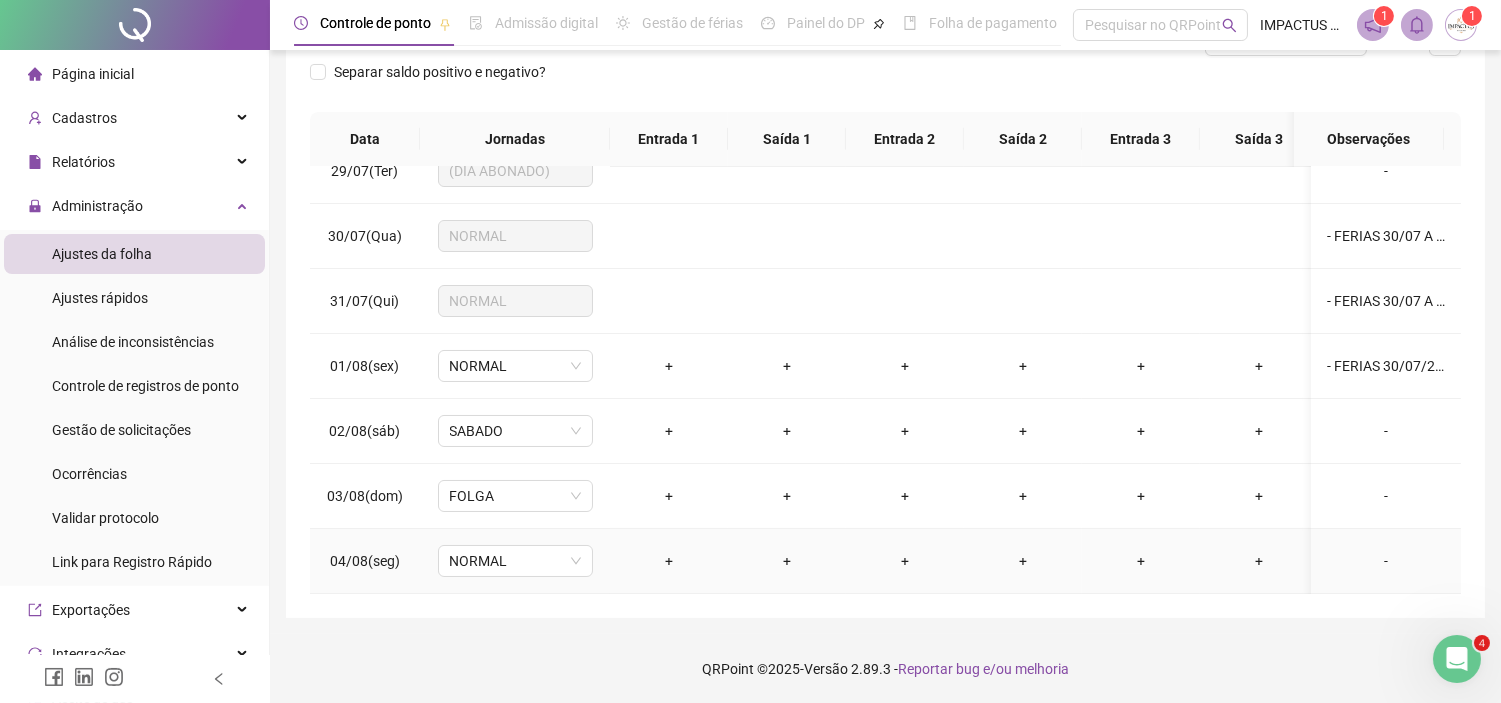 click on "-" at bounding box center [1386, 561] 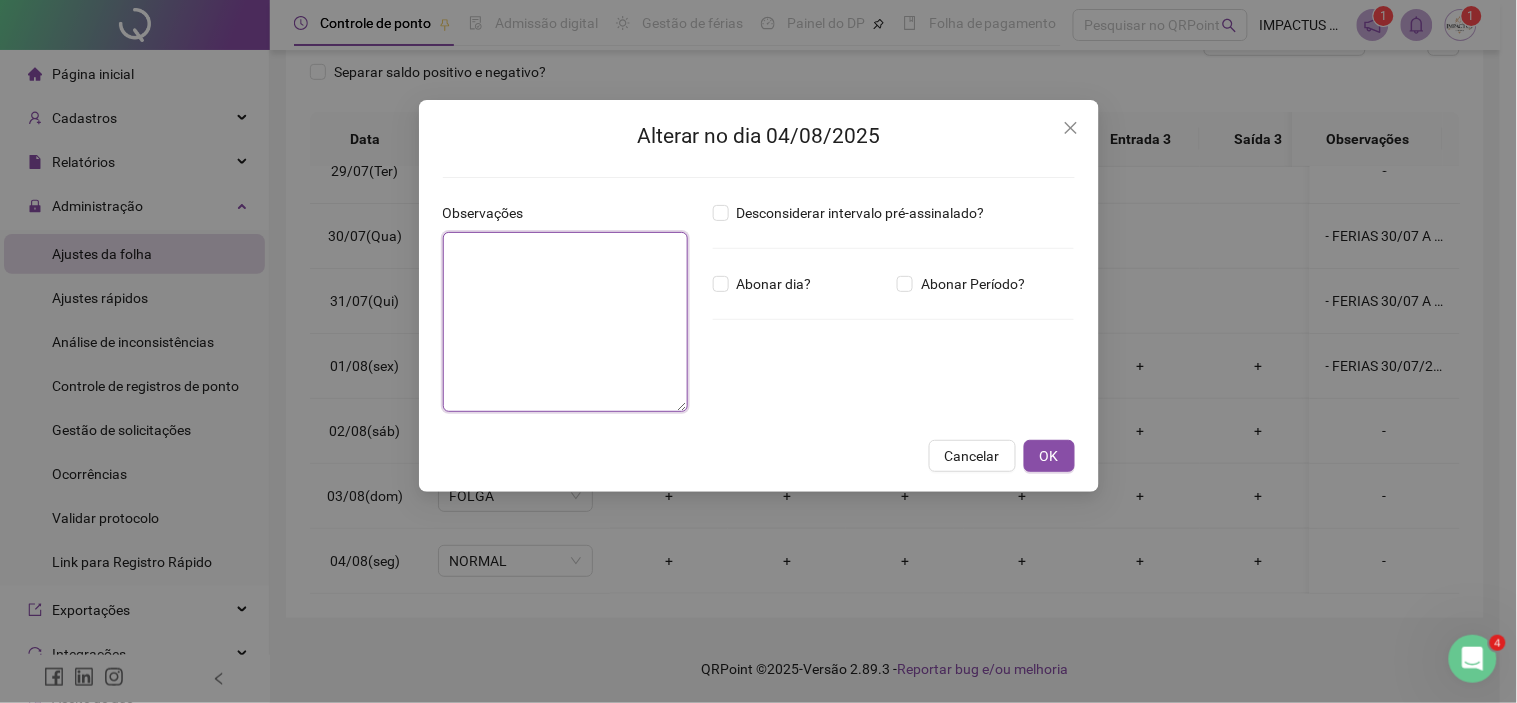 click at bounding box center (565, 322) 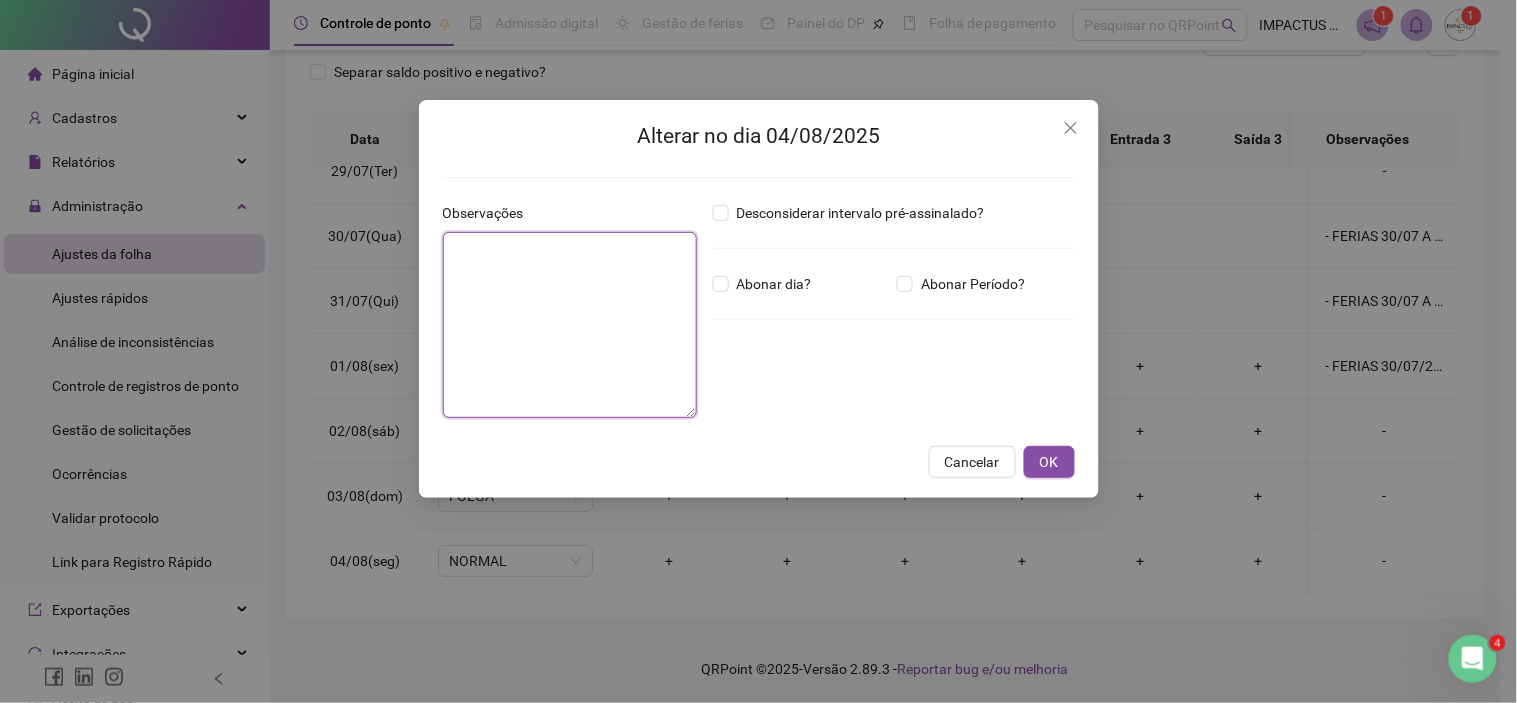 paste on "**********" 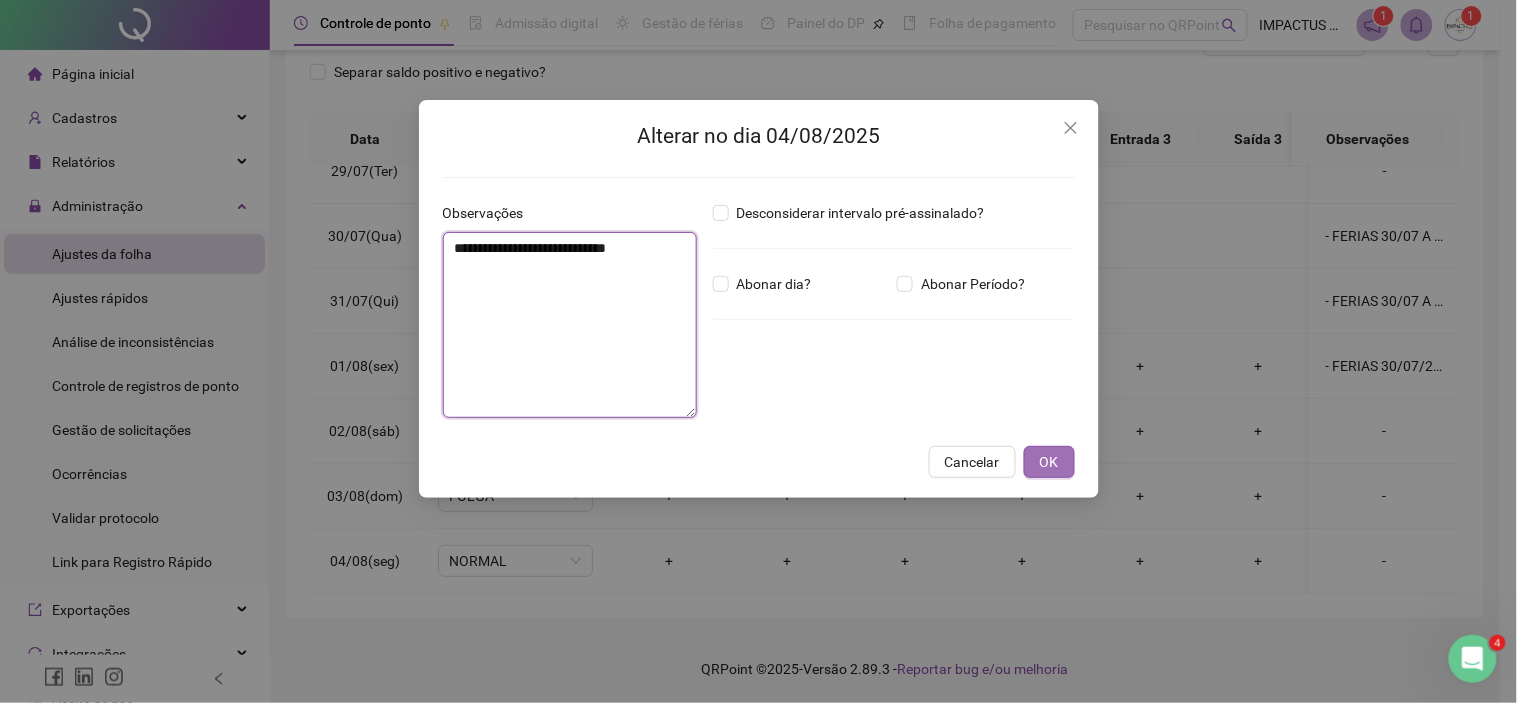 type on "**********" 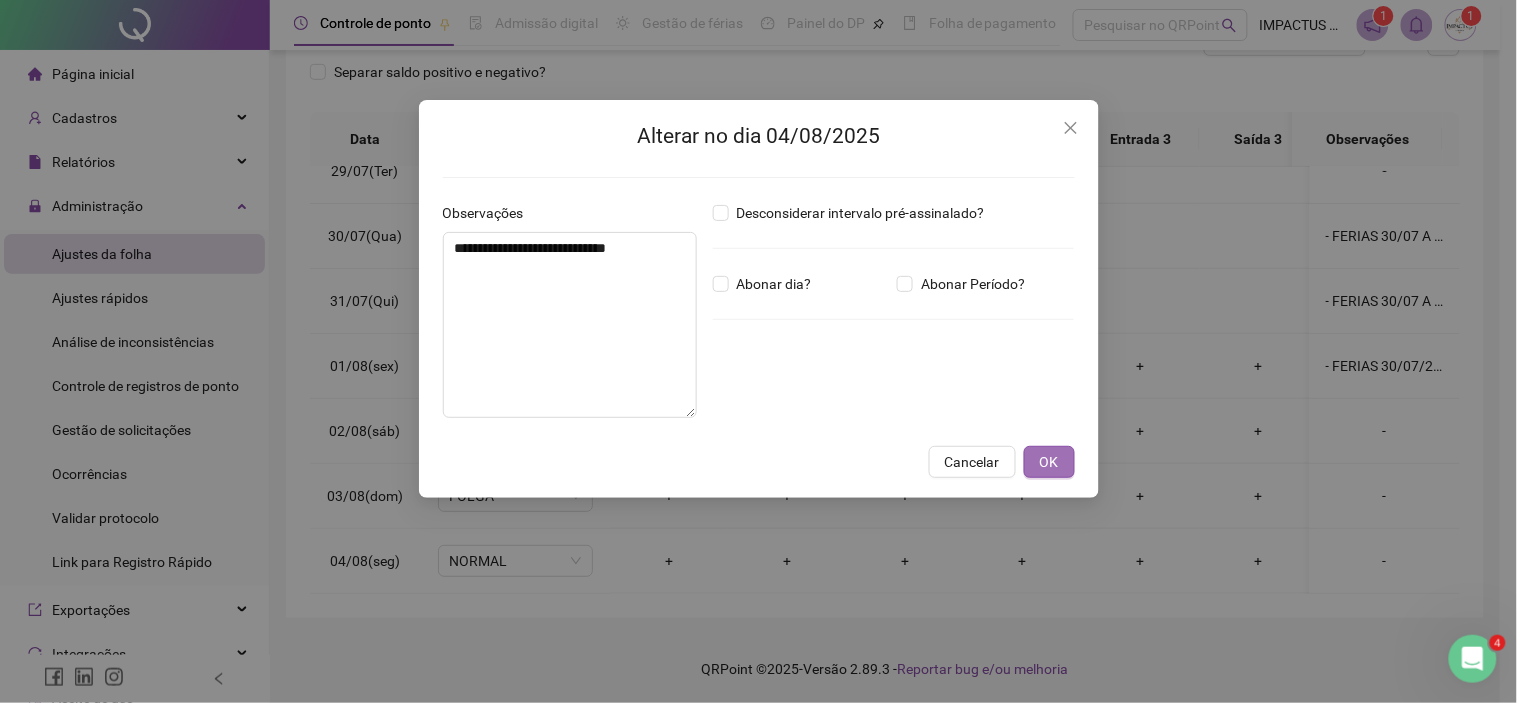 click on "OK" at bounding box center [1049, 462] 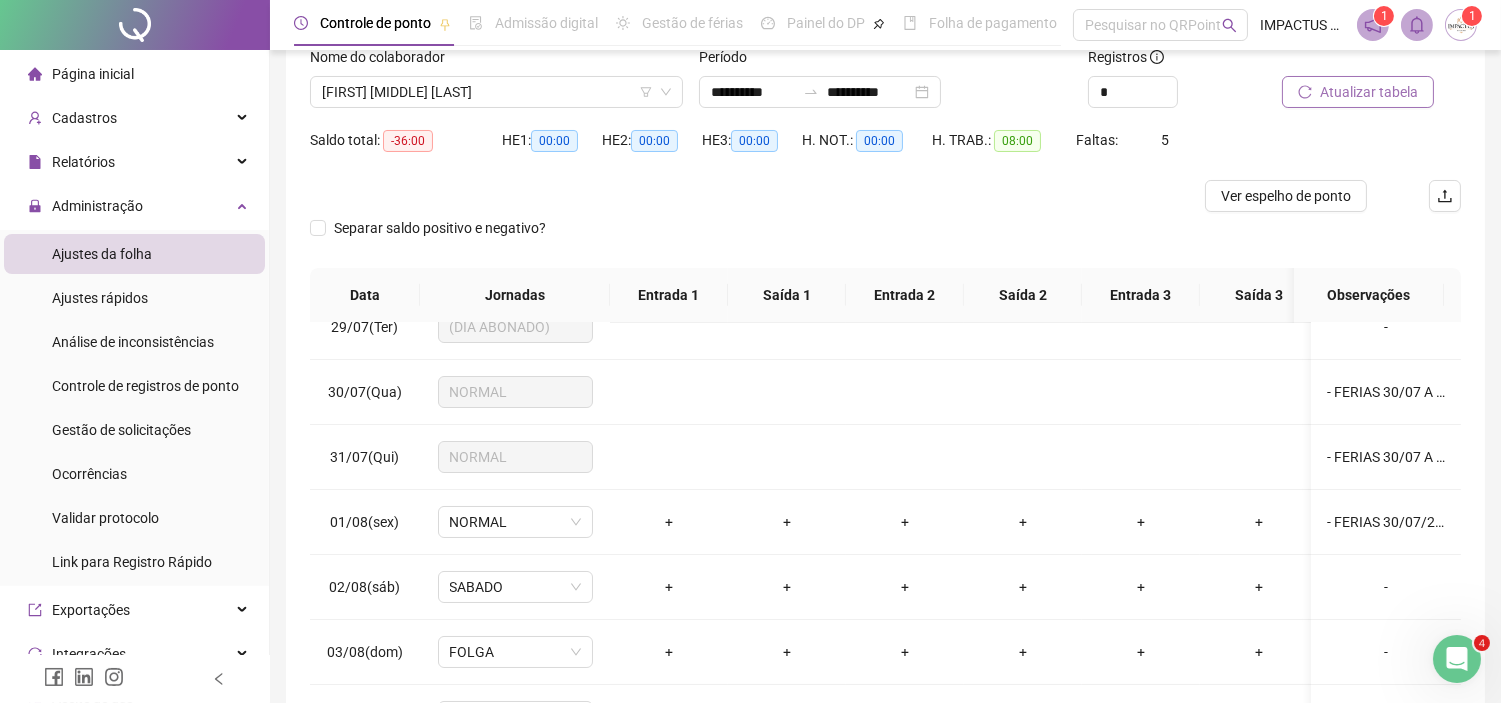 scroll, scrollTop: 0, scrollLeft: 0, axis: both 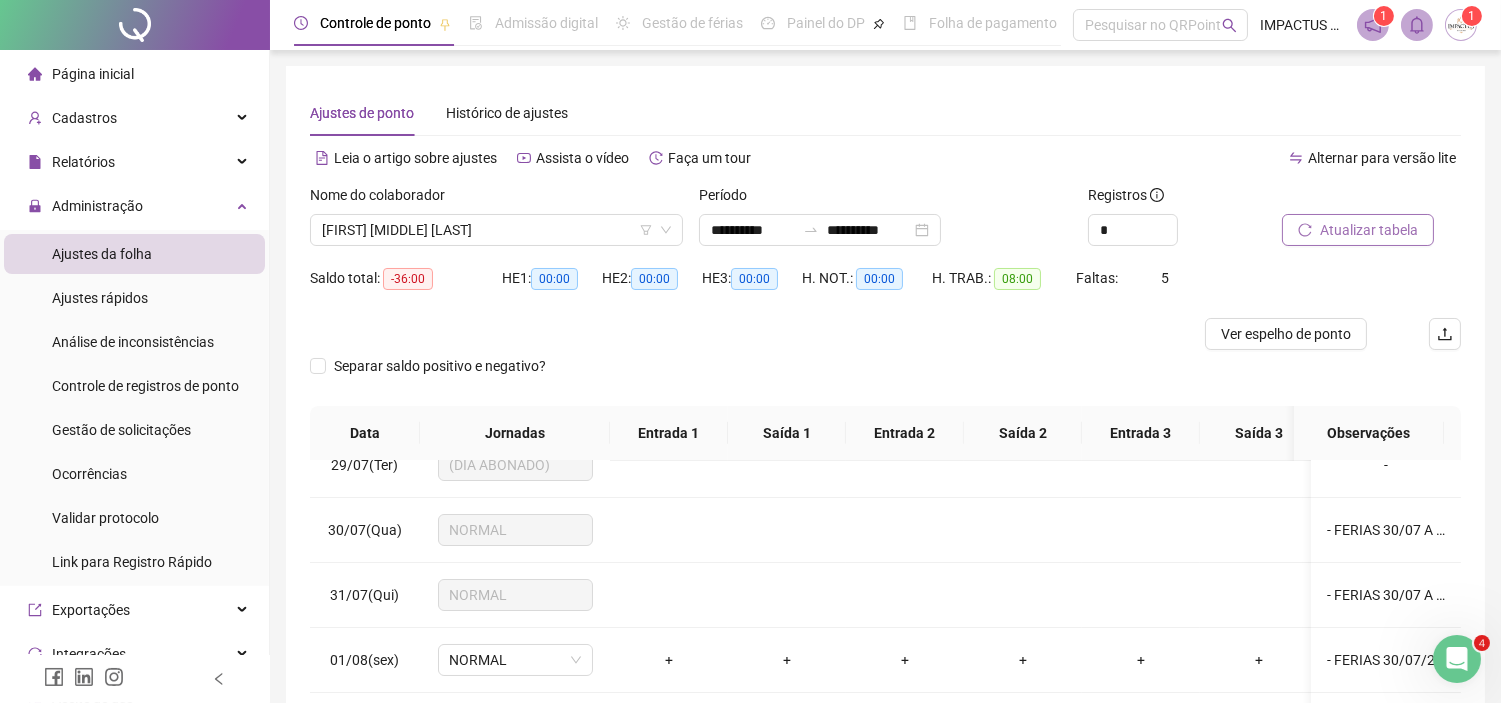 click on "Atualizar tabela" at bounding box center [1358, 230] 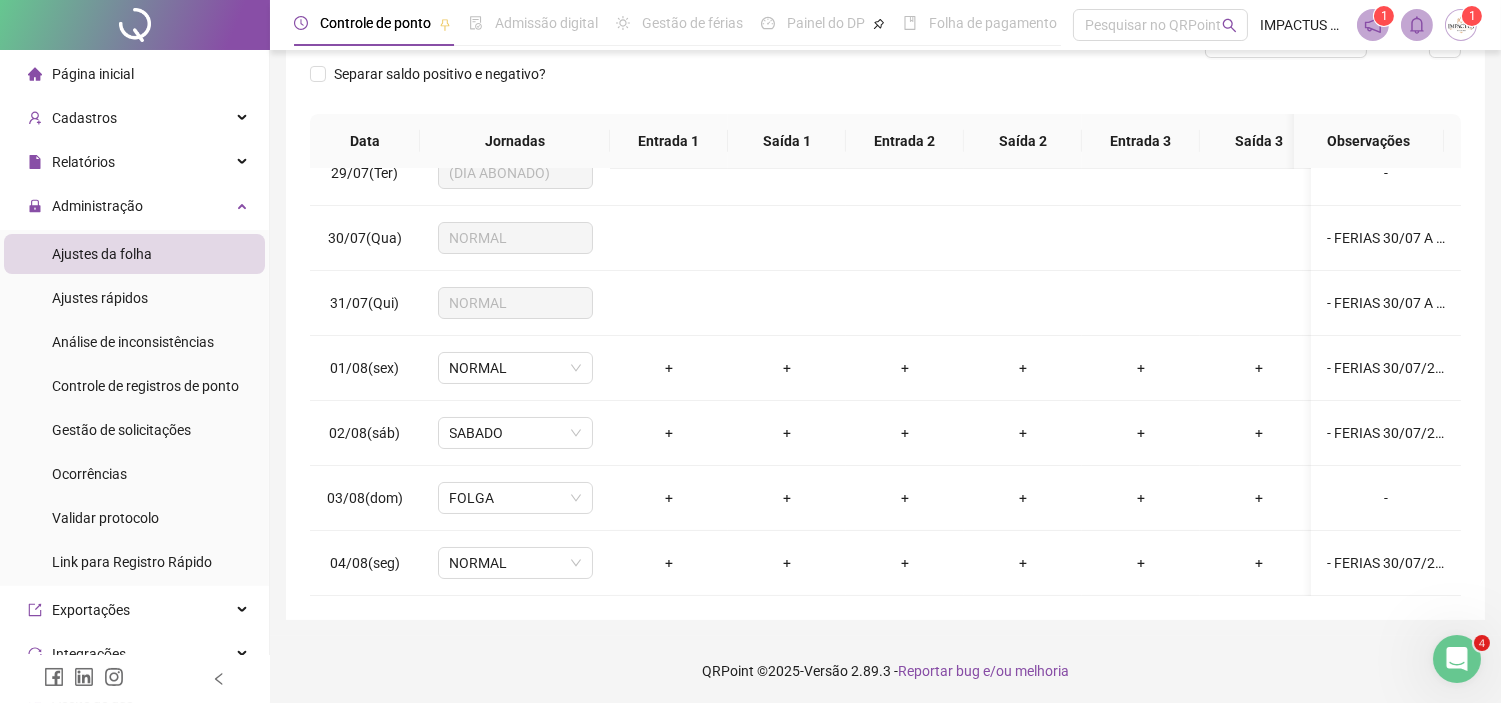 scroll, scrollTop: 294, scrollLeft: 0, axis: vertical 